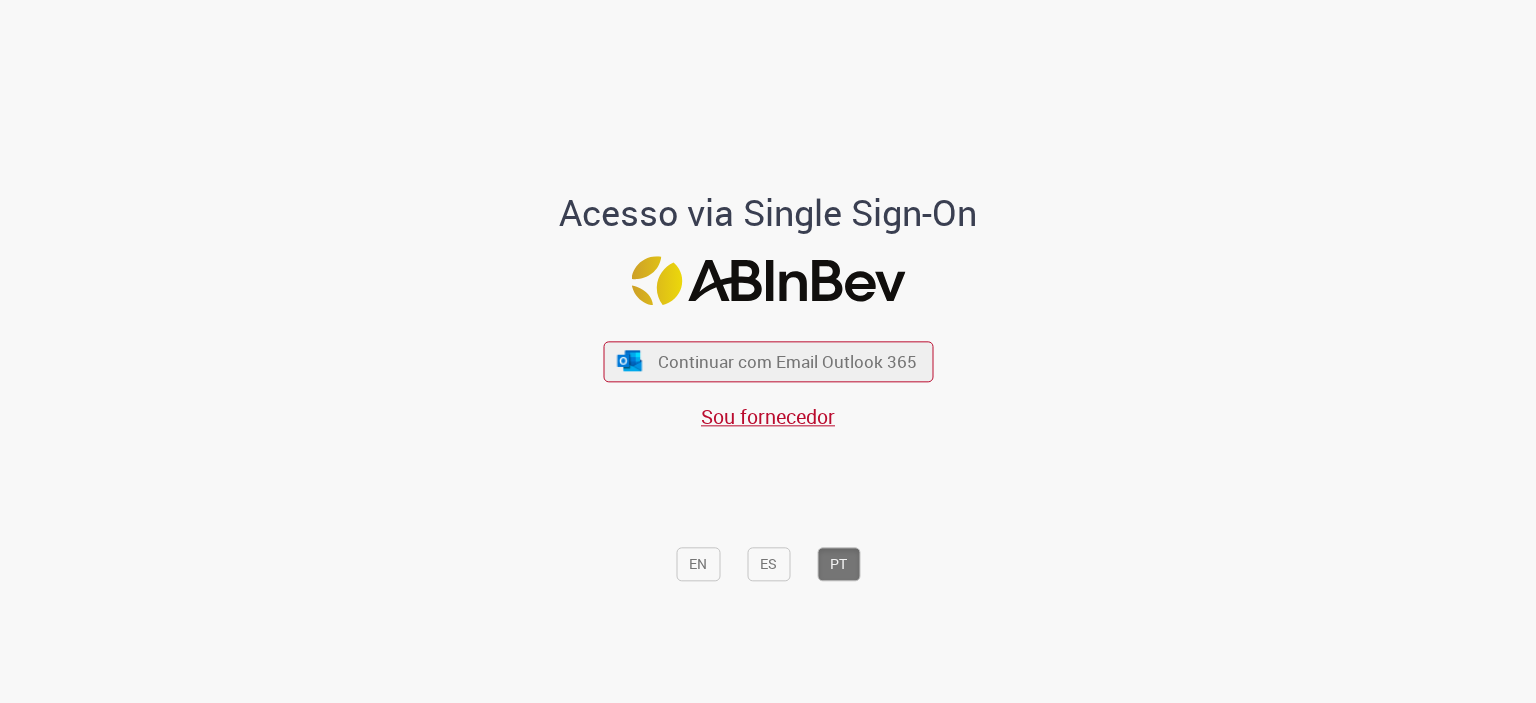 scroll, scrollTop: 0, scrollLeft: 0, axis: both 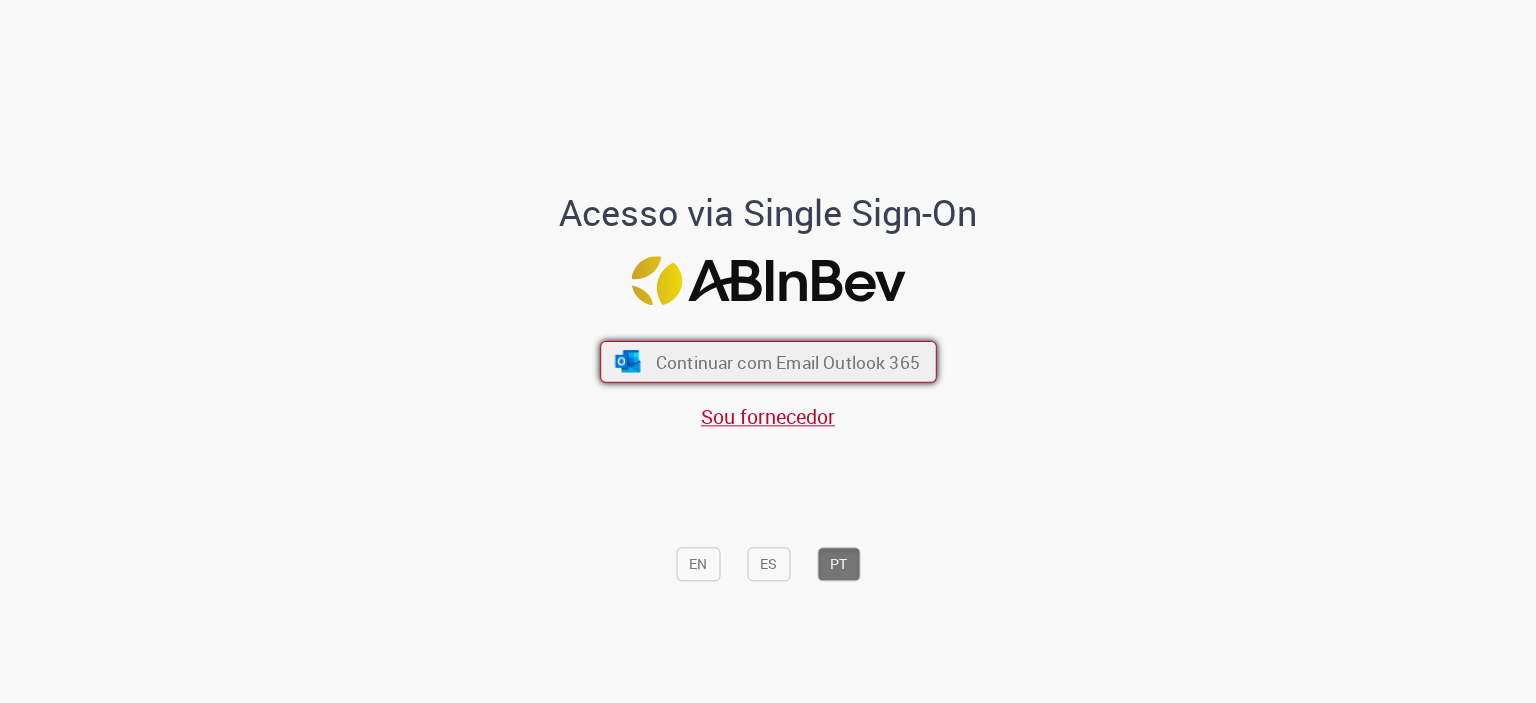 click on "Continuar com Email Outlook 365" at bounding box center [787, 361] 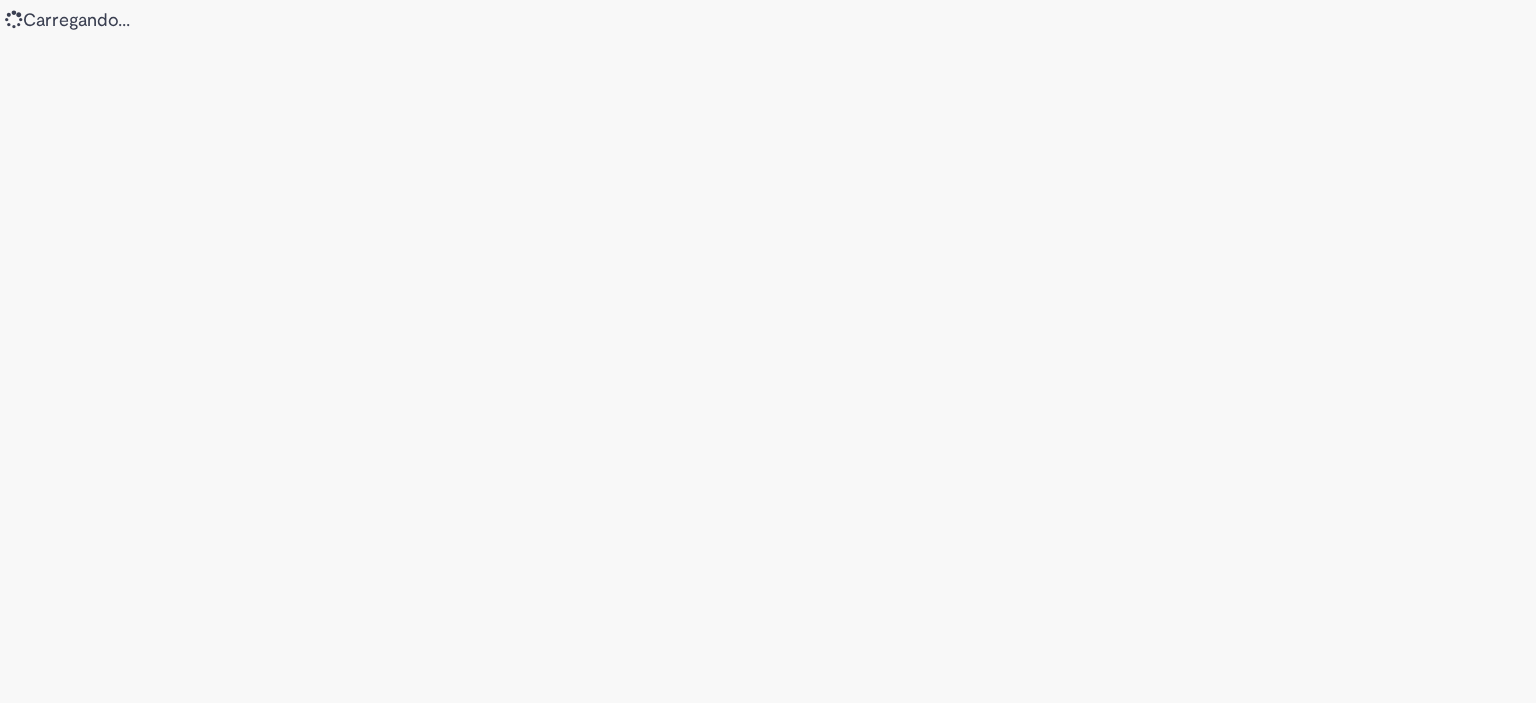 scroll, scrollTop: 0, scrollLeft: 0, axis: both 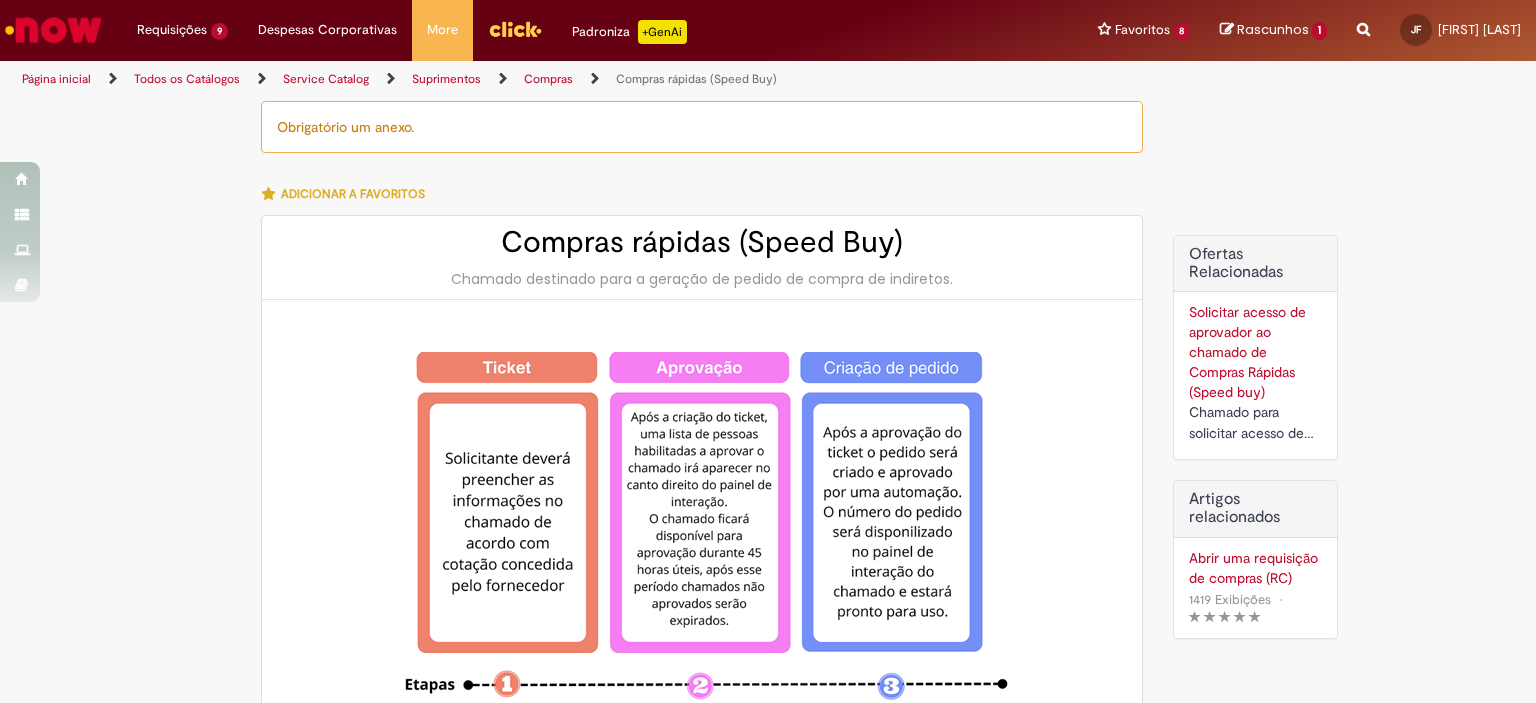 type on "********" 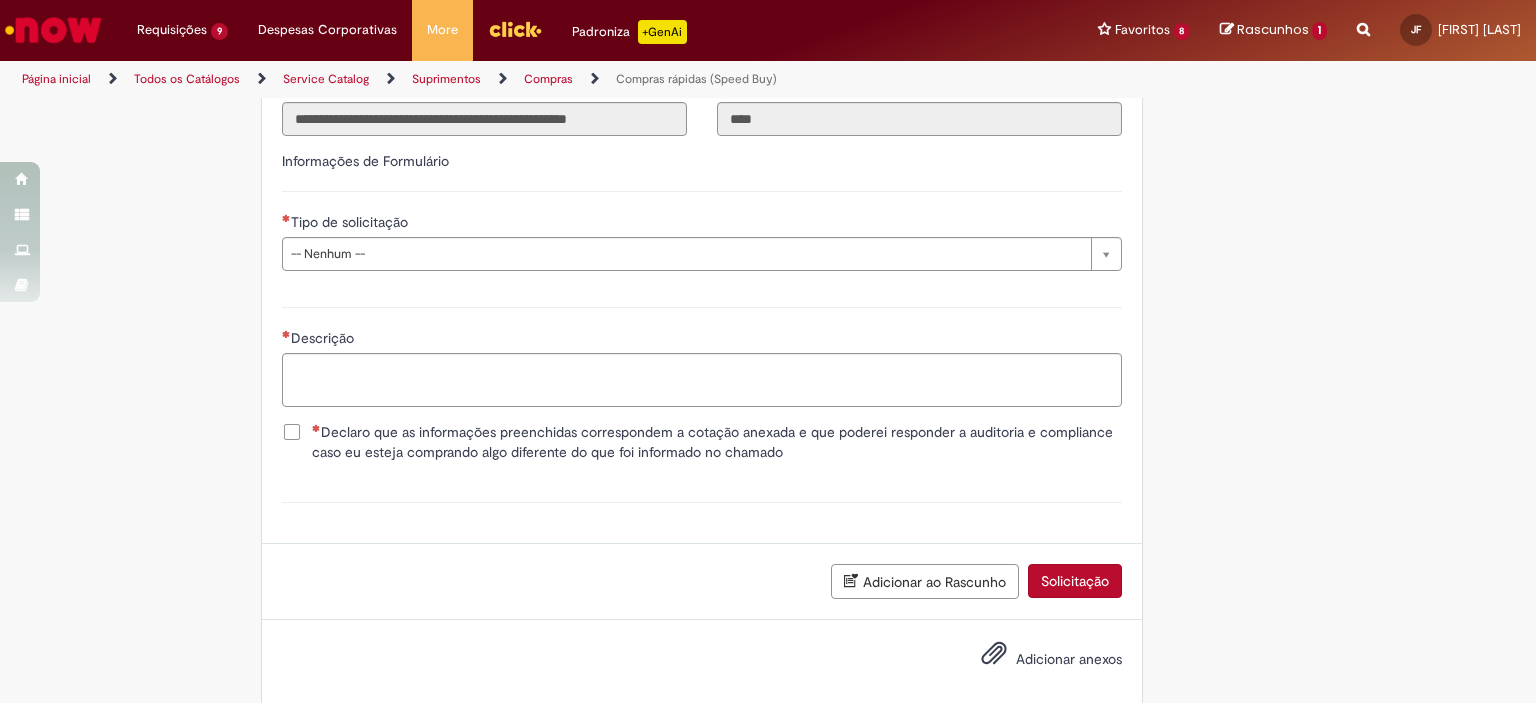 scroll, scrollTop: 2856, scrollLeft: 0, axis: vertical 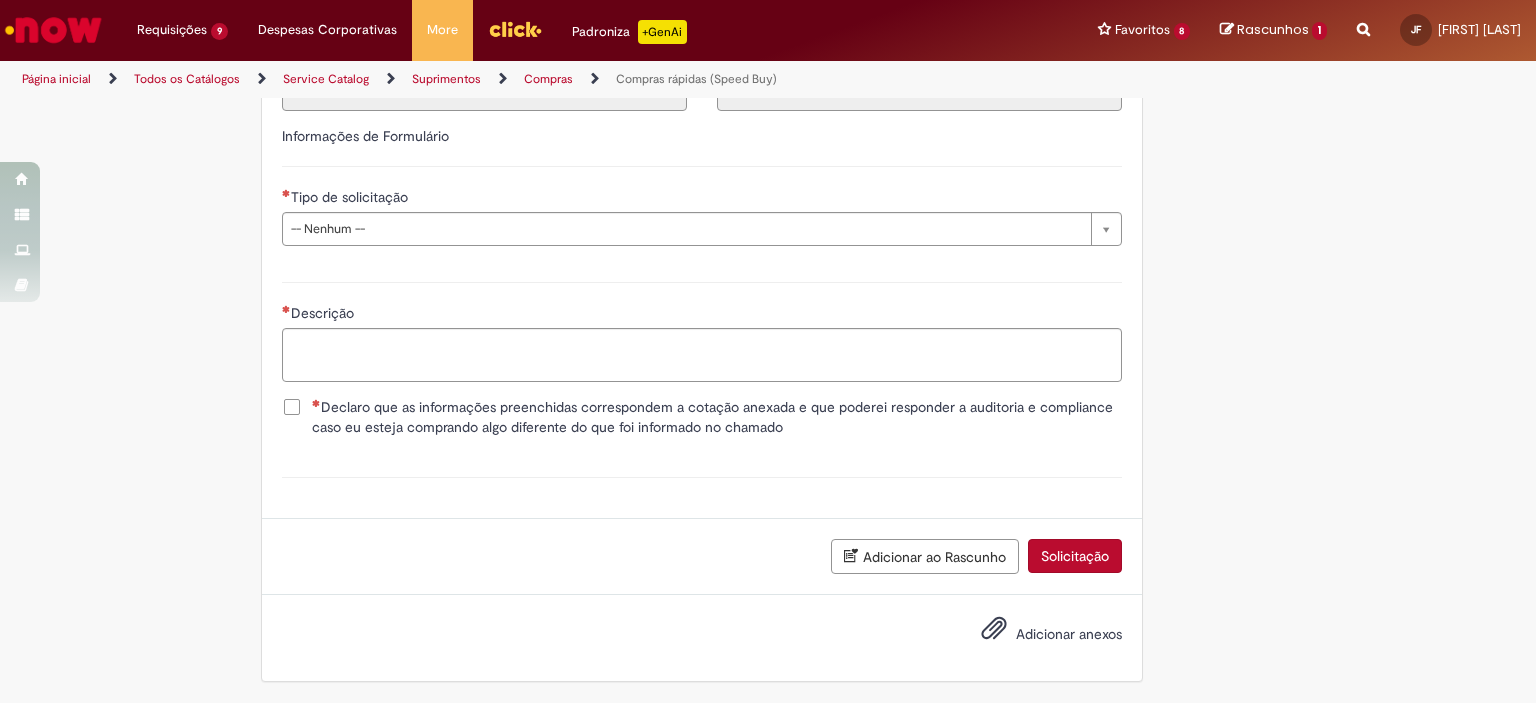 click on "Adicionar anexos" at bounding box center [1037, 635] 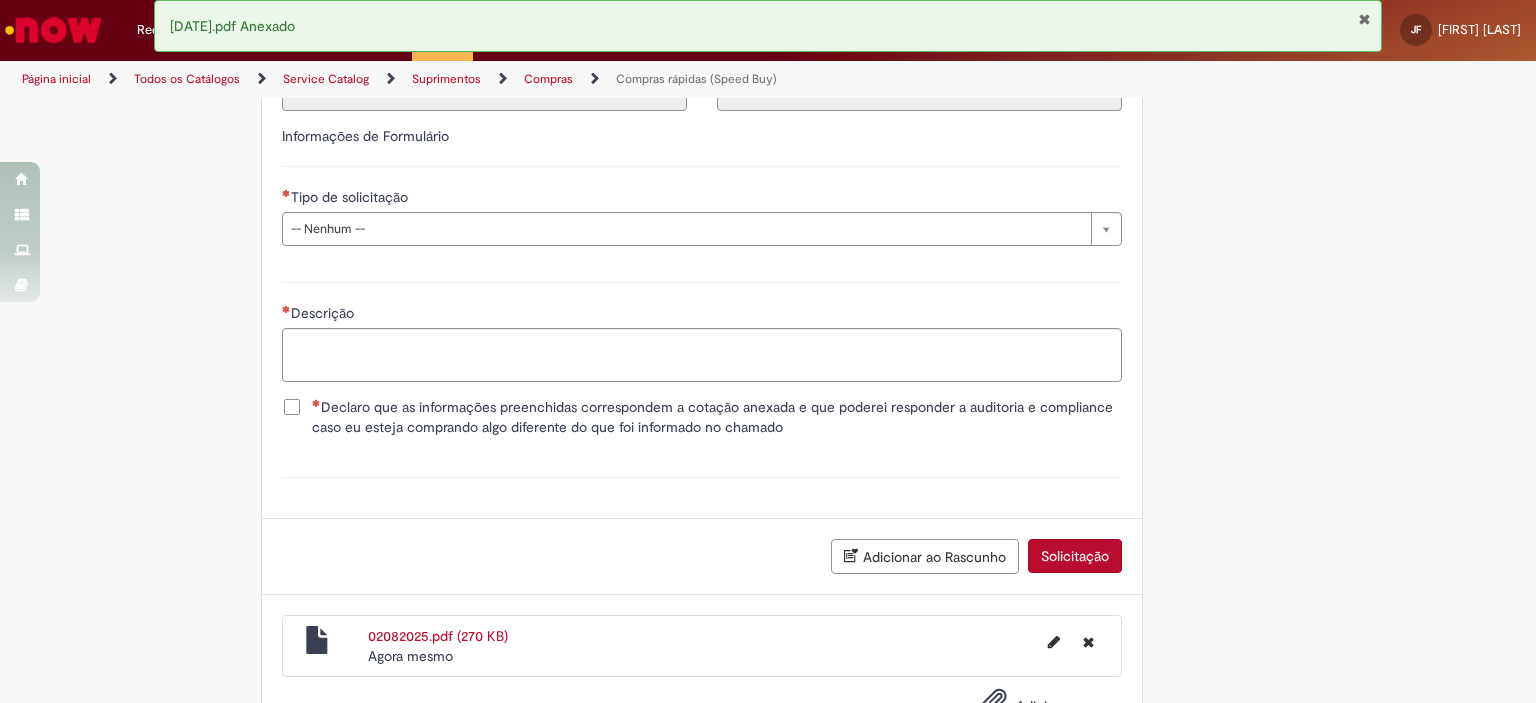 click on "Obrigatório um anexo.
Adicionar a Favoritos
Compras rápidas (Speed Buy)
Chamado destinado para a geração de pedido de compra de indiretos.
O Speed buy é a ferramenta oficial para a geração de pedidos de compra que atenda aos seguintes requisitos:
Compras de material e serviço indiretos
Compras inferiores a R$13.000 *
Compras com fornecedores nacionais
Compras de material sem contrato ativo no SAP para o centro solicitado
* Essa cota é referente ao tipo de solicitação padrão de Speed buy. Os chamados com cotas especiais podem possuir valores divergentes.
Regras de Utilização
No campo “Tipo de Solicitação” selecionar a opção correspondente a sua unidade de negócio.
Solicitação Padrão de Speed buy:
Fábricas, centros de Excelência e de Distribuição:  habilitado para todos usuários ambev
Ativos   de TI:" at bounding box center (768, -990) 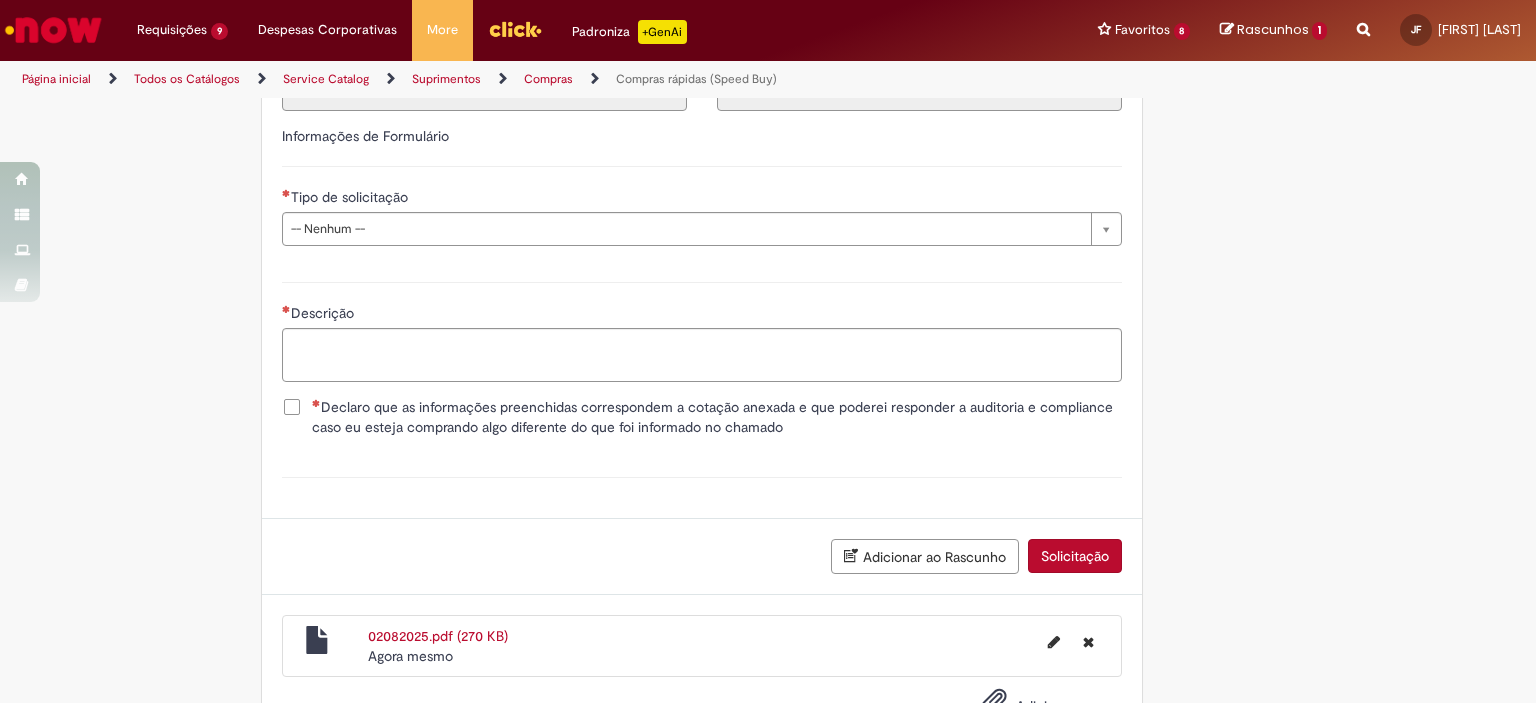 click on "Declaro que as informações preenchidas correspondem a cotação anexada e que poderei responder a auditoria e compliance caso eu esteja comprando algo diferente do que foi informado no chamado" at bounding box center [717, 417] 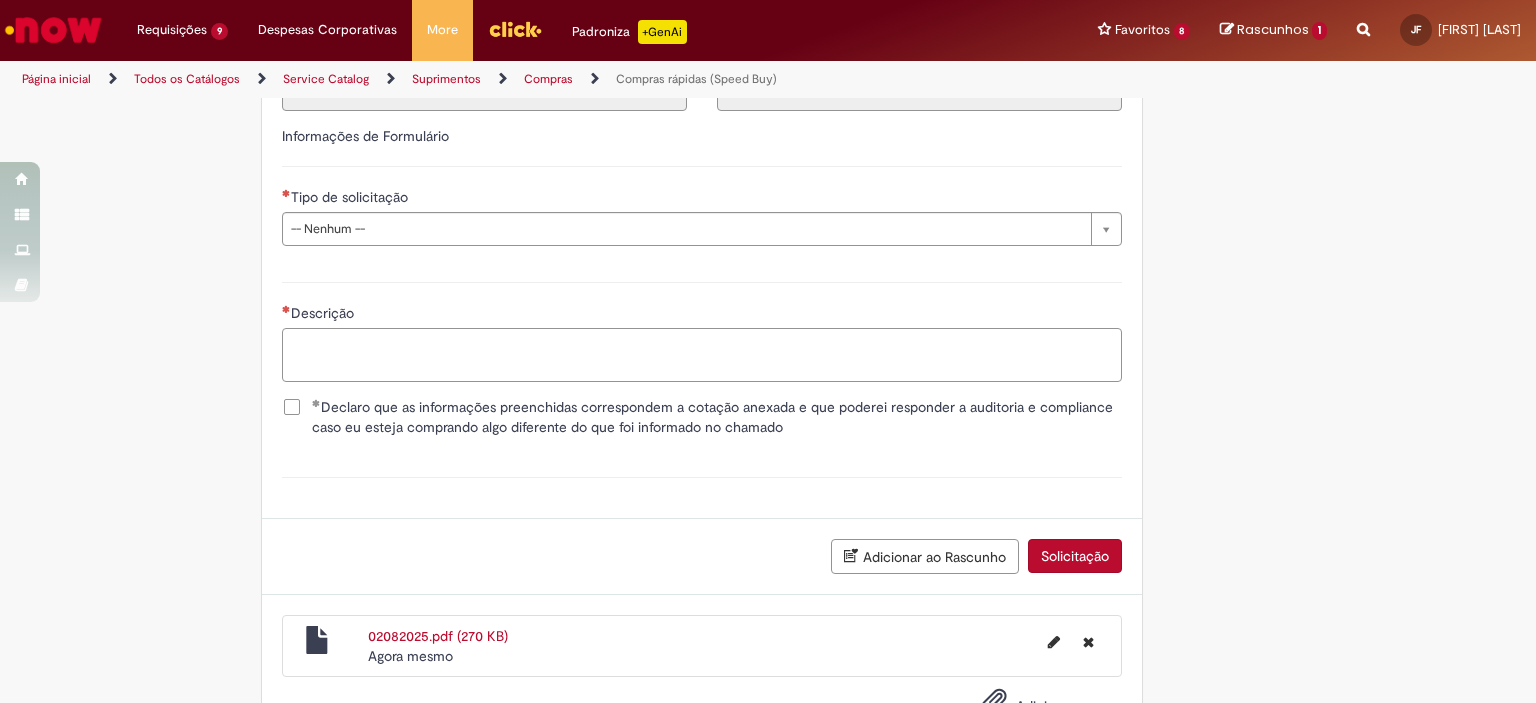 click on "Descrição" at bounding box center (702, 355) 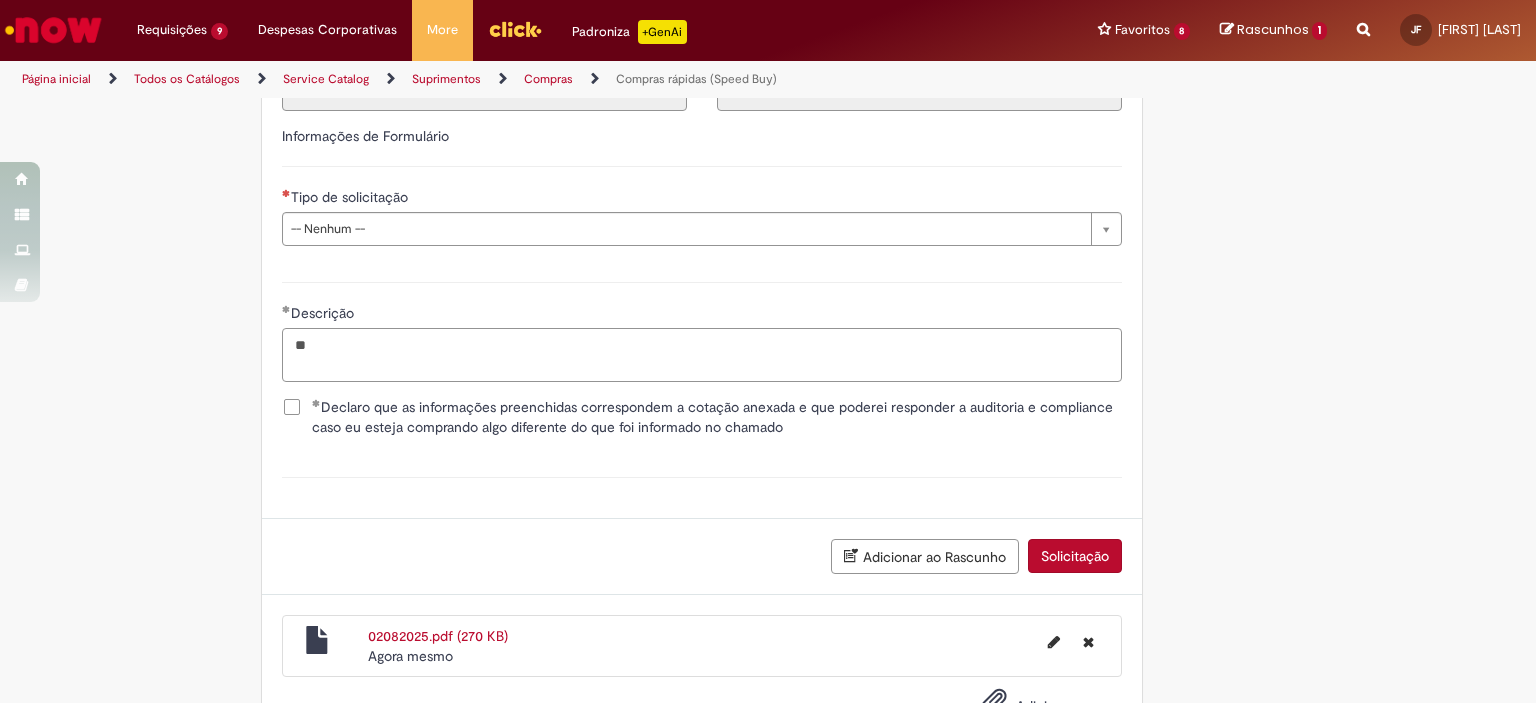 type on "*" 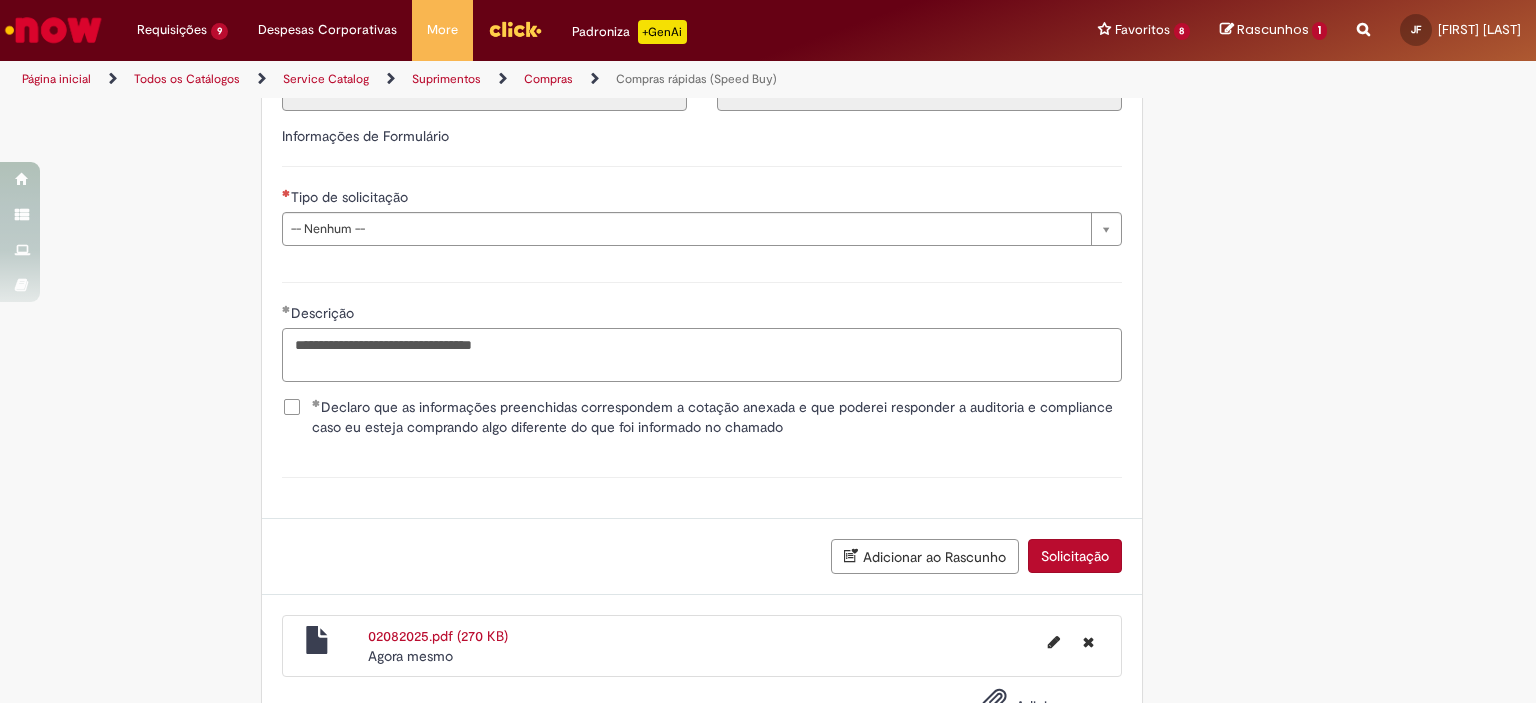 type on "**********" 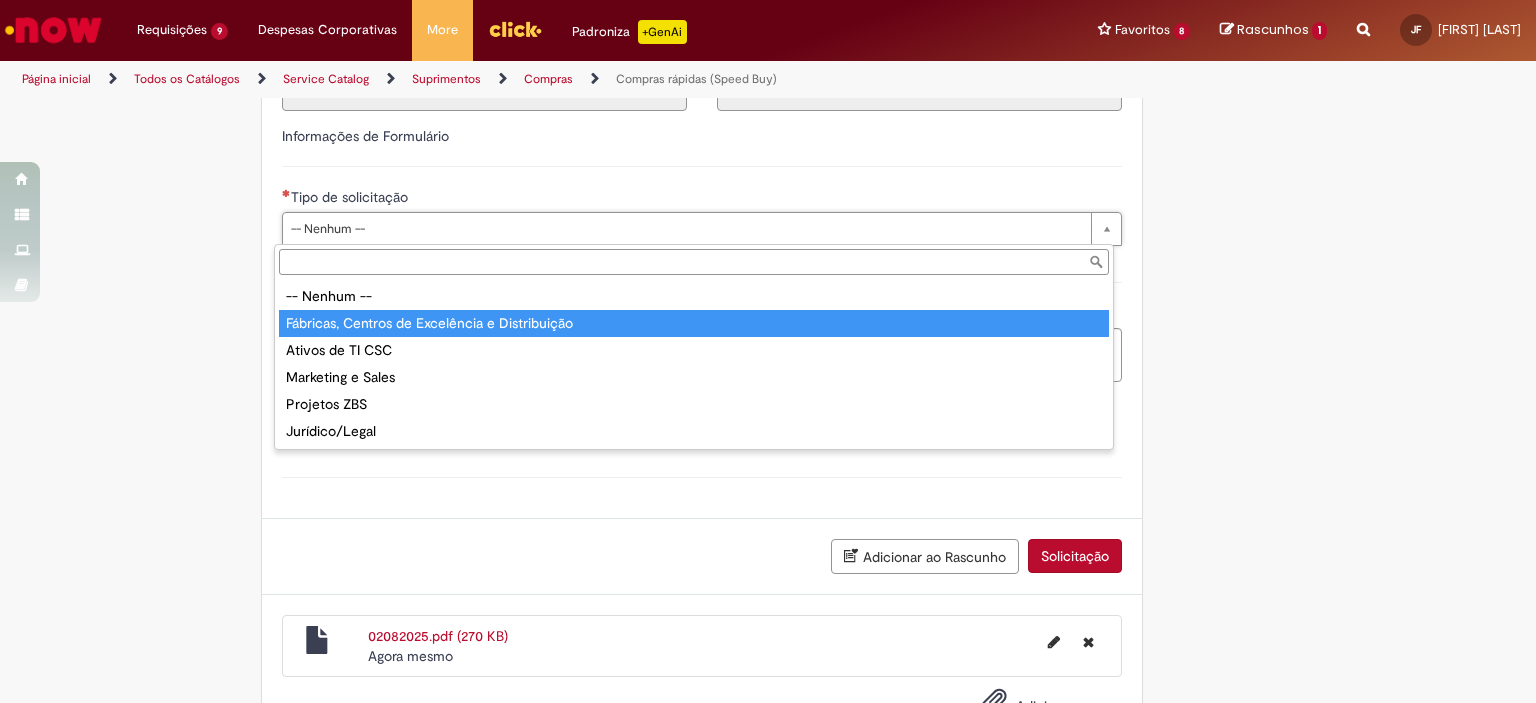 type on "**********" 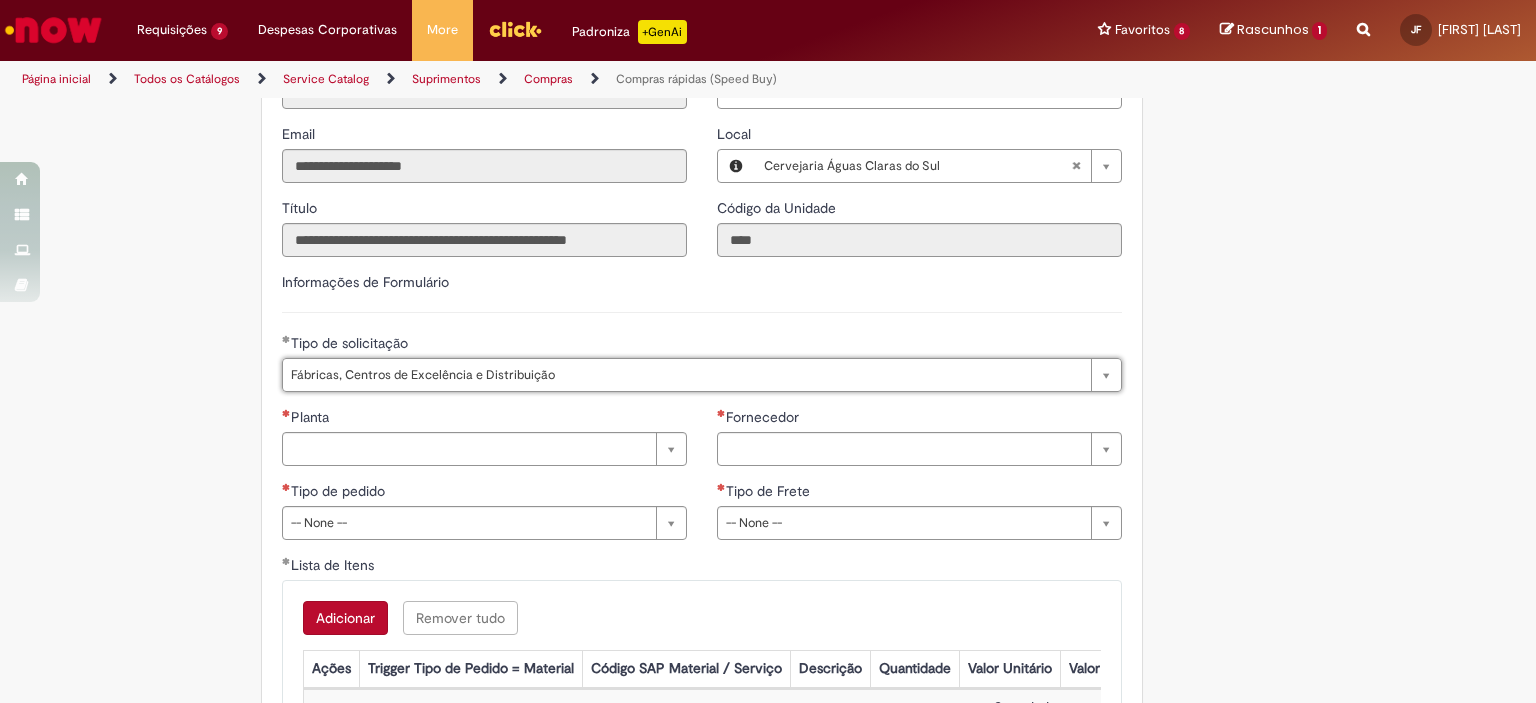 scroll, scrollTop: 2708, scrollLeft: 0, axis: vertical 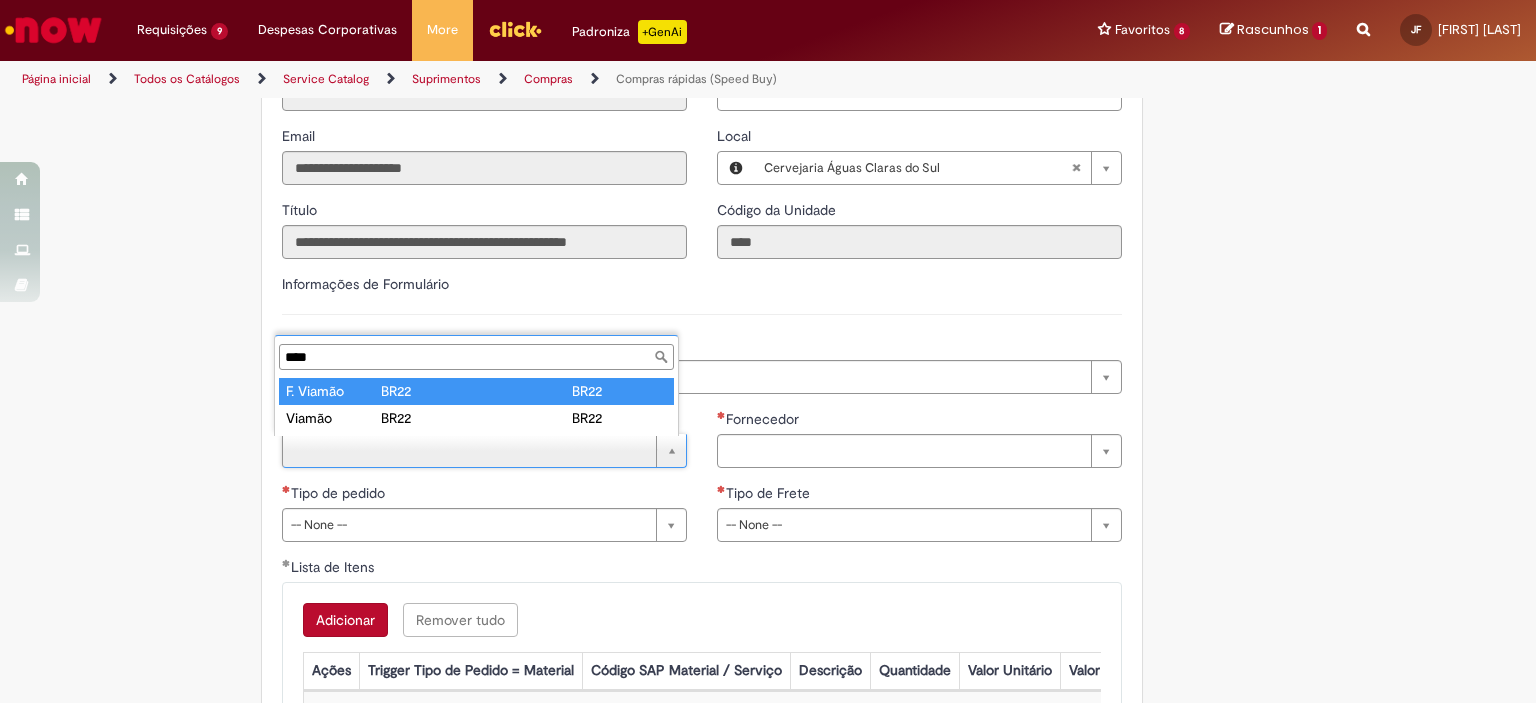 type on "****" 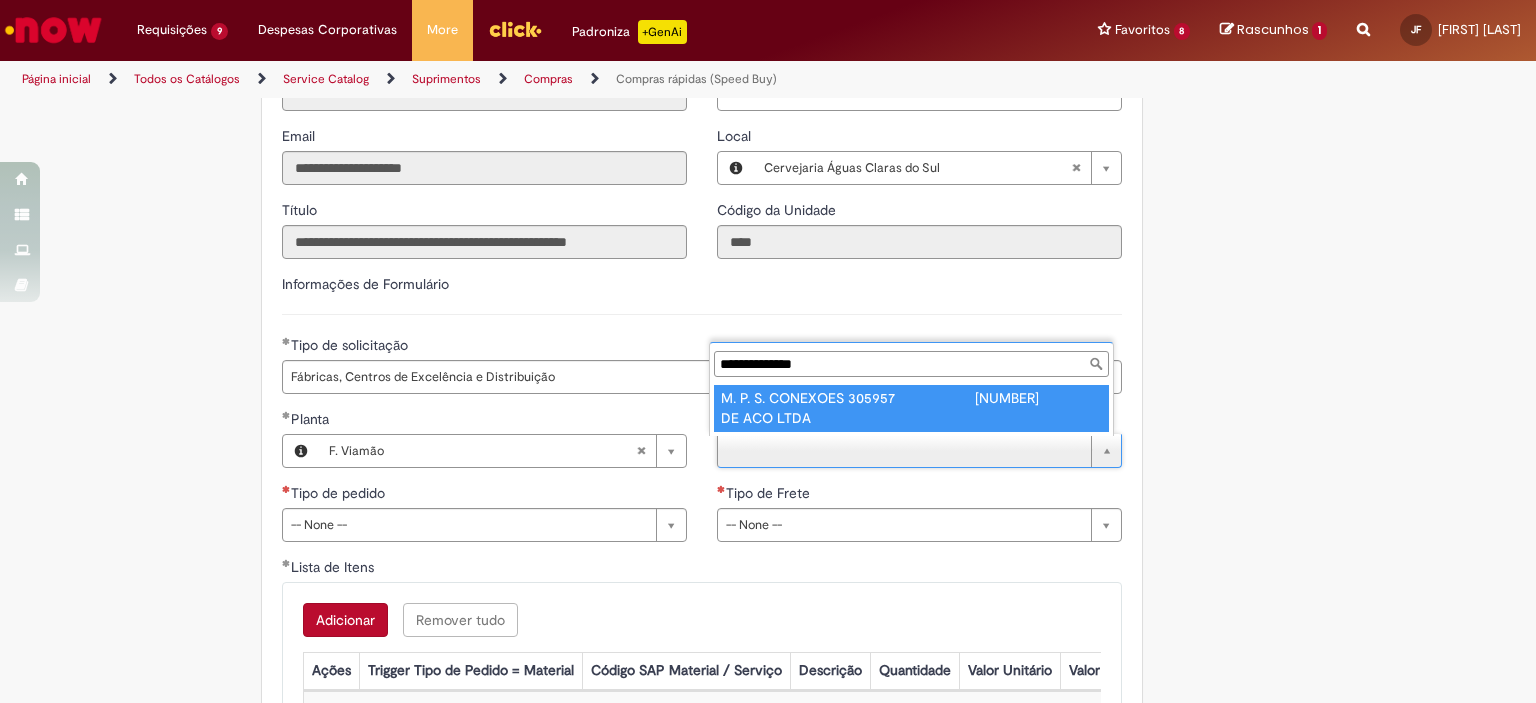 type on "**********" 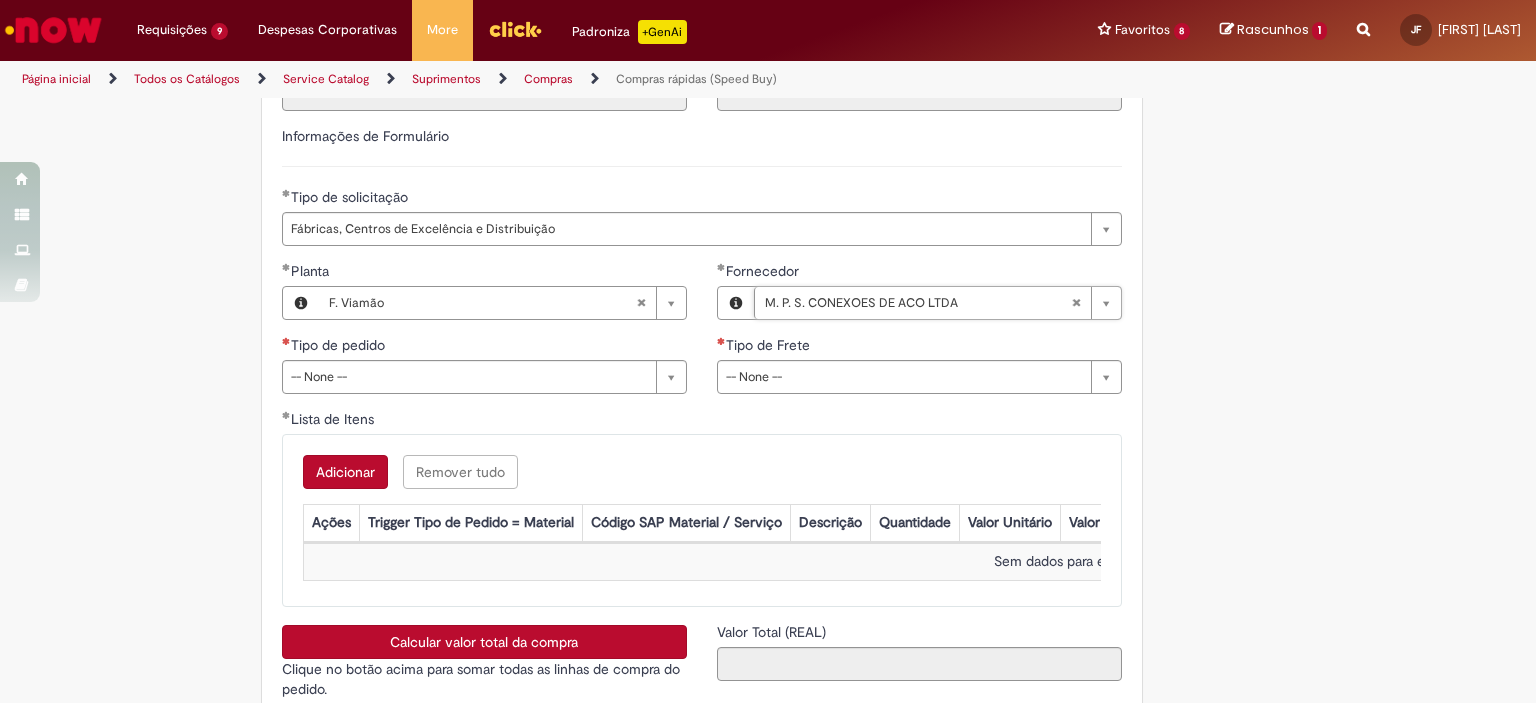 scroll, scrollTop: 2928, scrollLeft: 0, axis: vertical 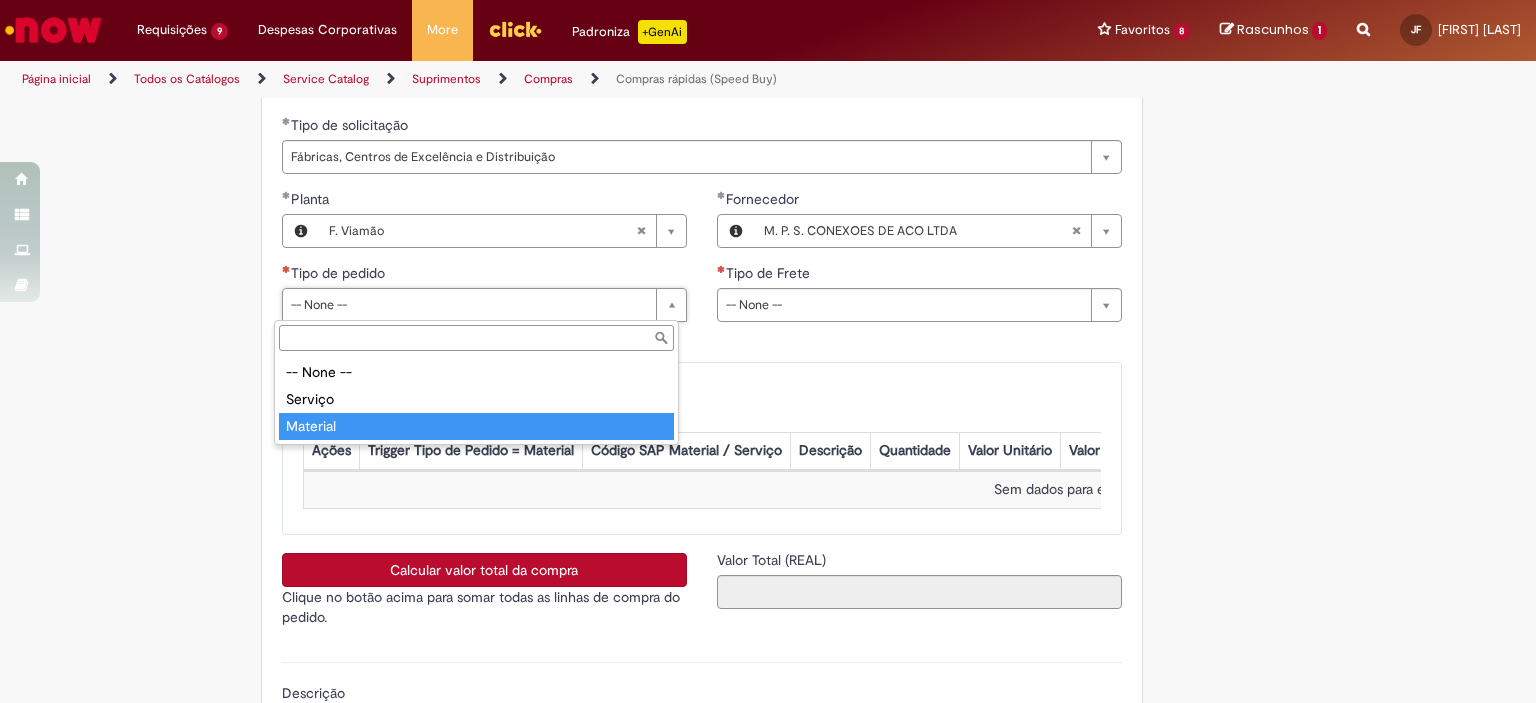 type on "********" 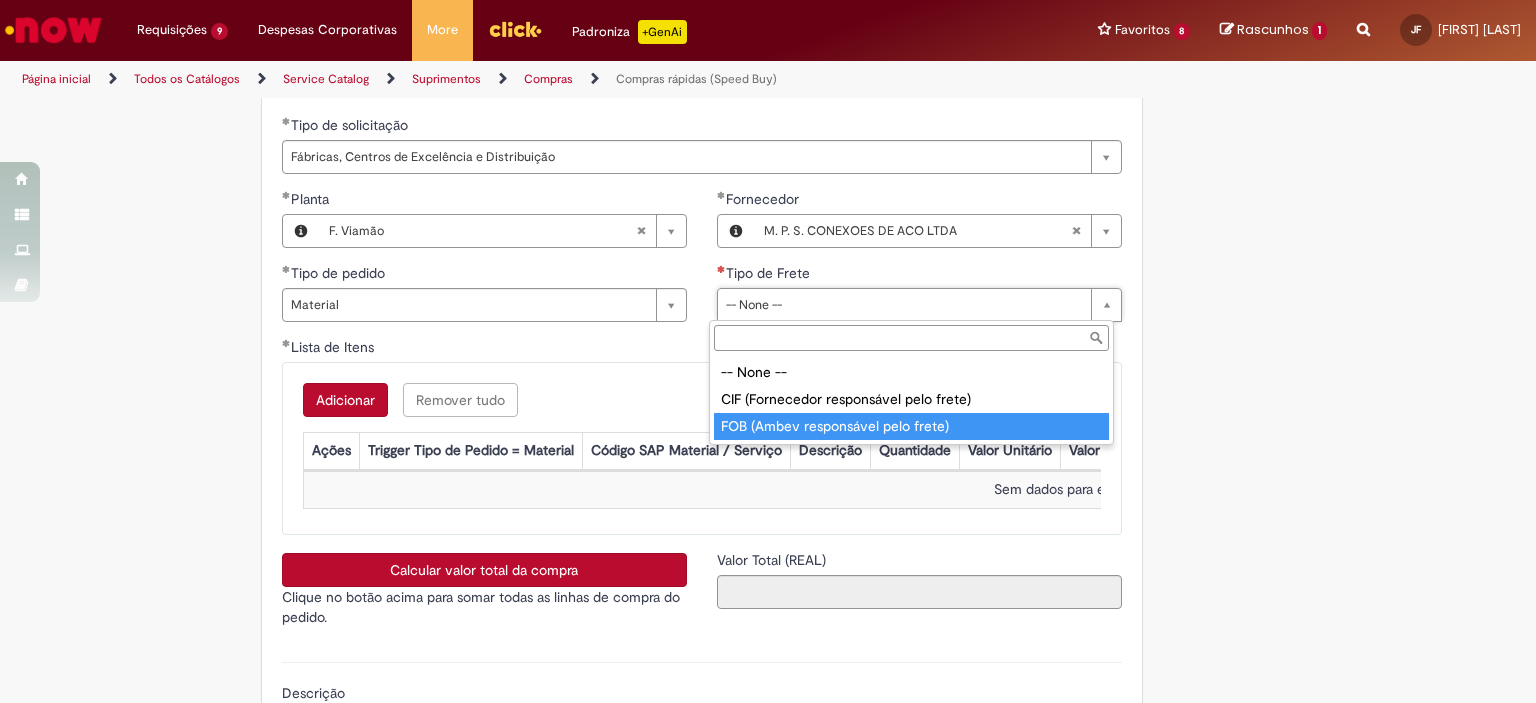 type on "**********" 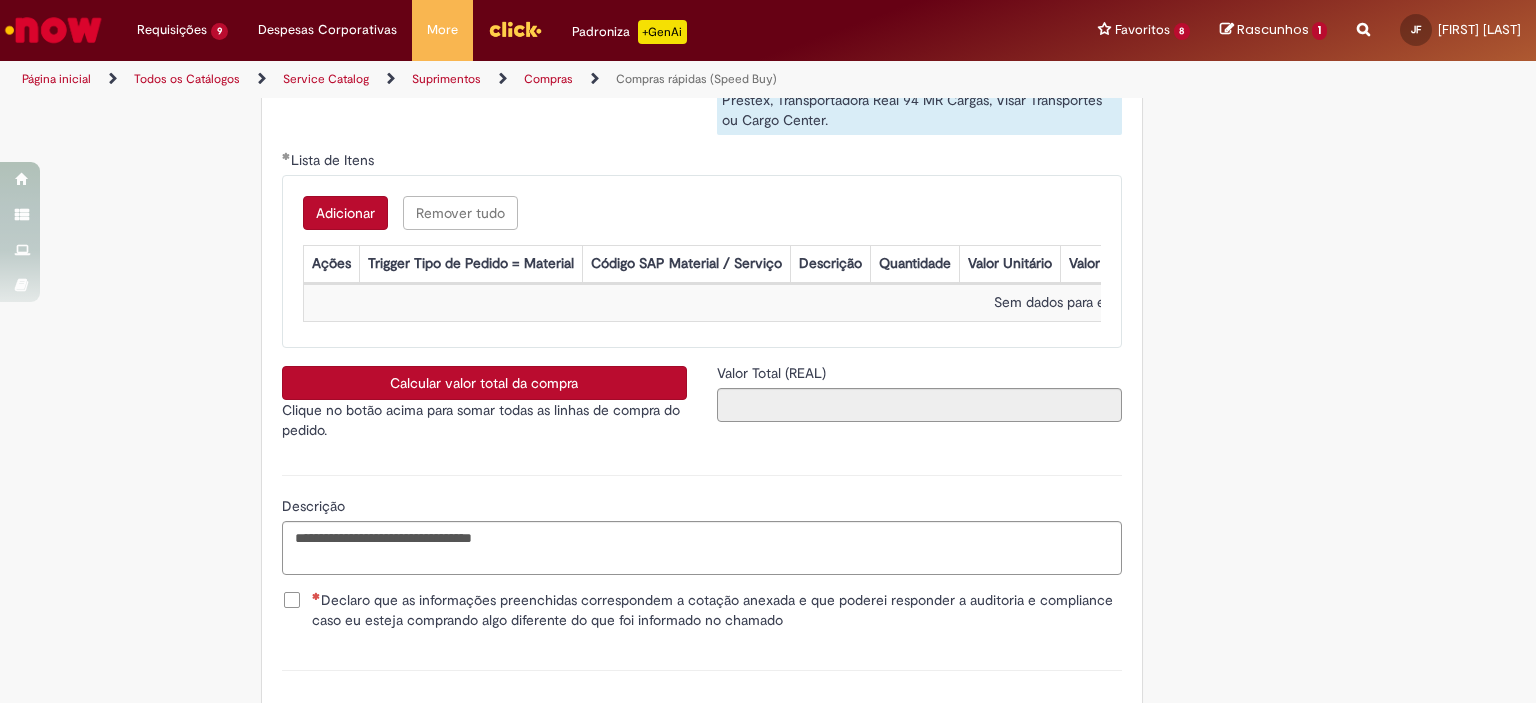 scroll, scrollTop: 3232, scrollLeft: 0, axis: vertical 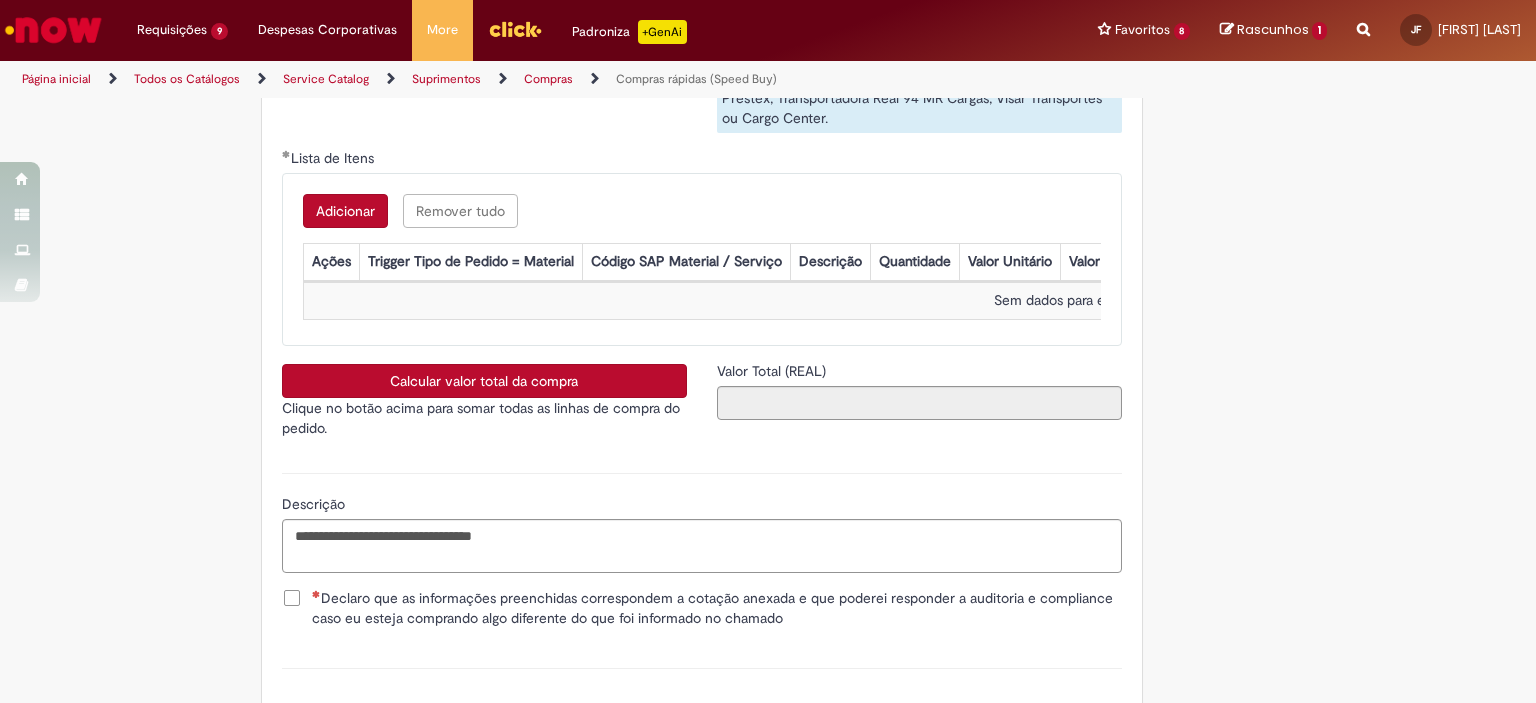 click on "Adicionar" at bounding box center (345, 211) 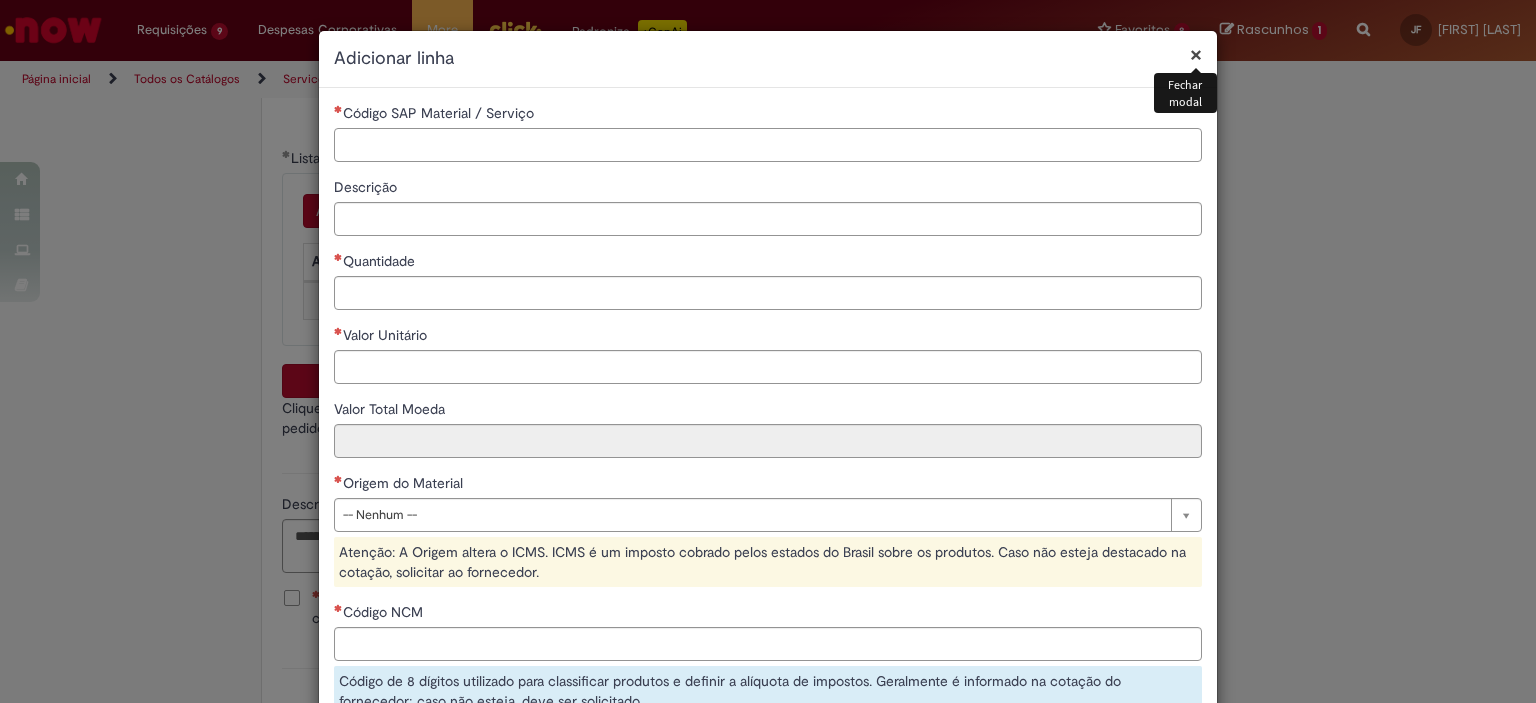 click on "Código SAP Material / Serviço" at bounding box center [768, 145] 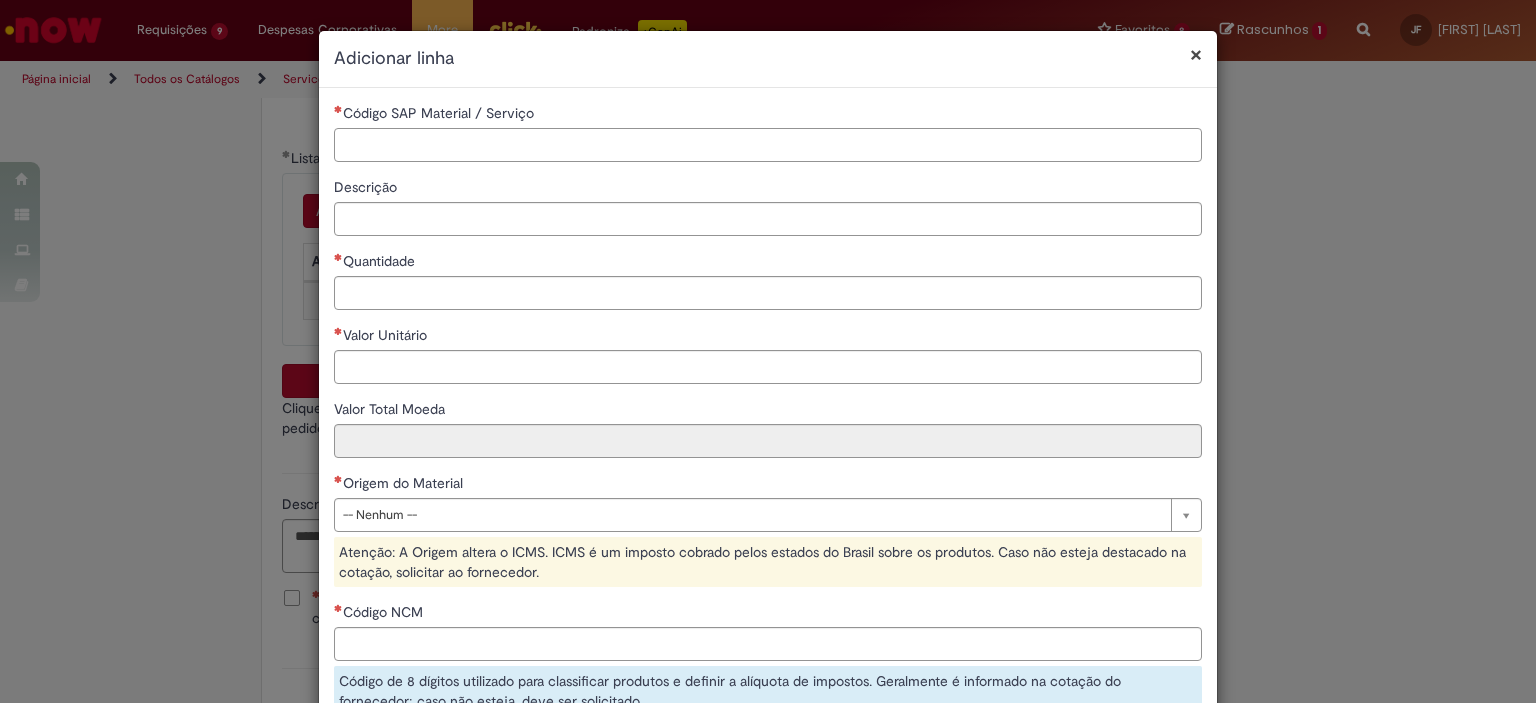 paste on "********" 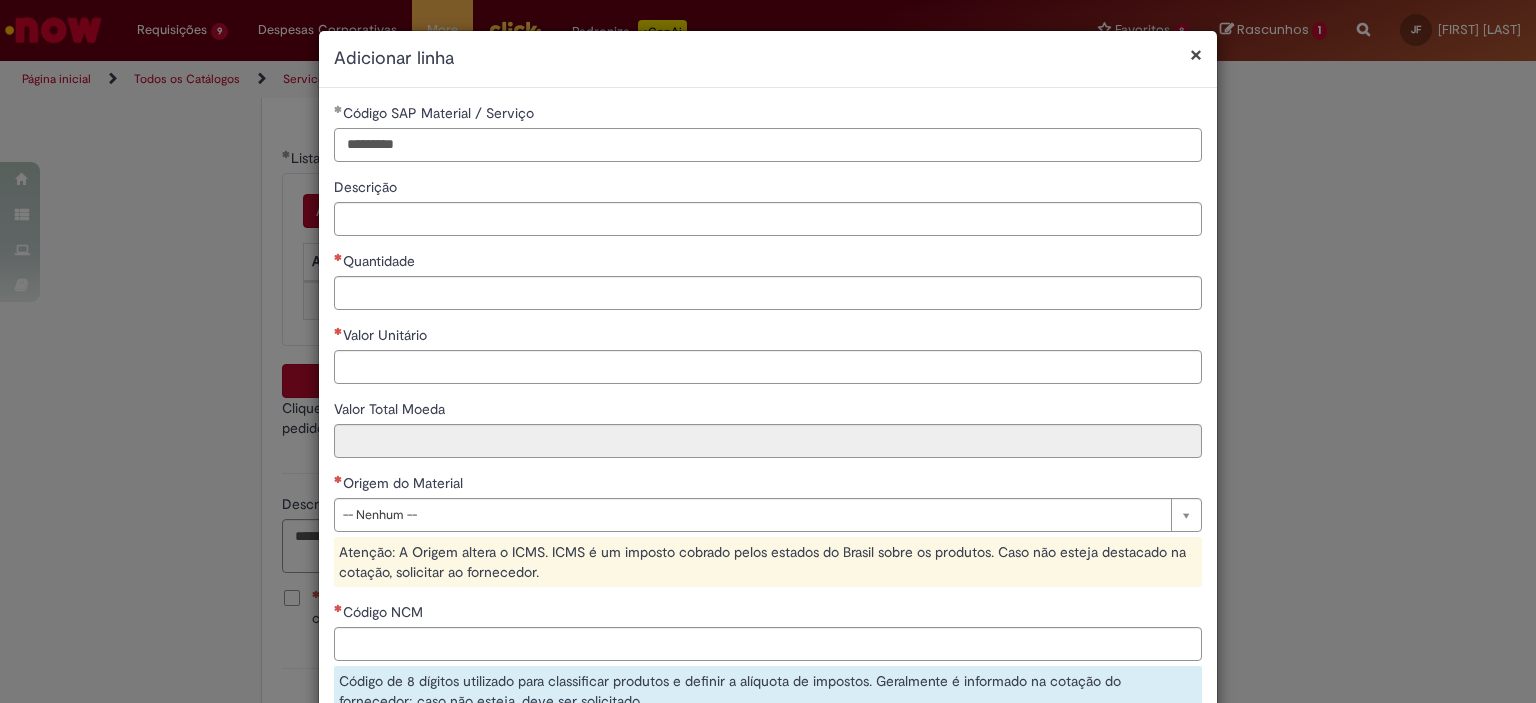 type on "********" 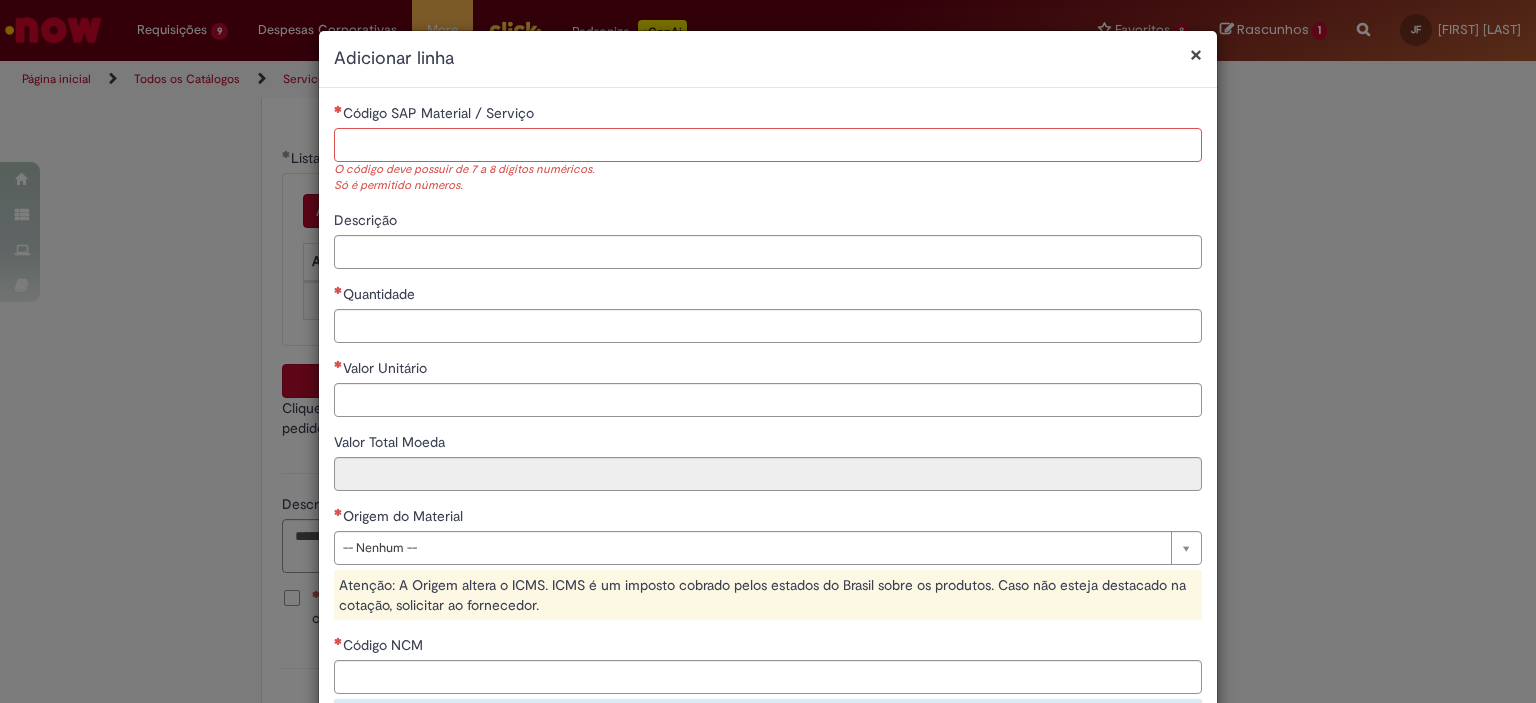 paste on "********" 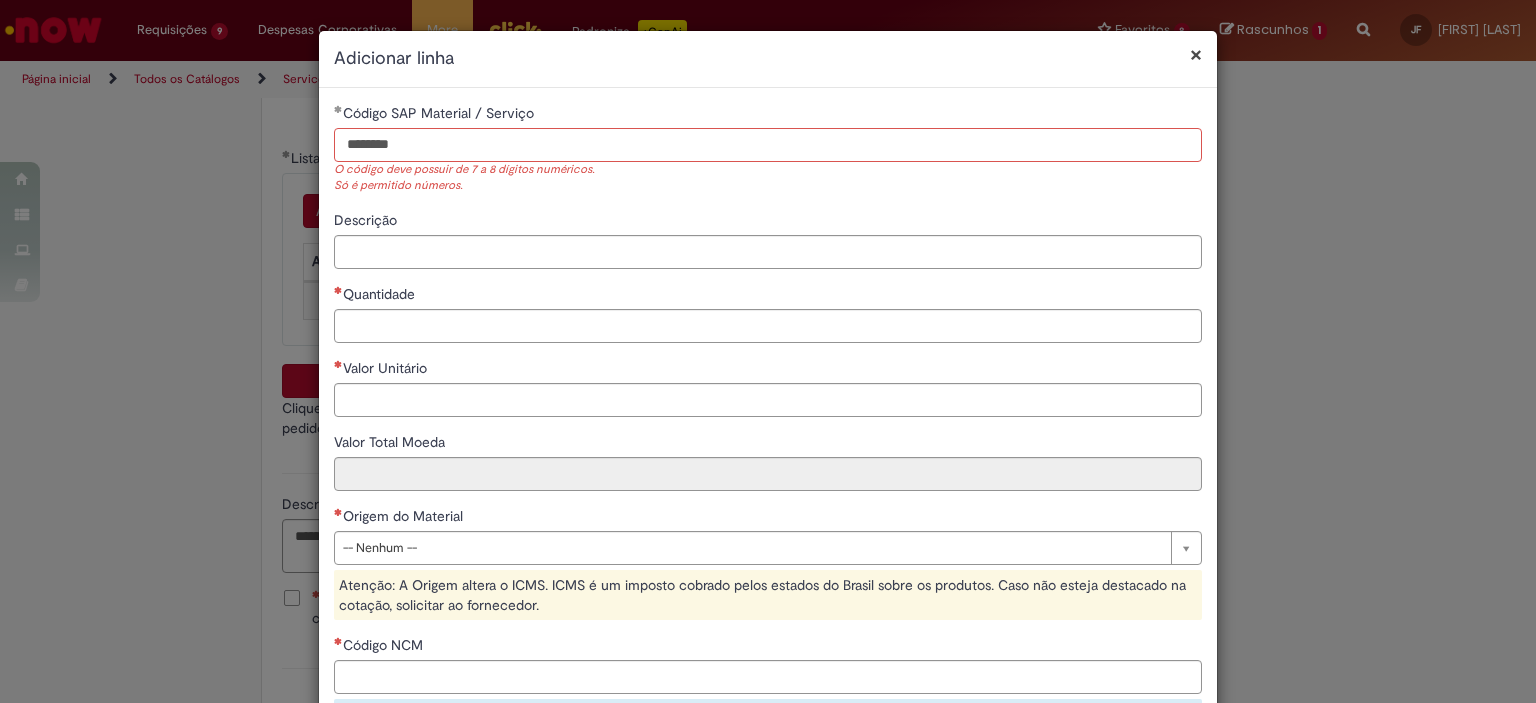 type on "********" 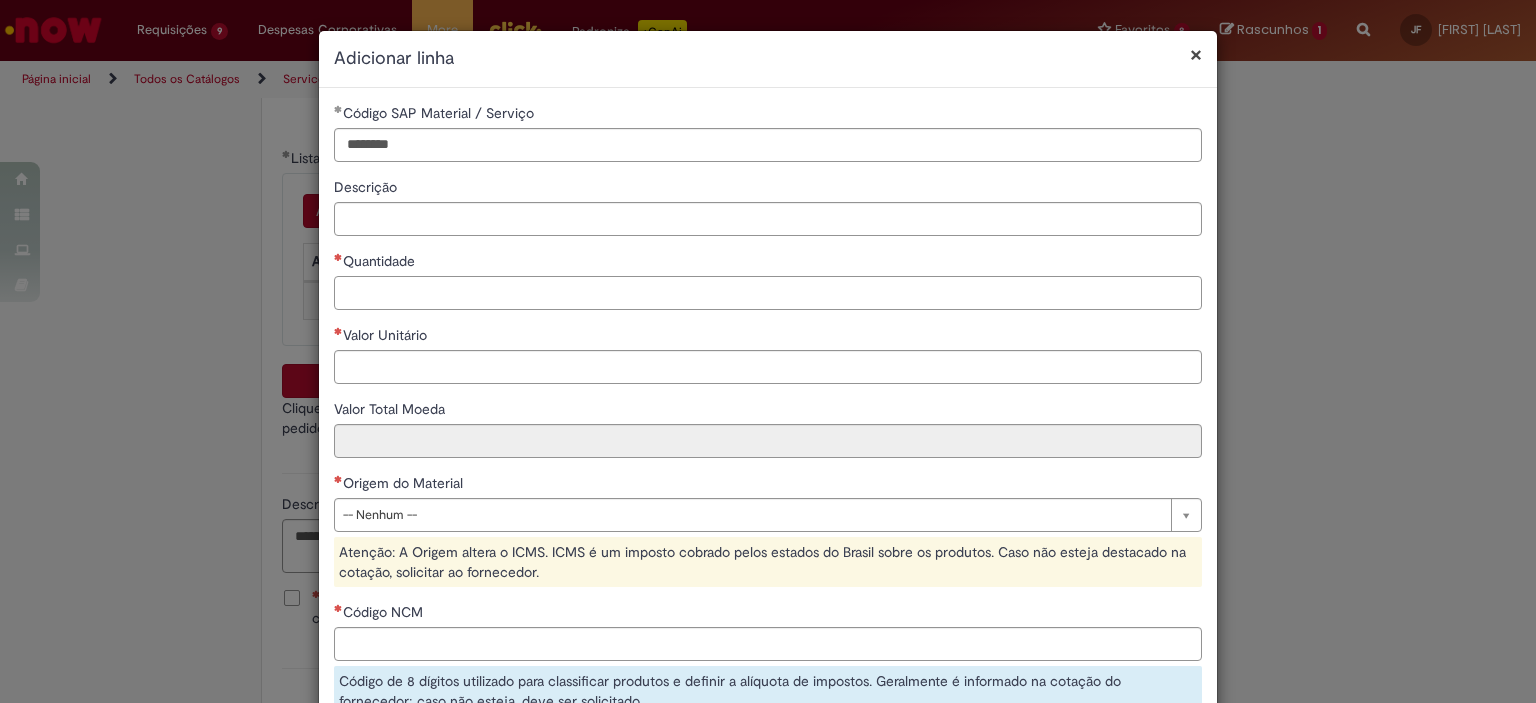 click on "**********" at bounding box center [768, 491] 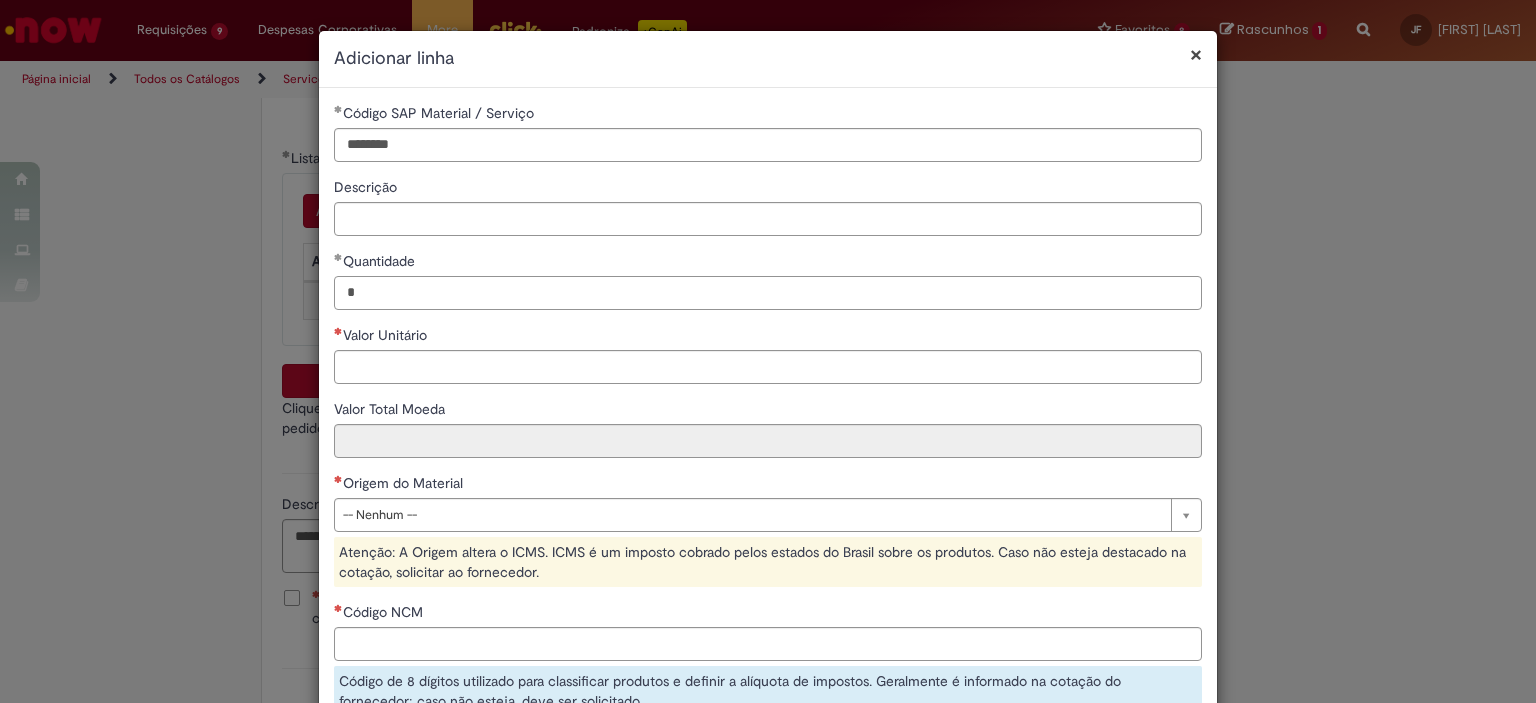type on "*" 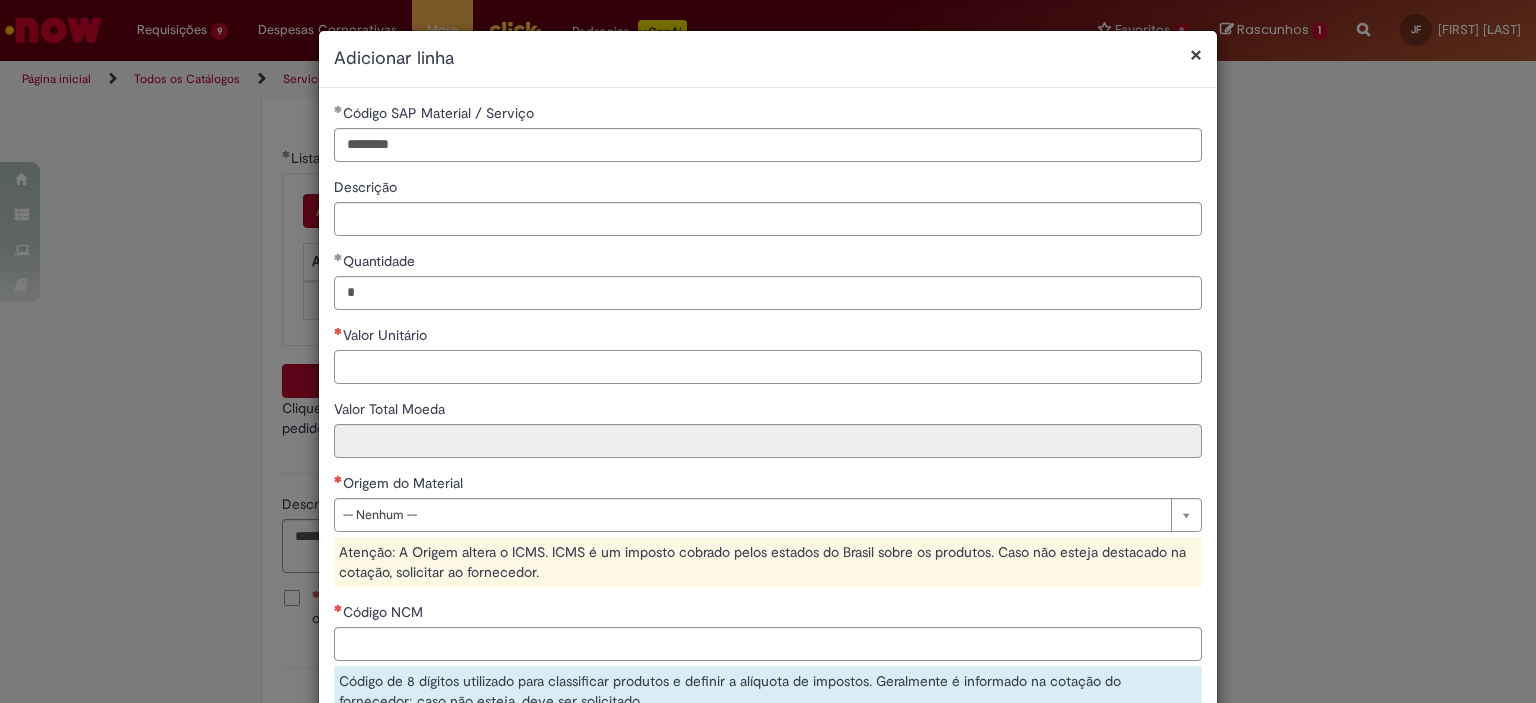 click on "Valor Unitário" at bounding box center (768, 367) 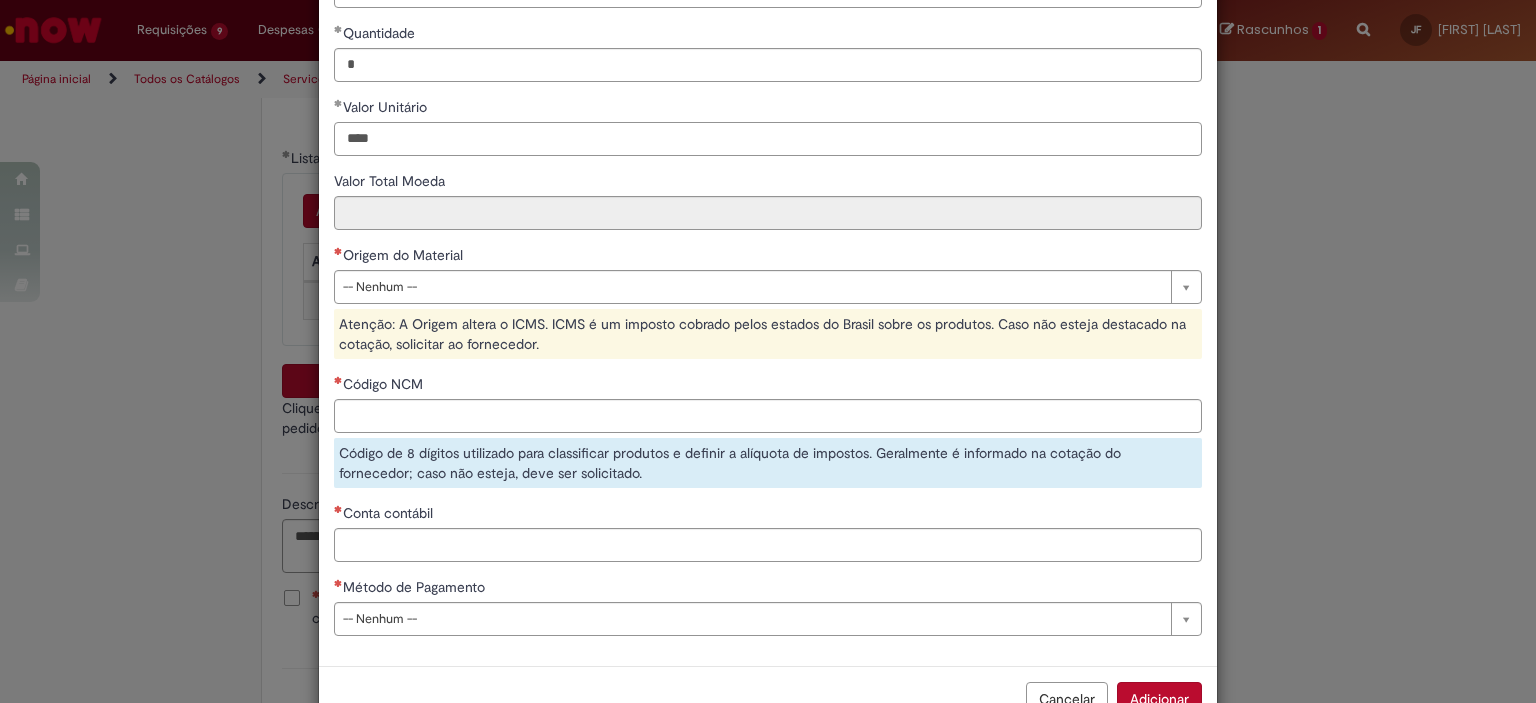 scroll, scrollTop: 237, scrollLeft: 0, axis: vertical 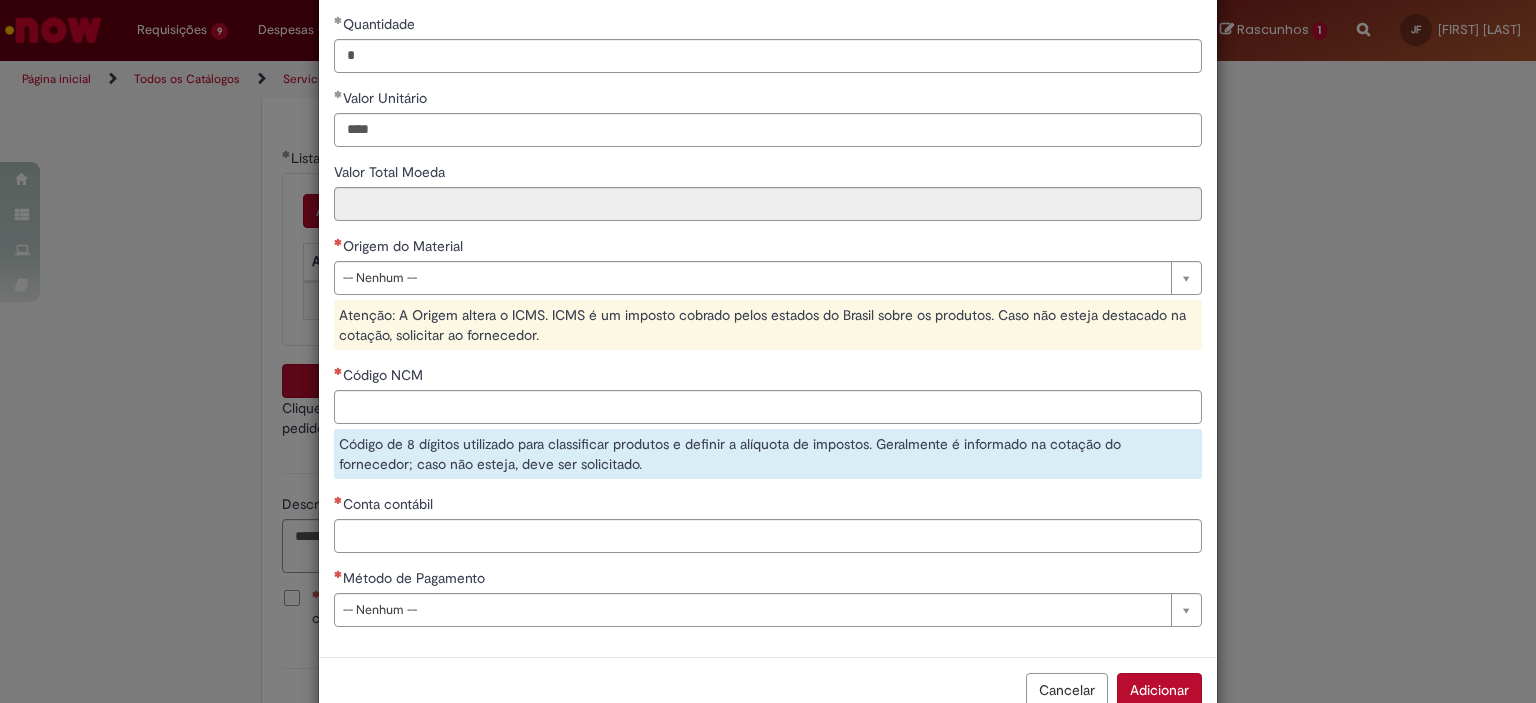 type on "********" 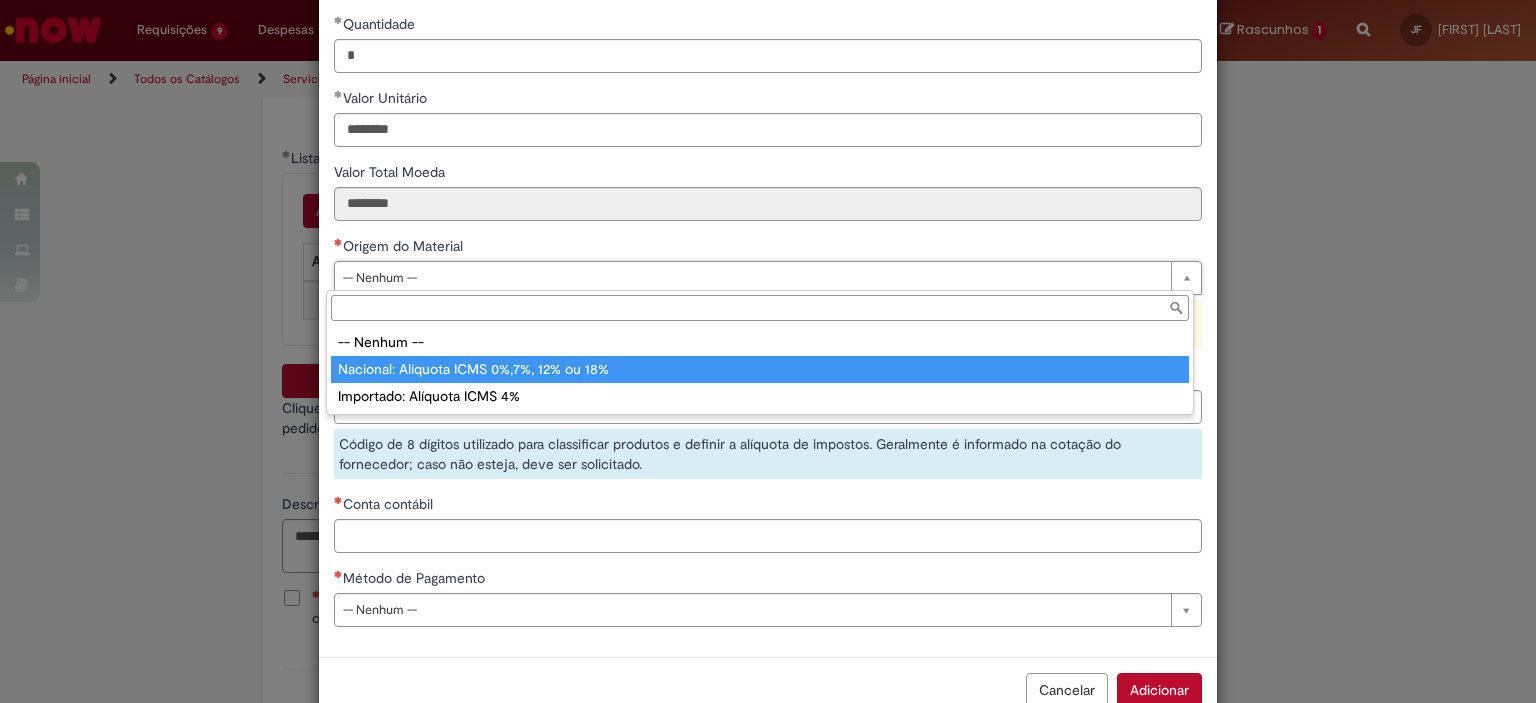 type on "**********" 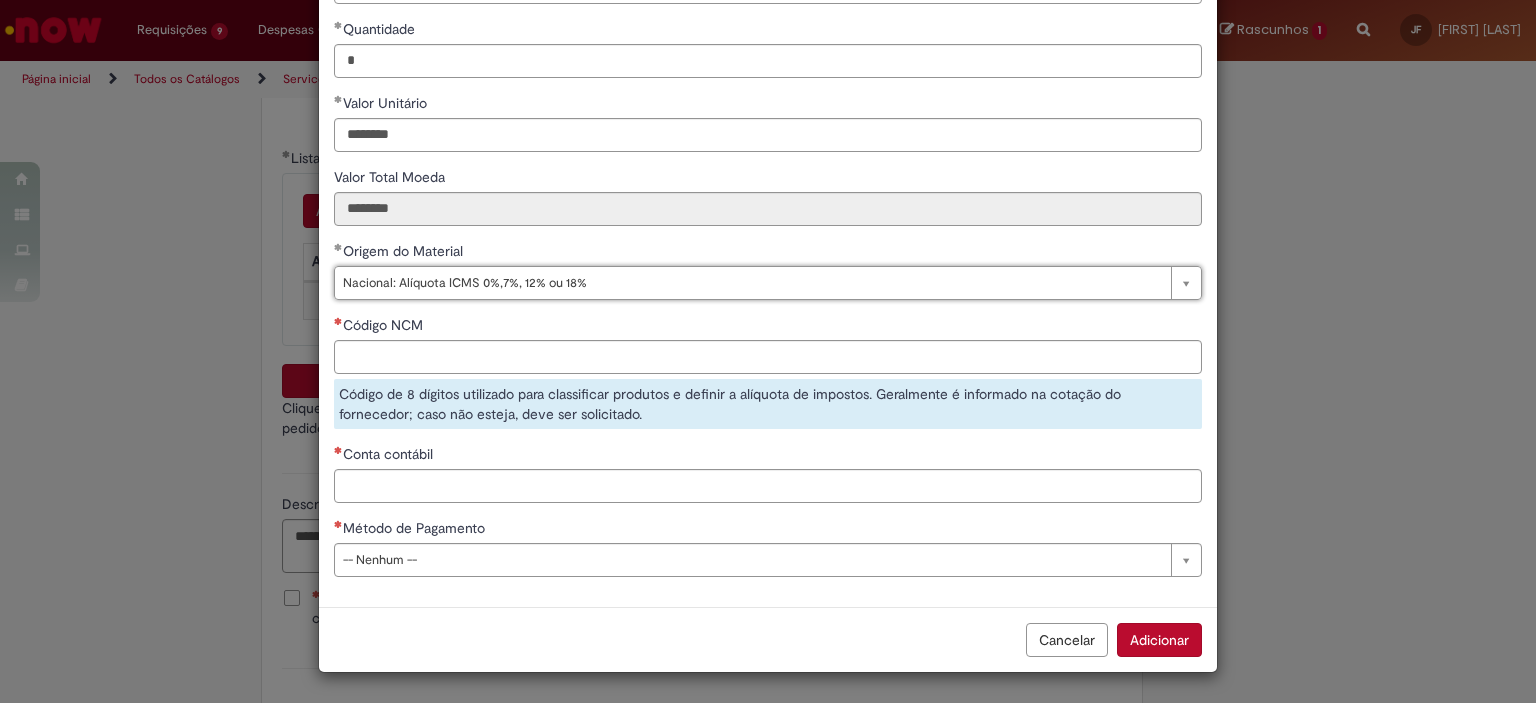 scroll, scrollTop: 230, scrollLeft: 0, axis: vertical 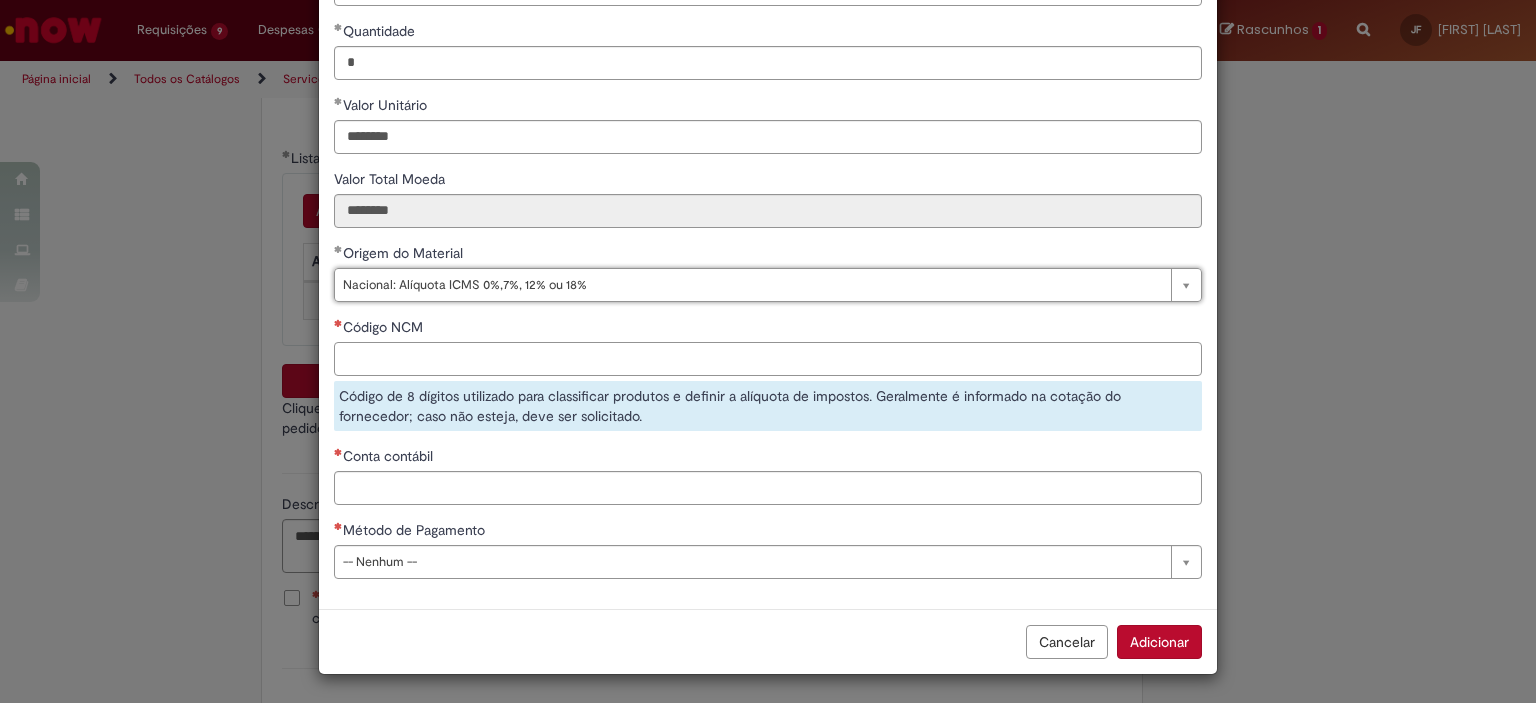 click on "Código NCM" at bounding box center (768, 359) 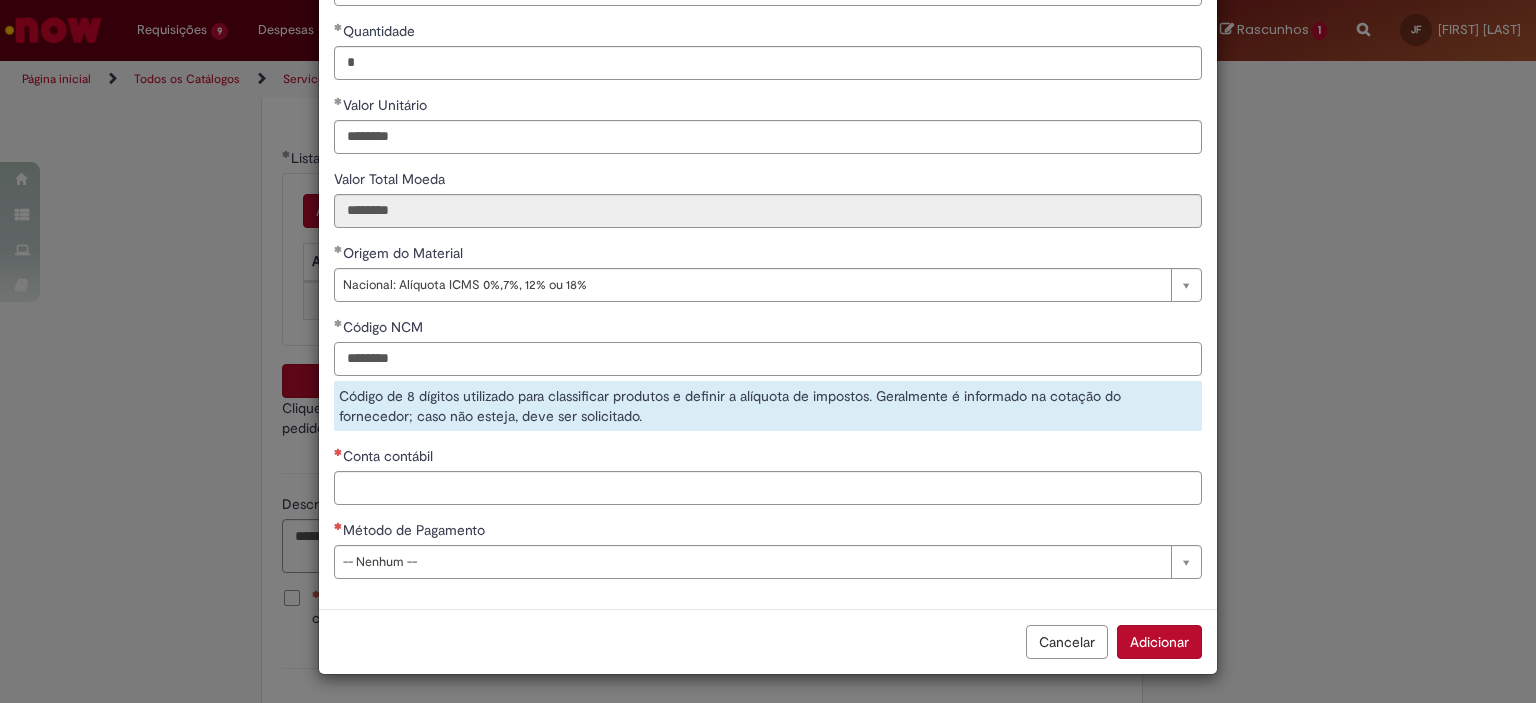 type on "********" 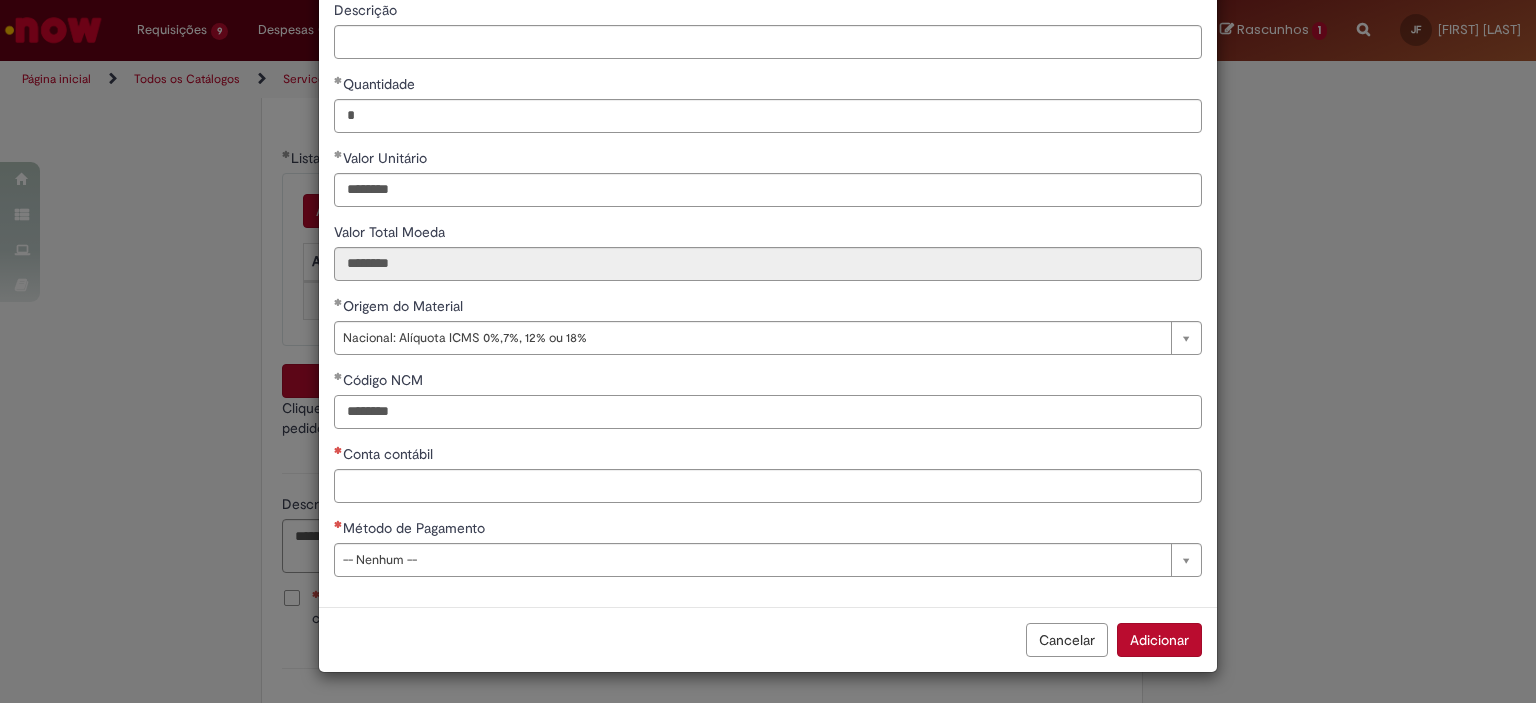 scroll, scrollTop: 175, scrollLeft: 0, axis: vertical 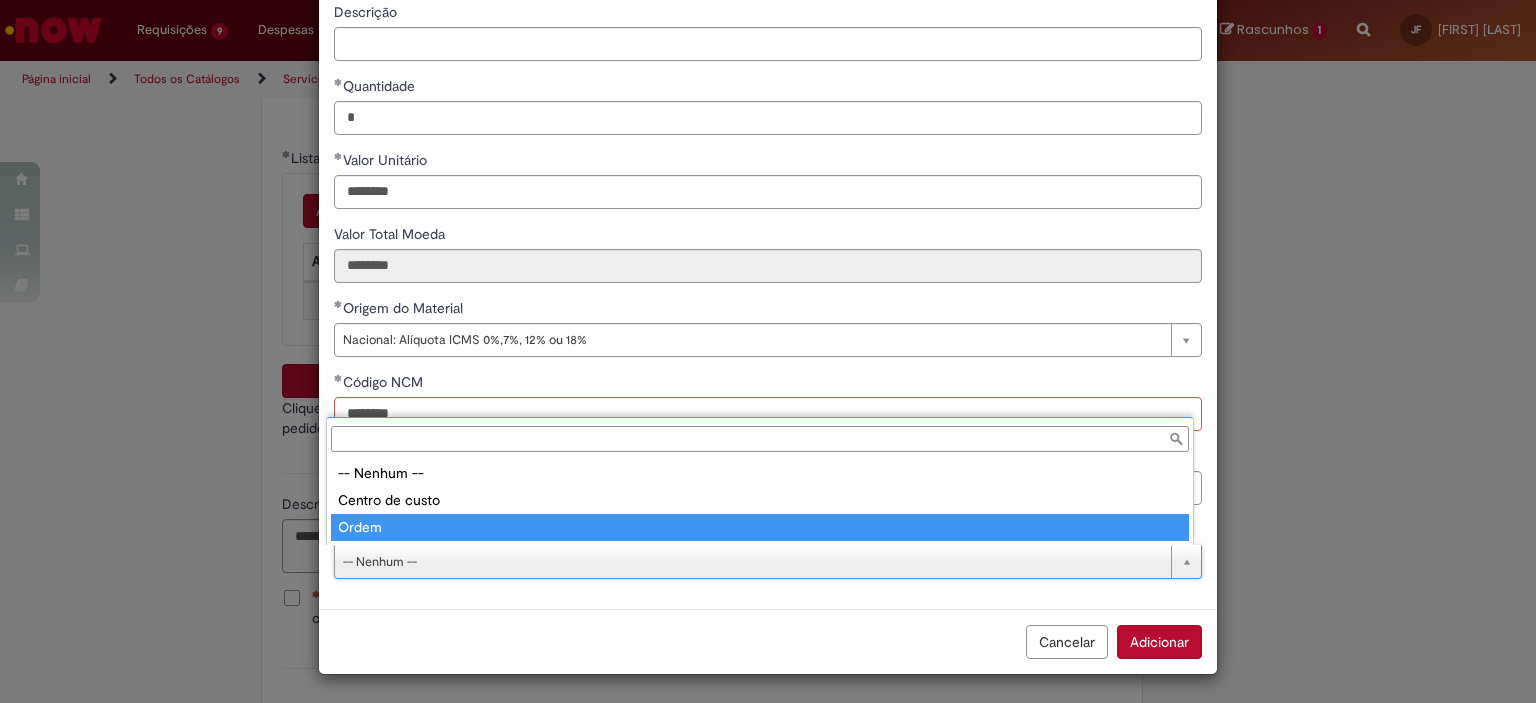 type on "*****" 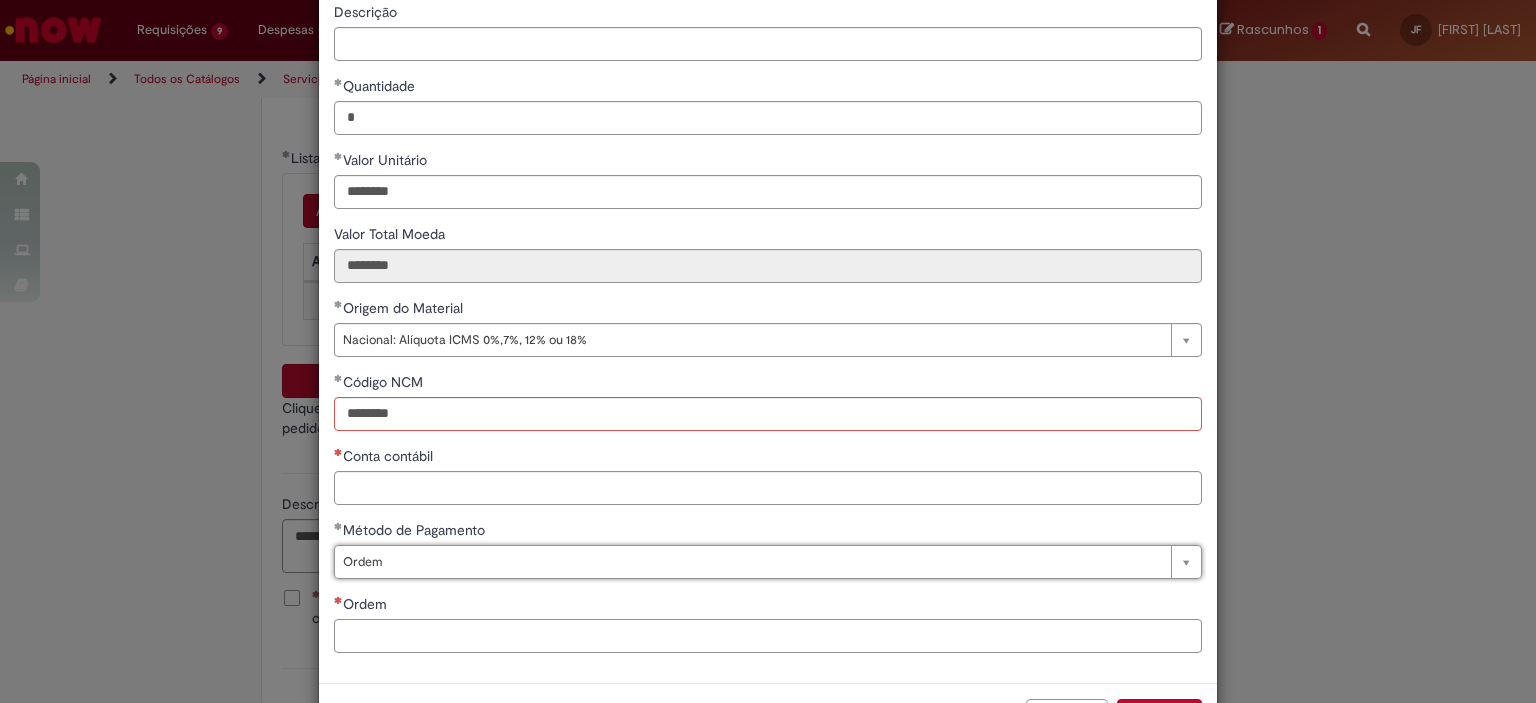 click on "Ordem" at bounding box center [768, 636] 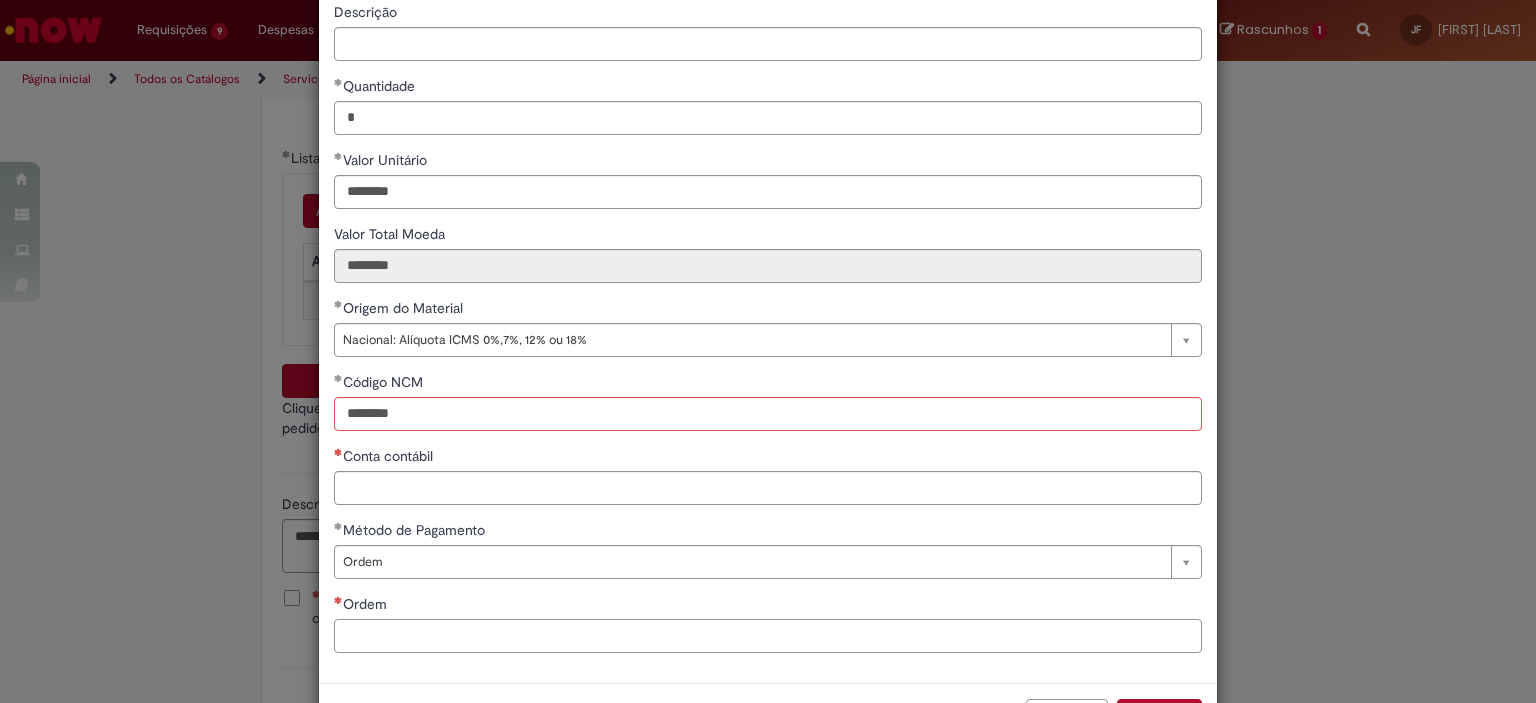 paste on "**********" 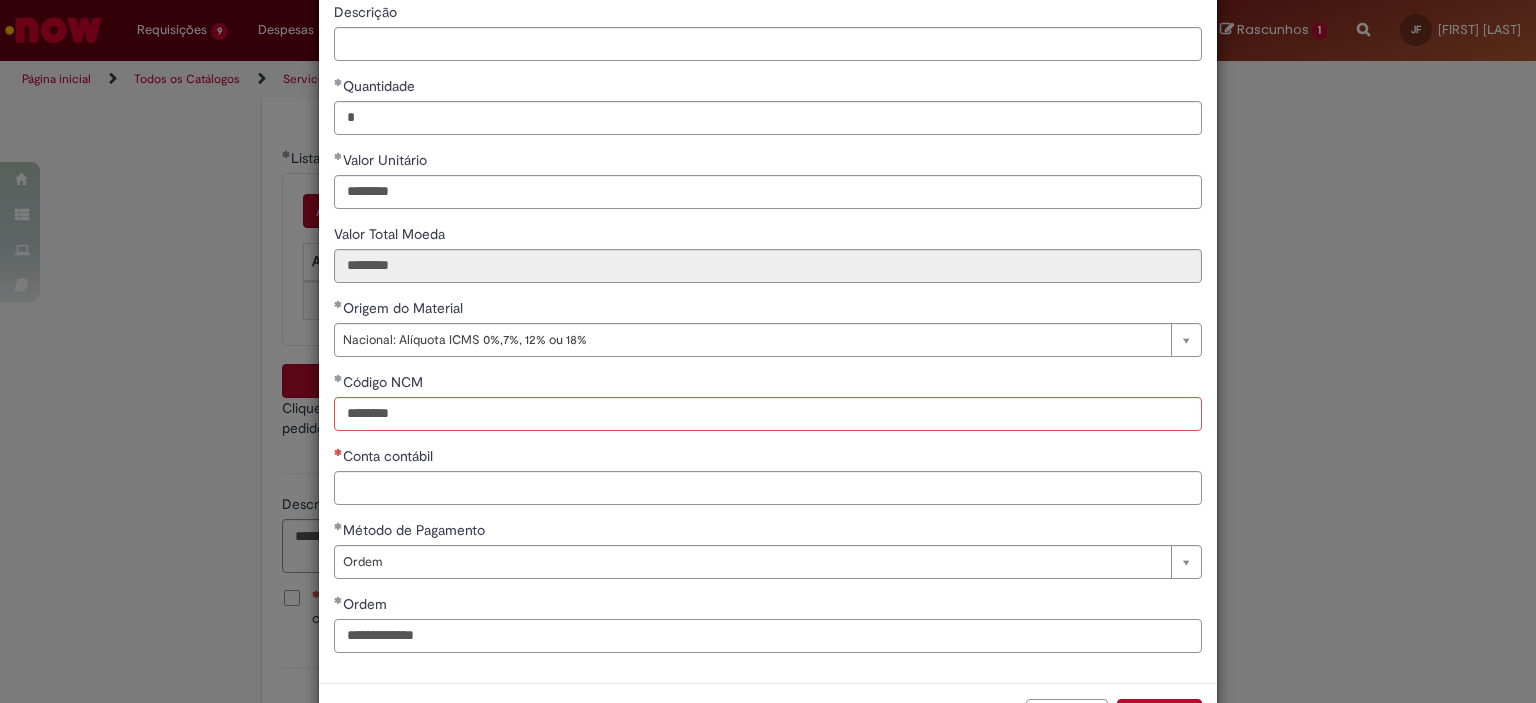 type on "**********" 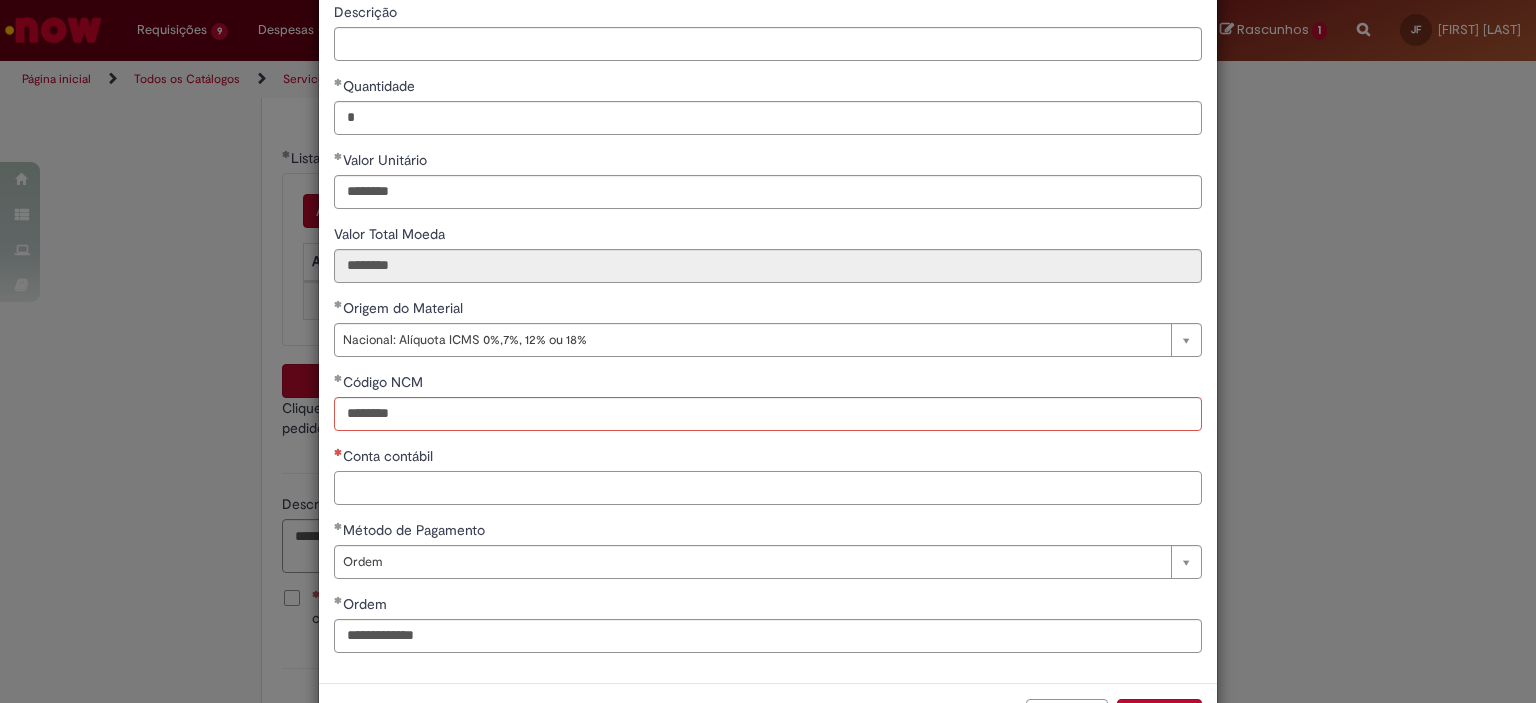 click on "Conta contábil" at bounding box center (768, 488) 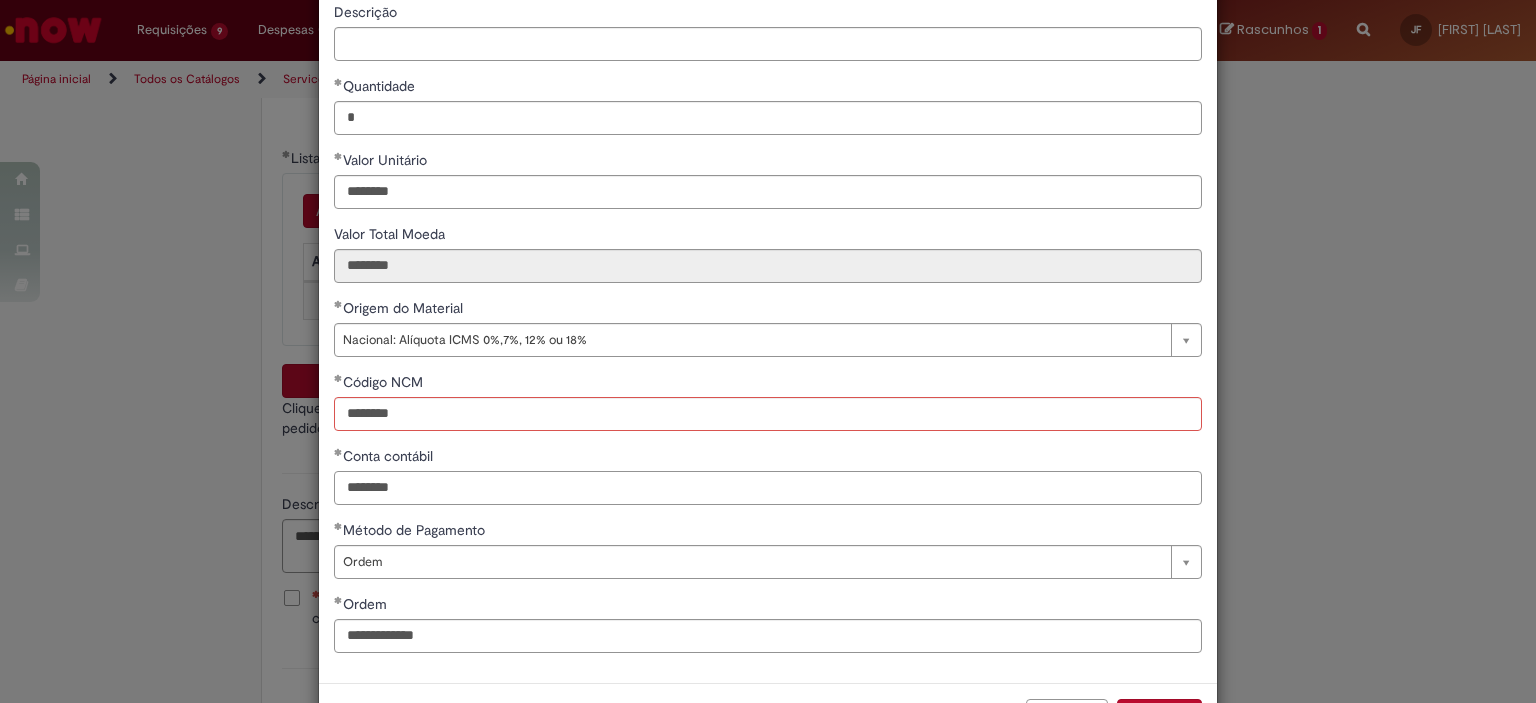 type on "********" 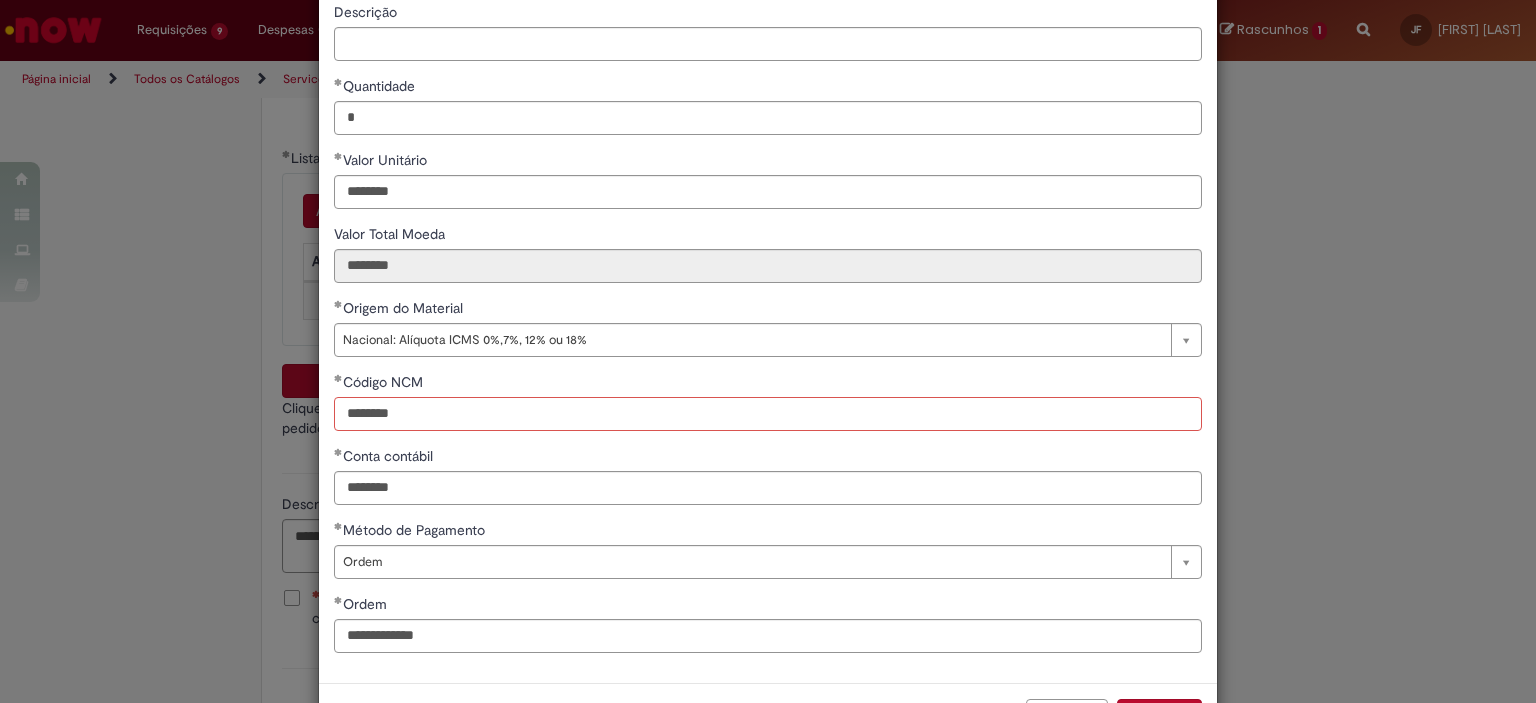 click on "********" at bounding box center (768, 414) 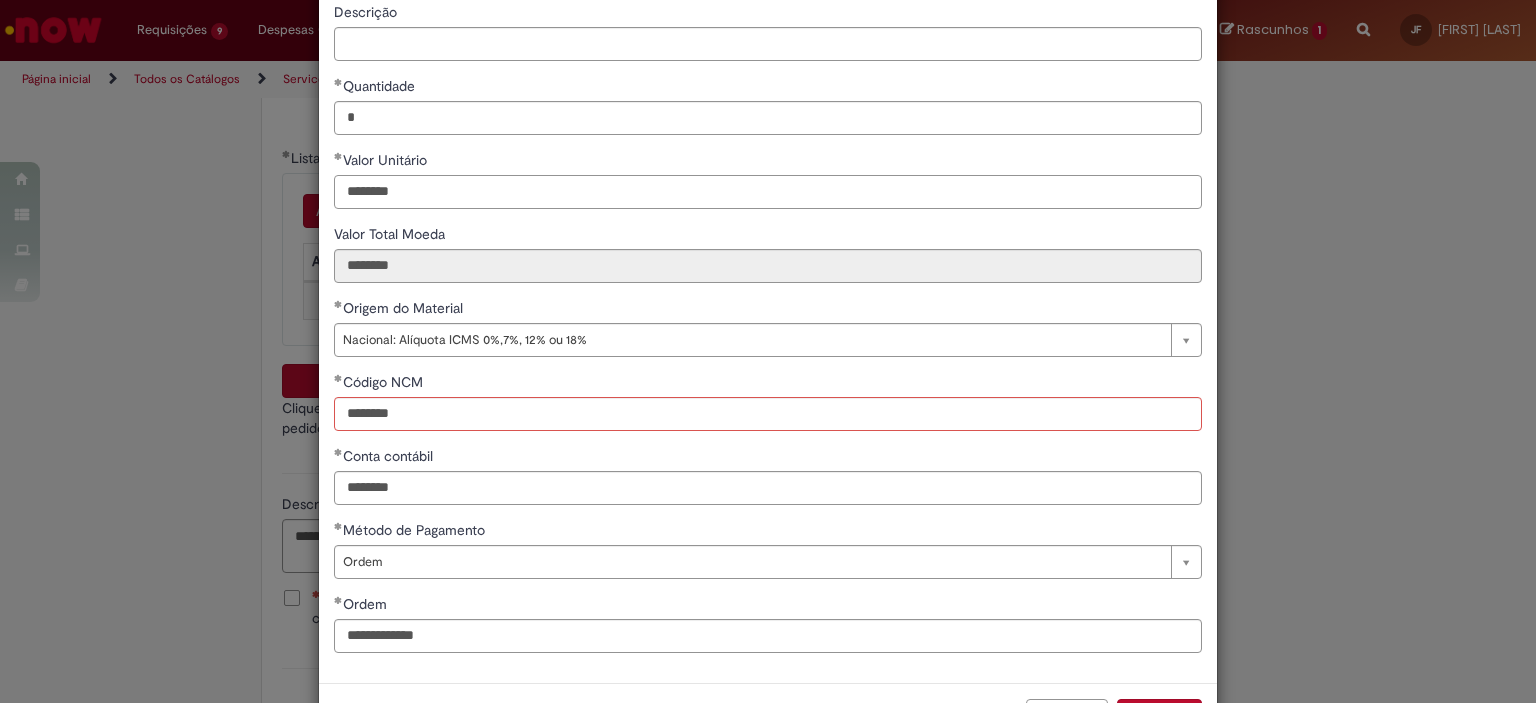click on "********" at bounding box center (768, 192) 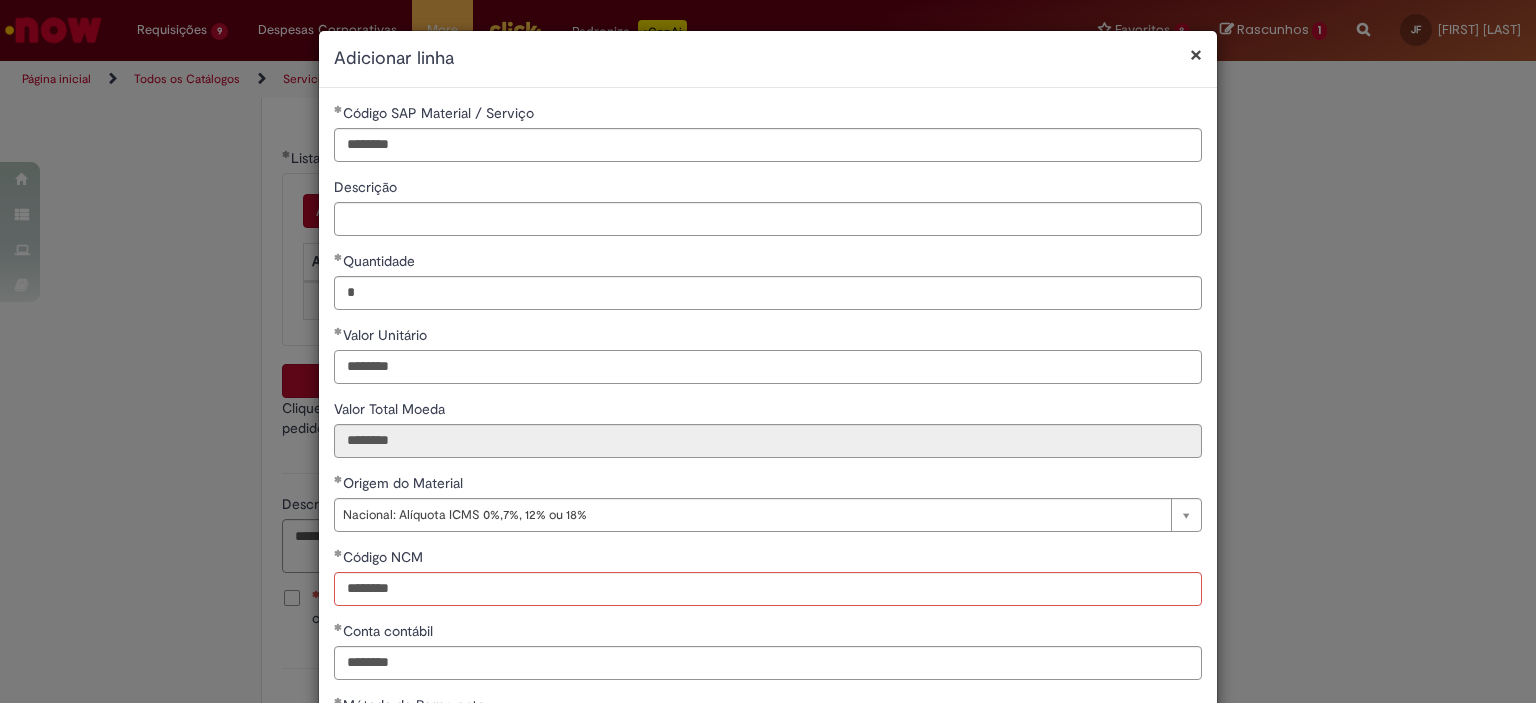 scroll, scrollTop: 249, scrollLeft: 0, axis: vertical 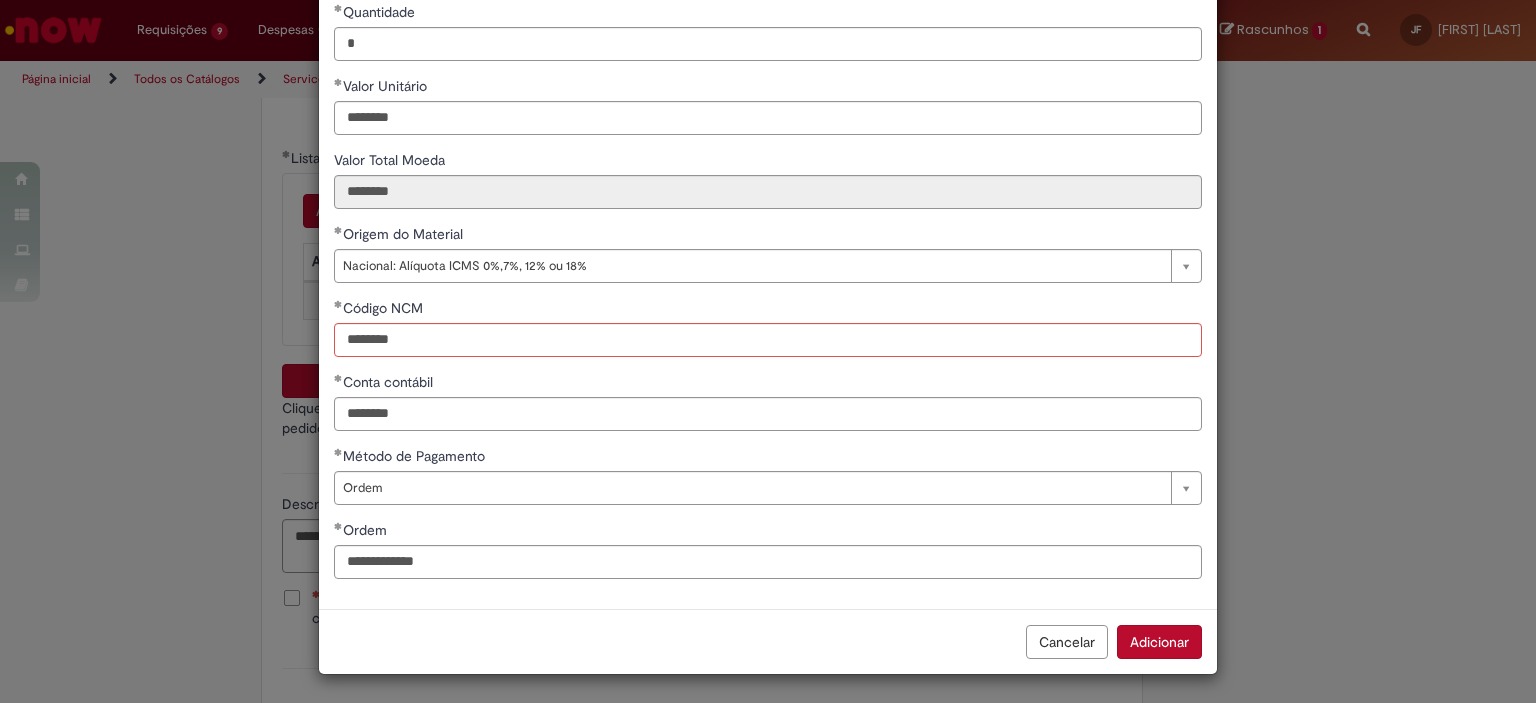 click on "Adicionar" at bounding box center [1159, 642] 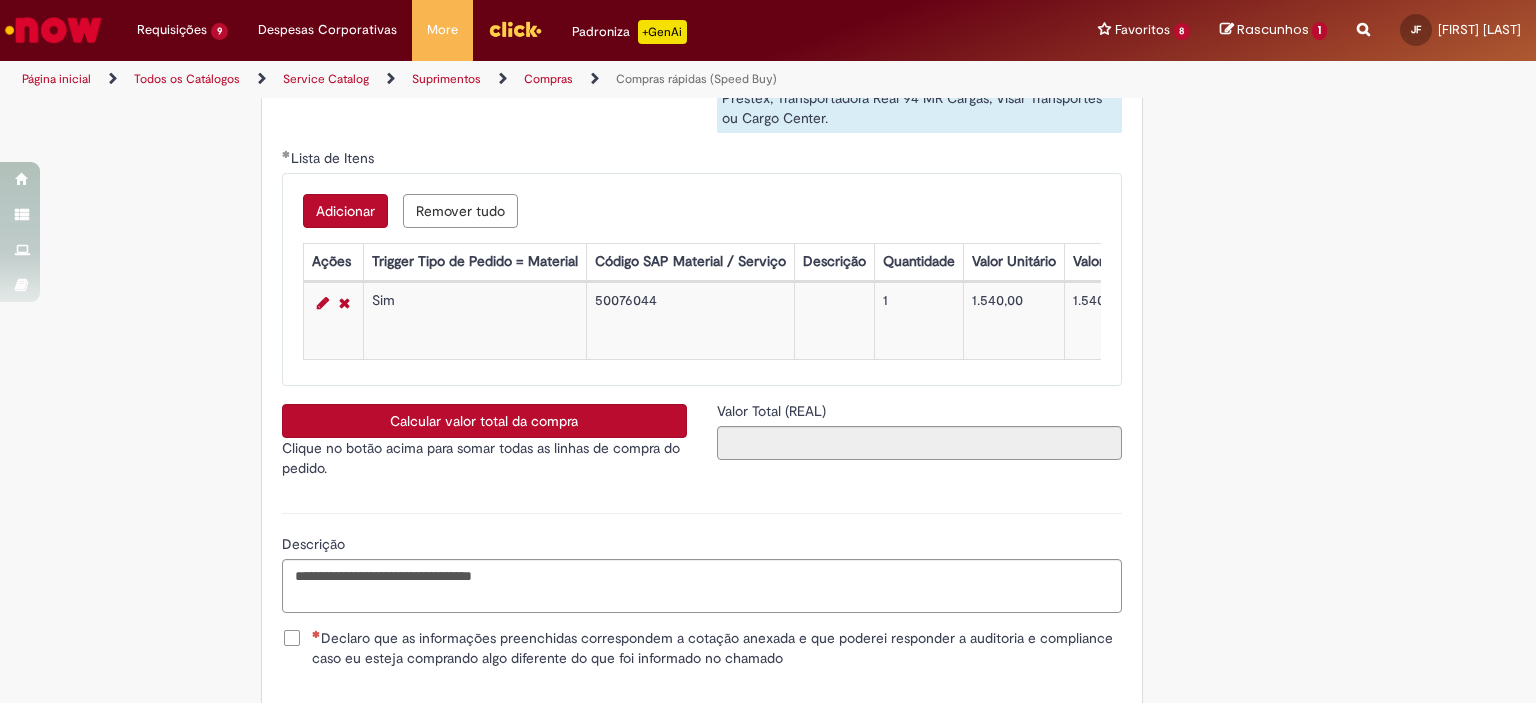 click on "Calcular valor total da compra" at bounding box center (484, 421) 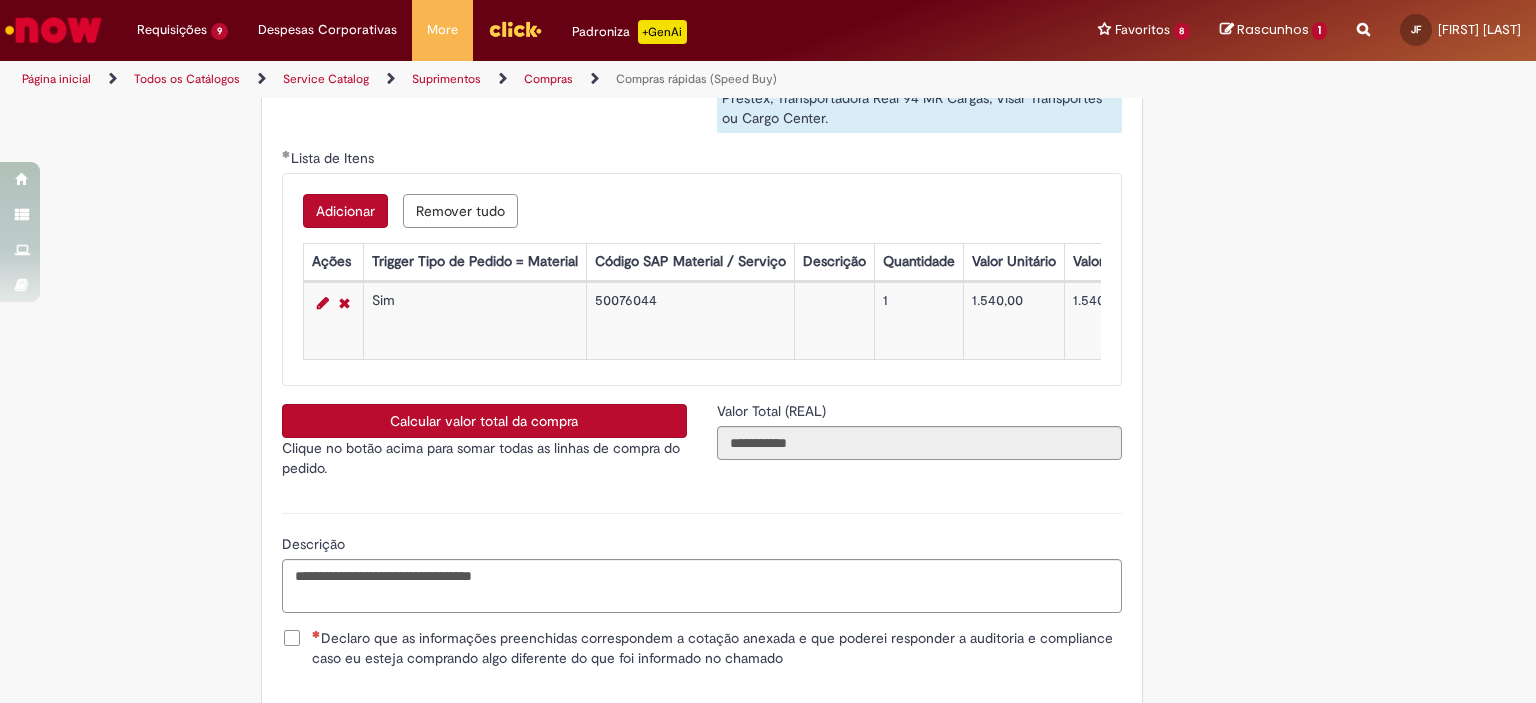 click on "Adicionar" at bounding box center [345, 211] 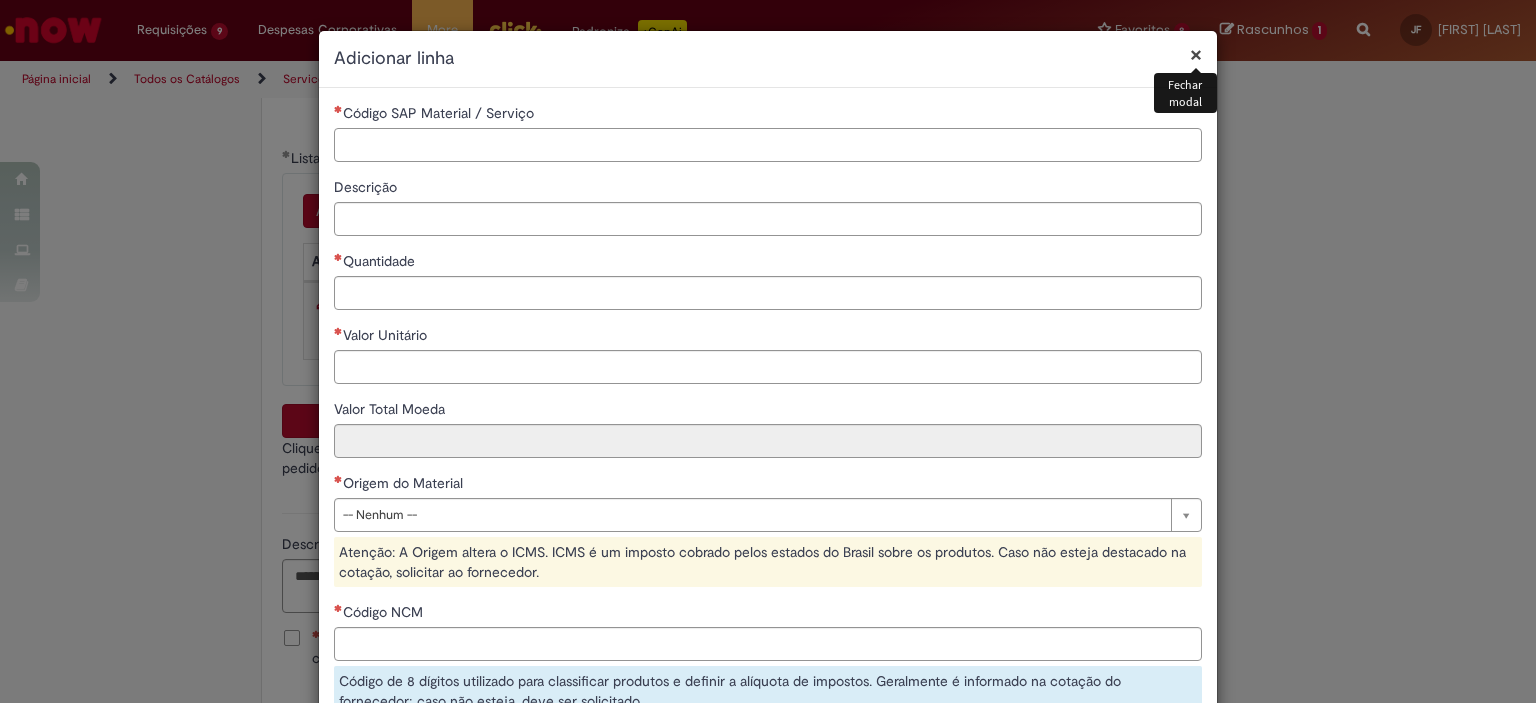 click on "Código SAP Material / Serviço" at bounding box center [768, 145] 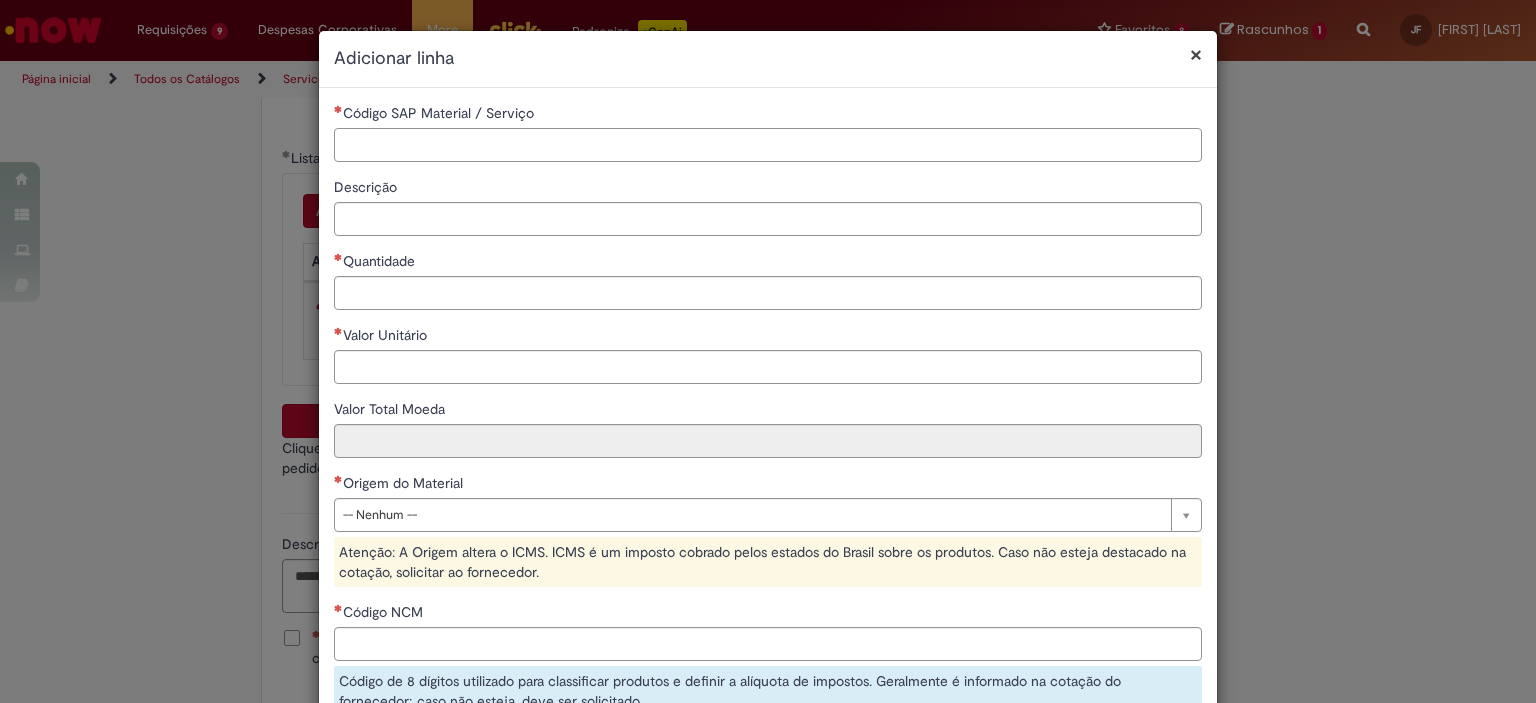 paste on "********" 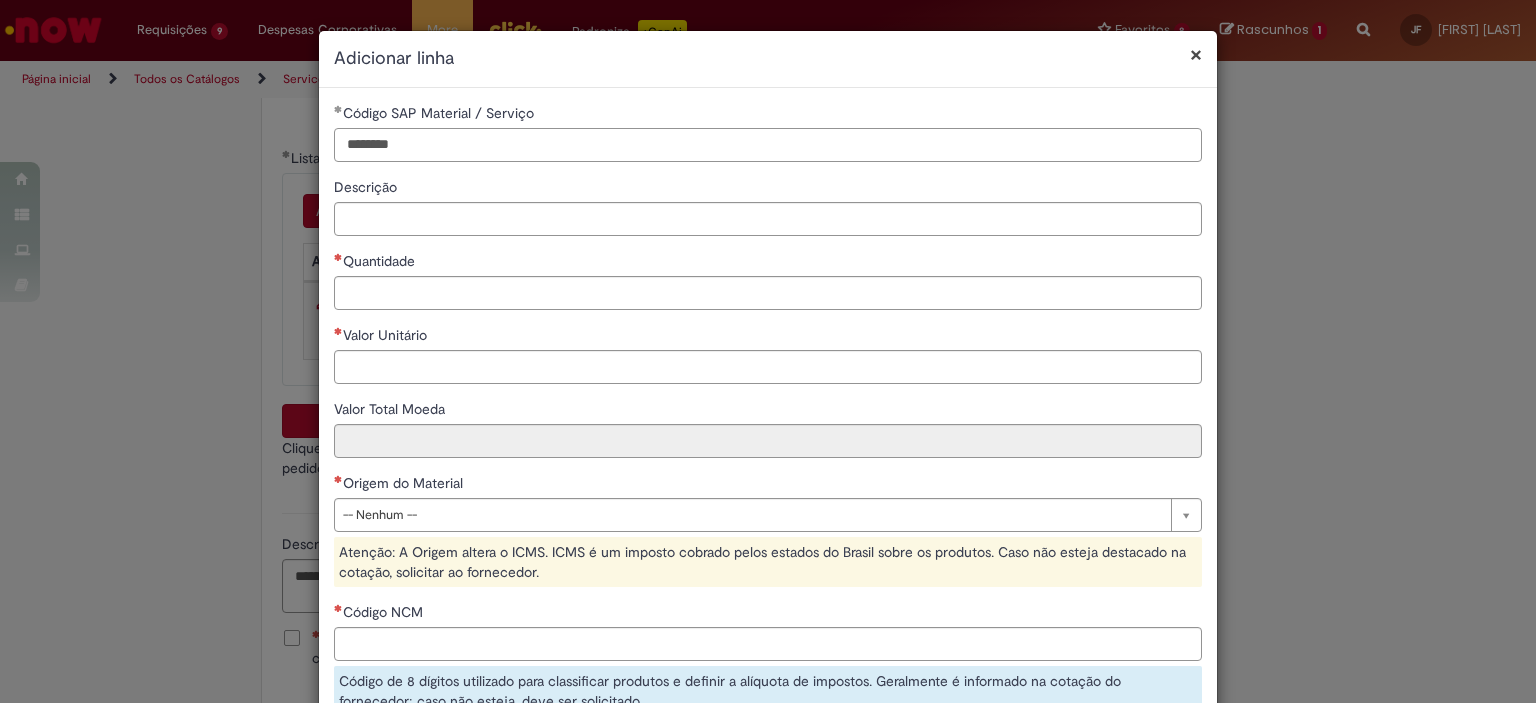 type on "********" 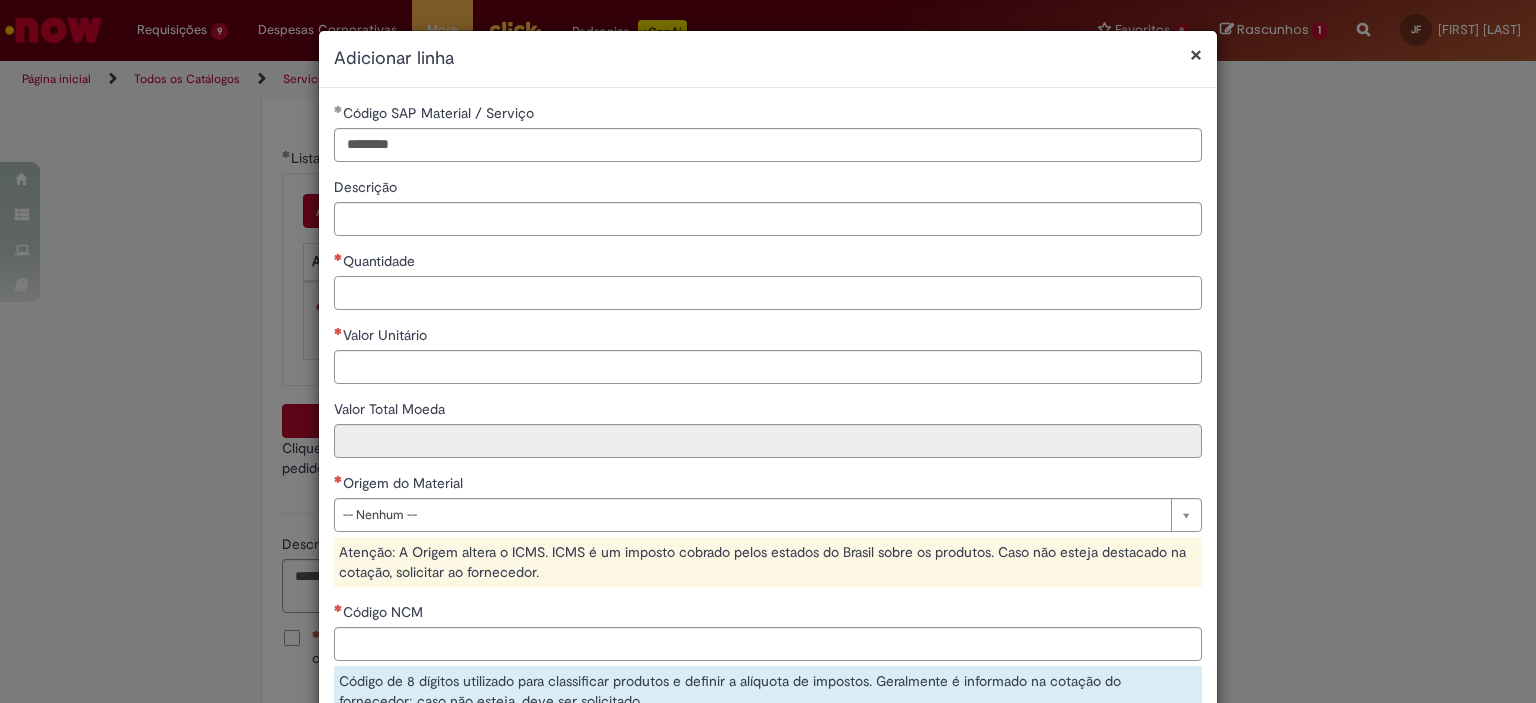 click on "Quantidade" at bounding box center (768, 293) 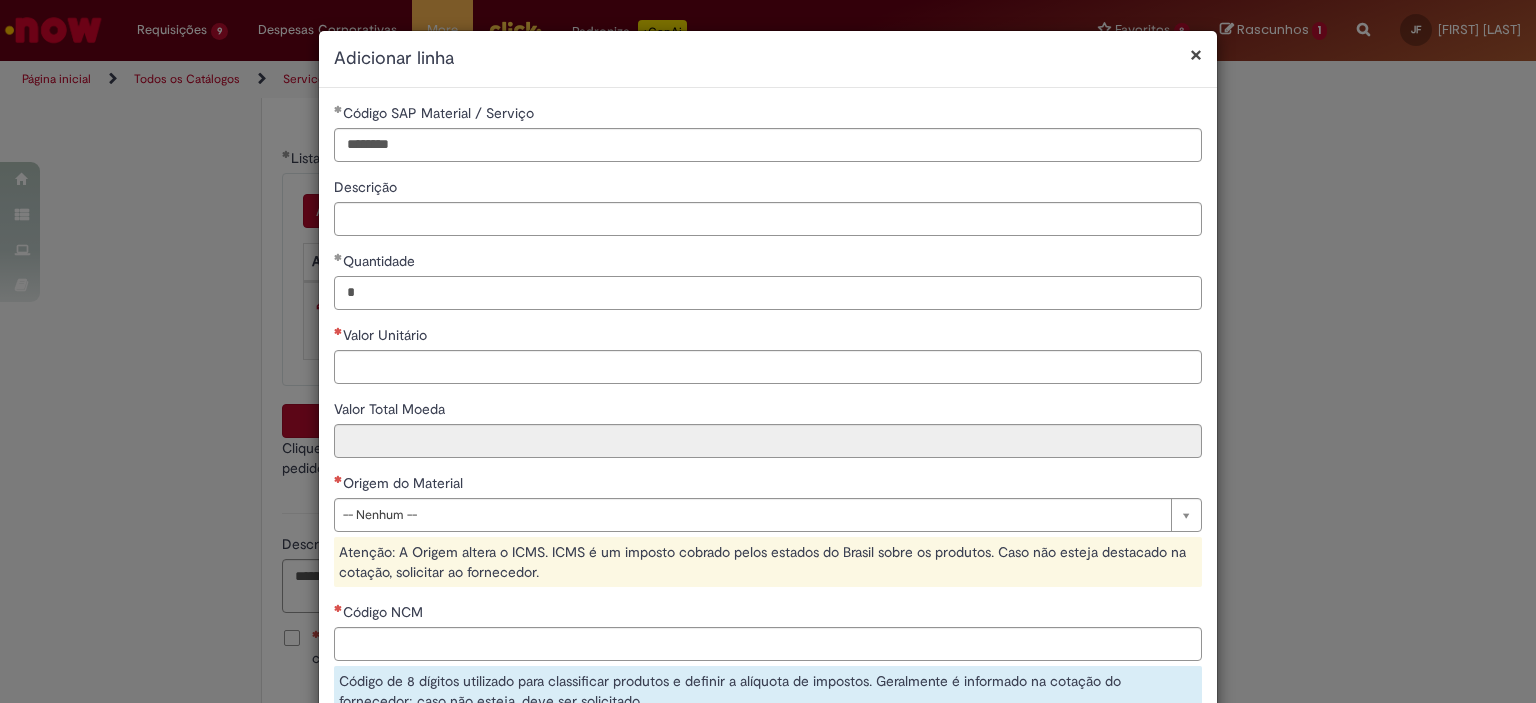 type on "*" 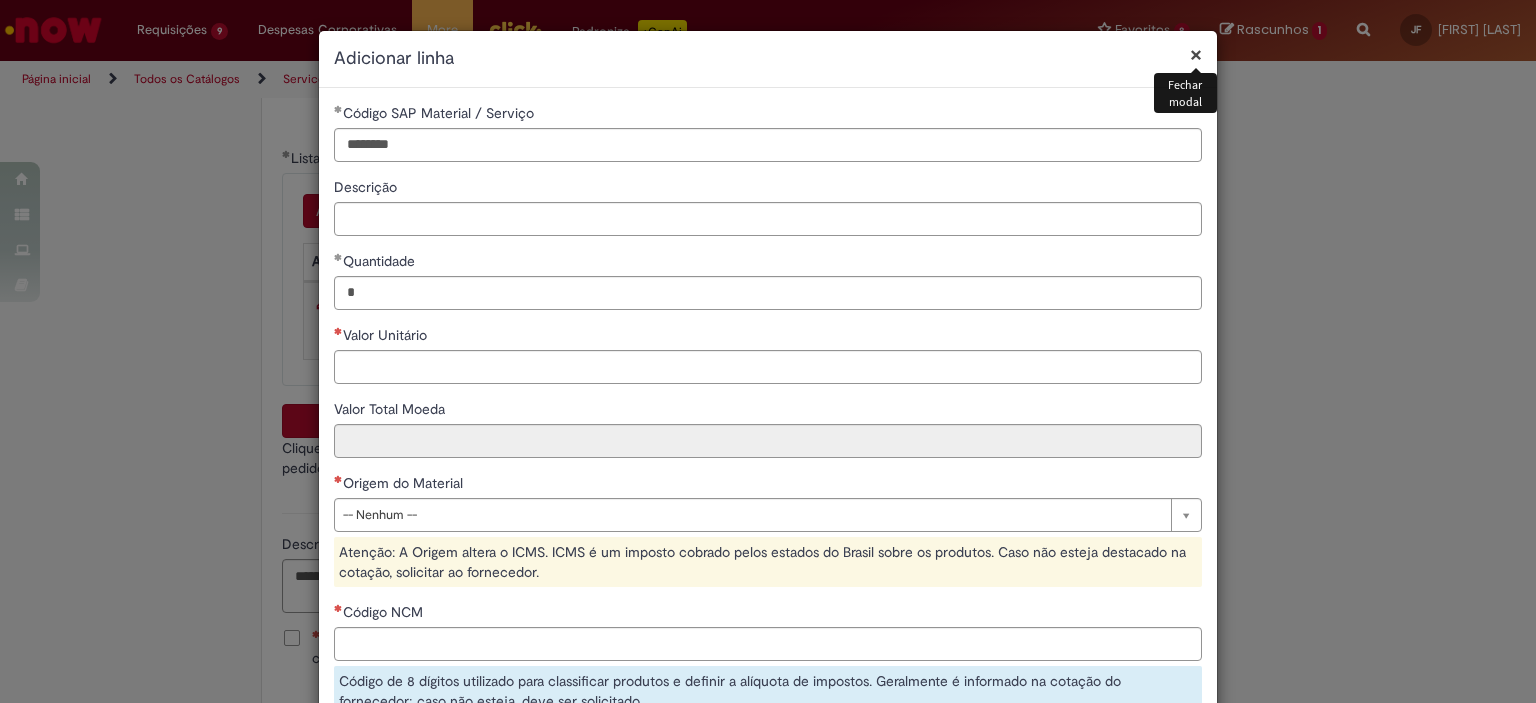 click on "×" at bounding box center (1196, 54) 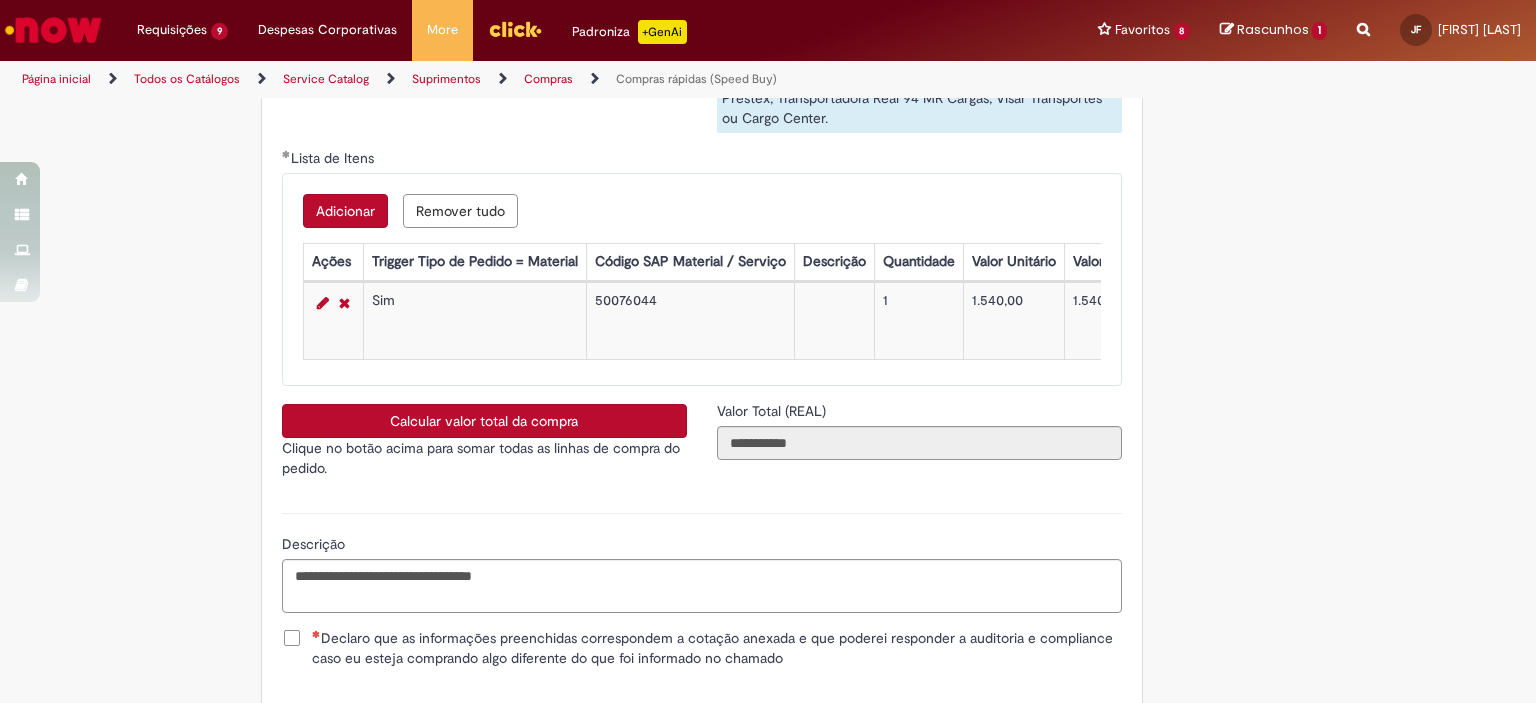 click on "50076044" at bounding box center [690, 321] 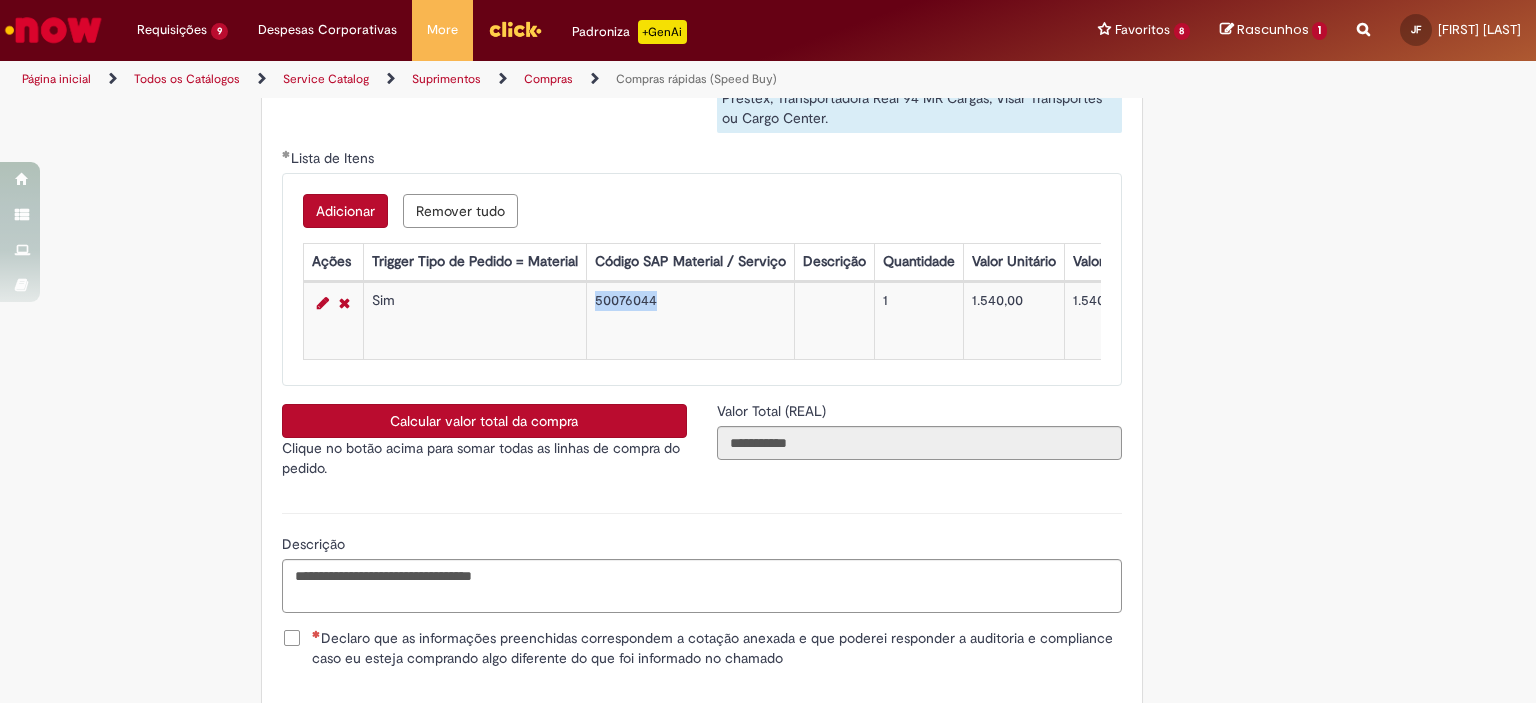 click on "50076044" at bounding box center [690, 321] 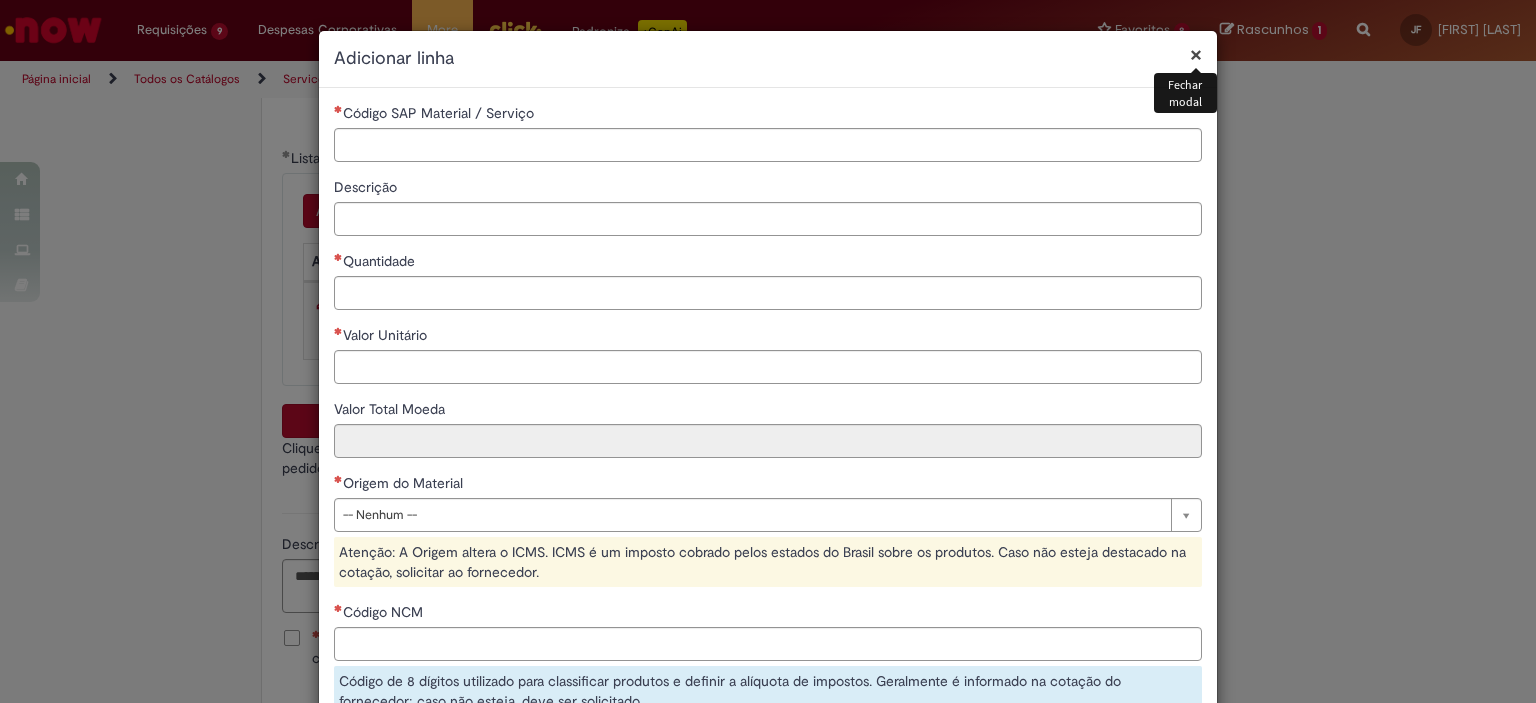 scroll, scrollTop: 285, scrollLeft: 0, axis: vertical 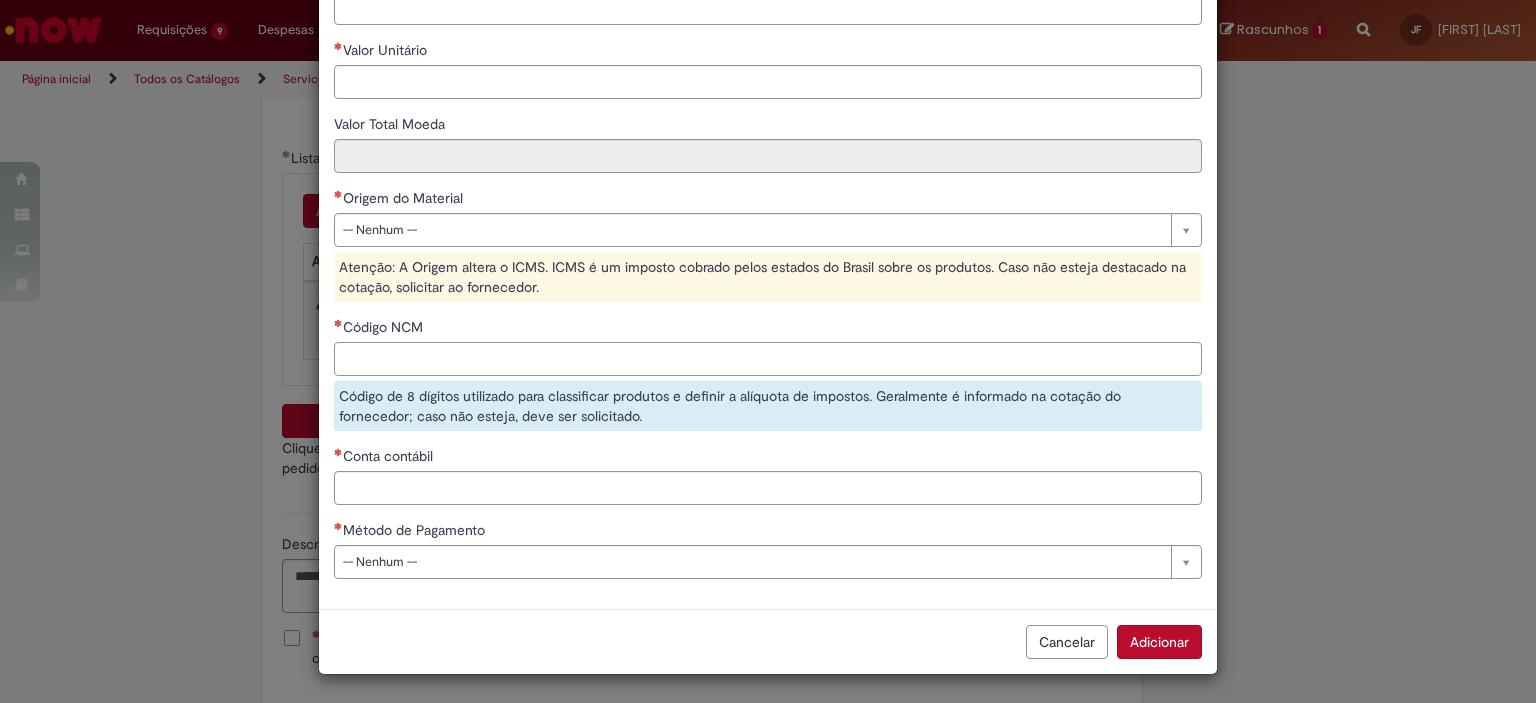 click on "Código NCM" at bounding box center [768, 359] 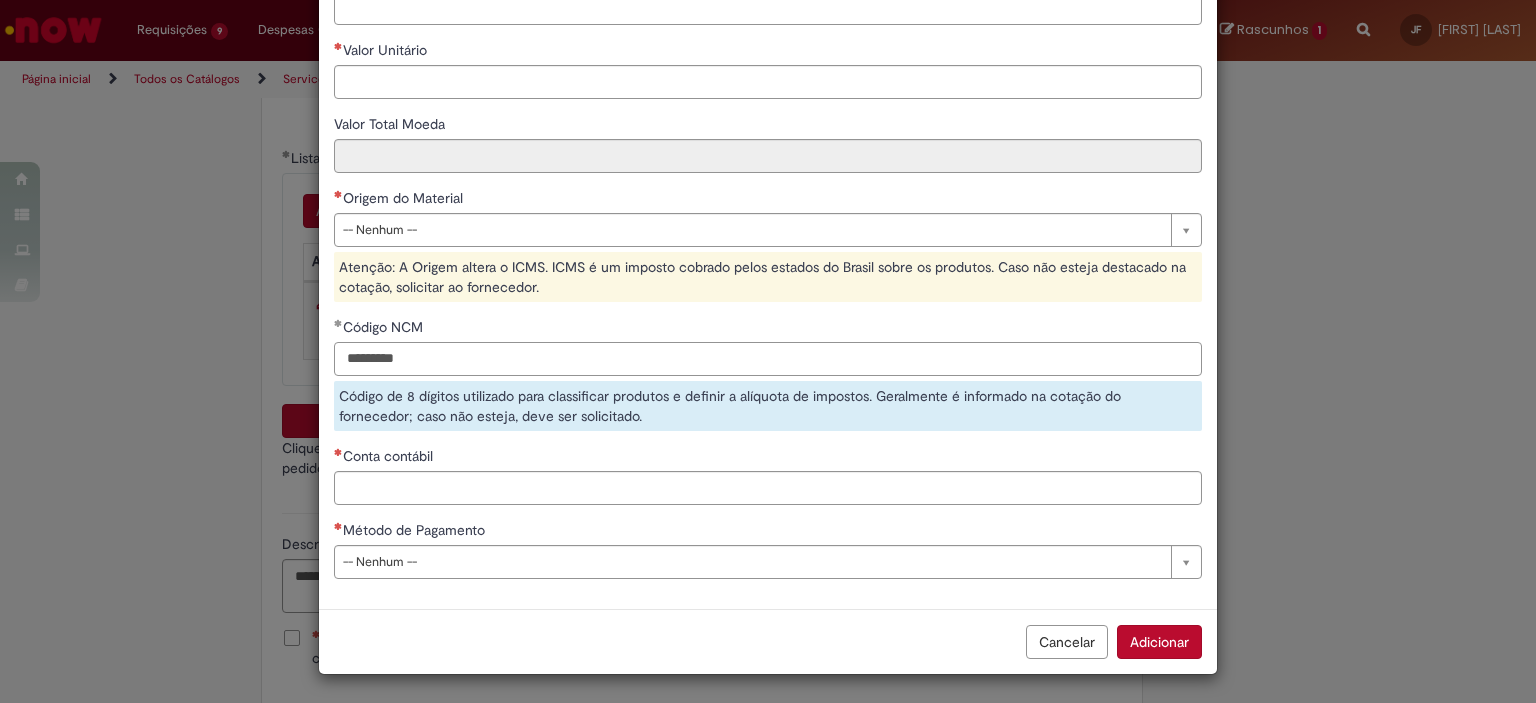 click on "*********" at bounding box center (768, 359) 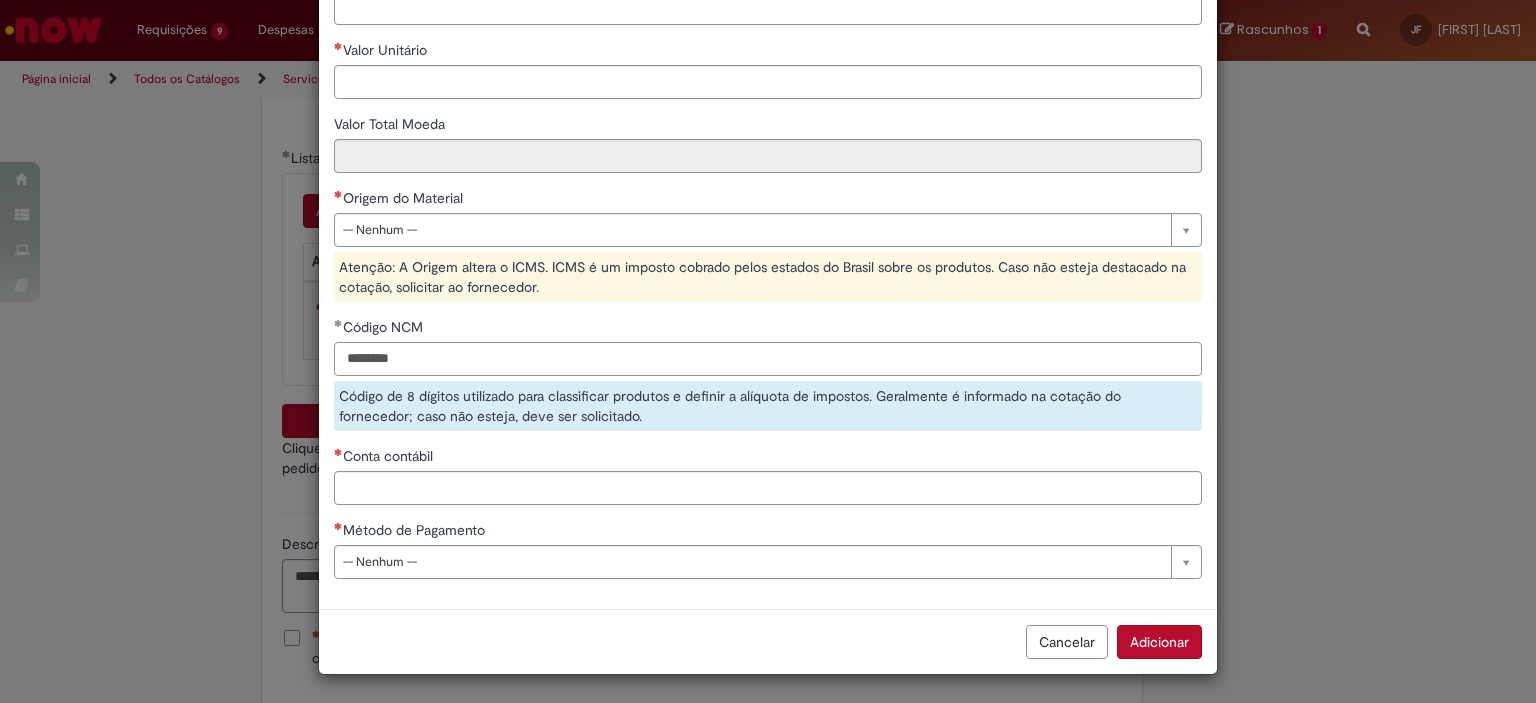type on "********" 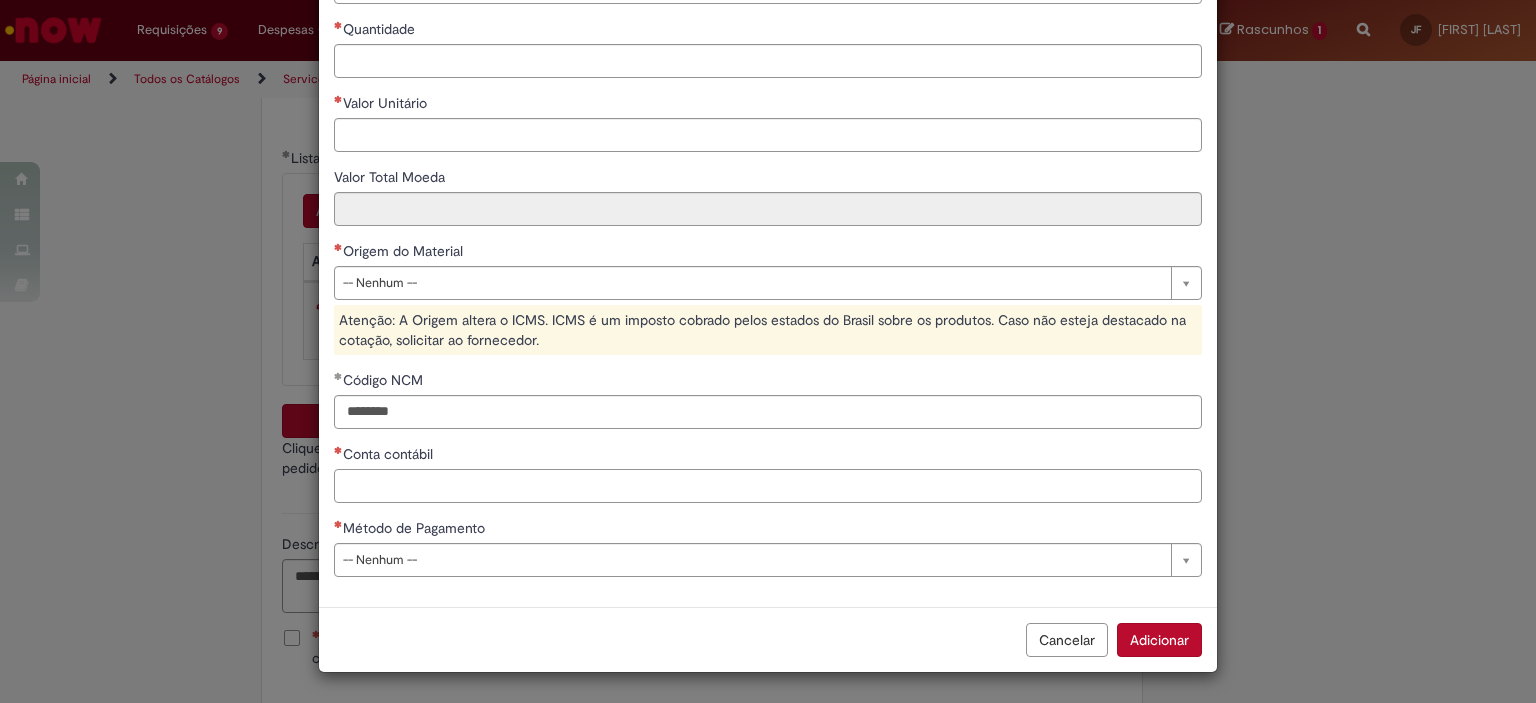 click on "Conta contábil" at bounding box center [768, 486] 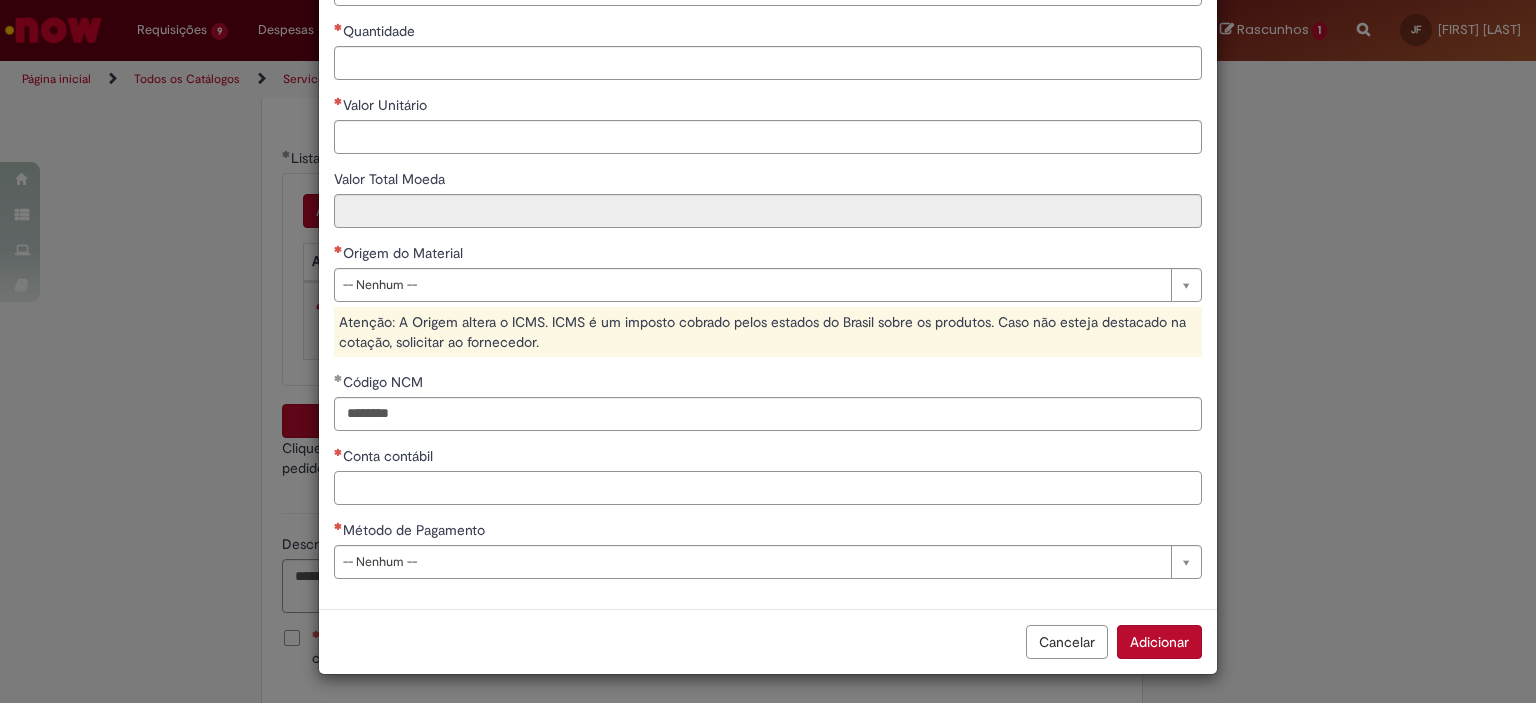 paste on "********" 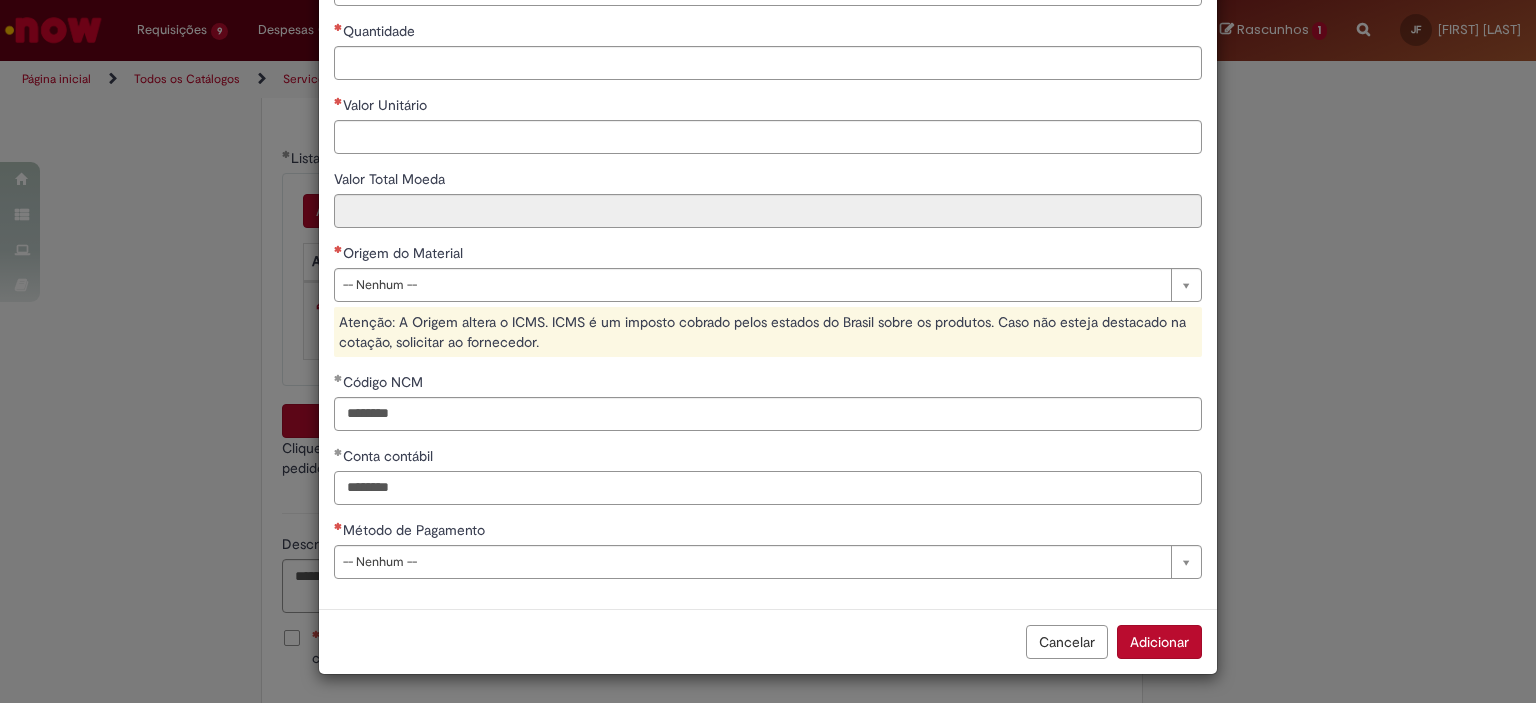 type on "********" 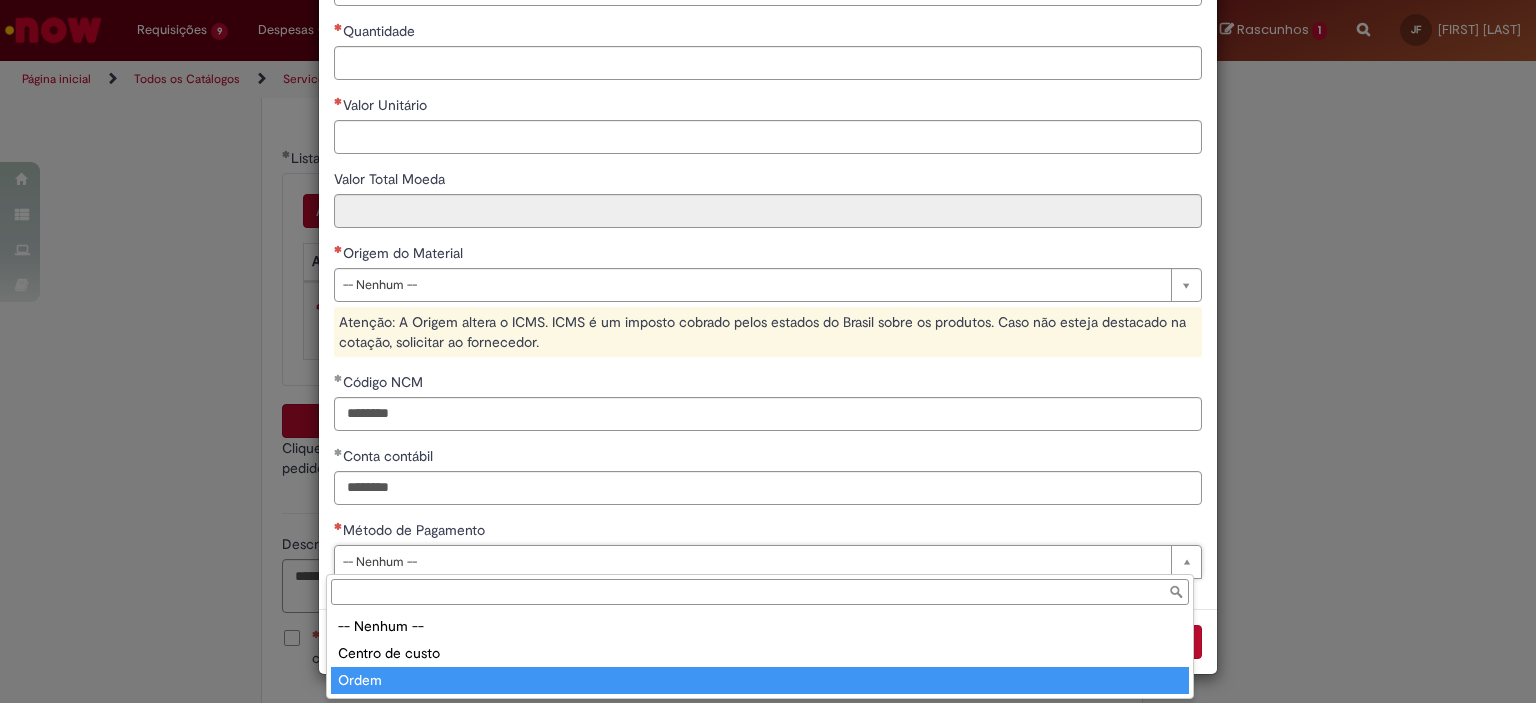 type on "*****" 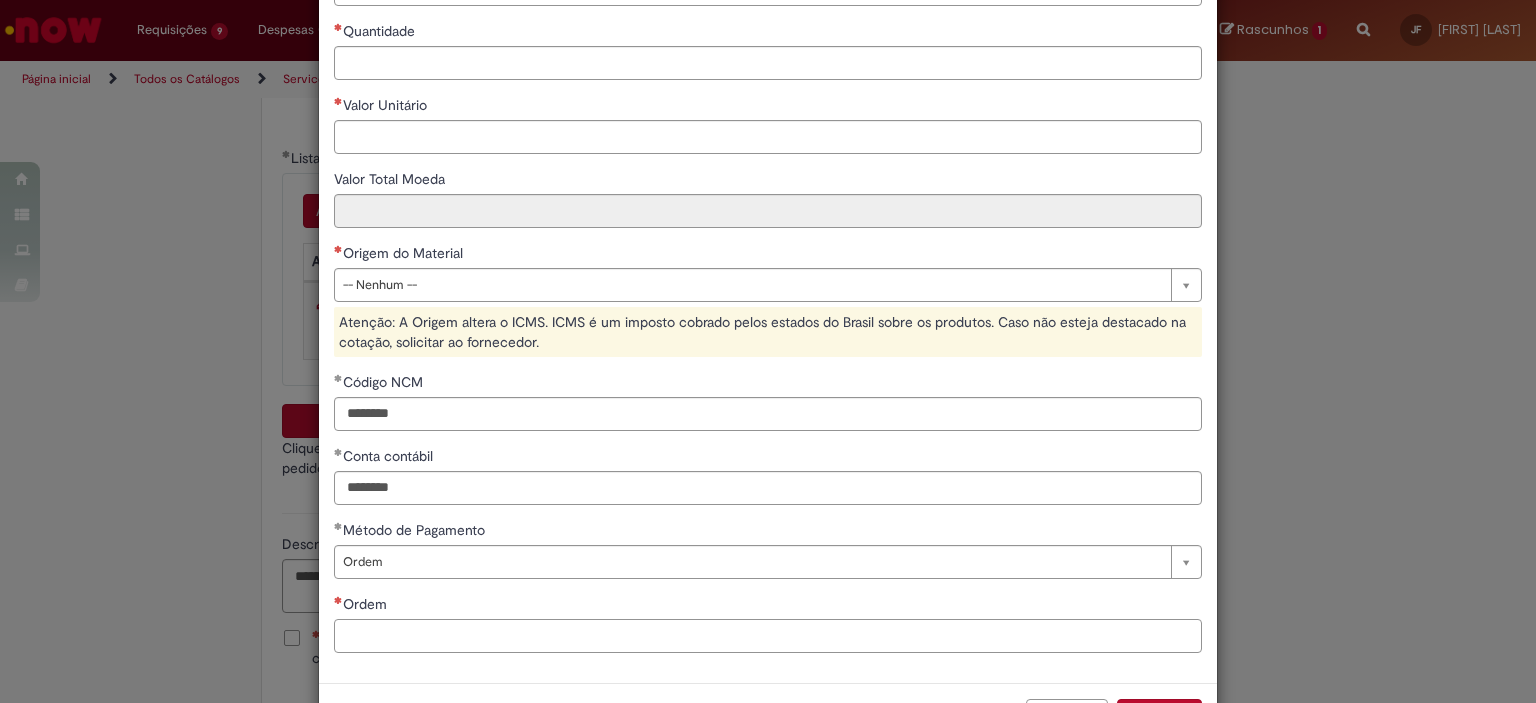 click on "Ordem" at bounding box center [768, 636] 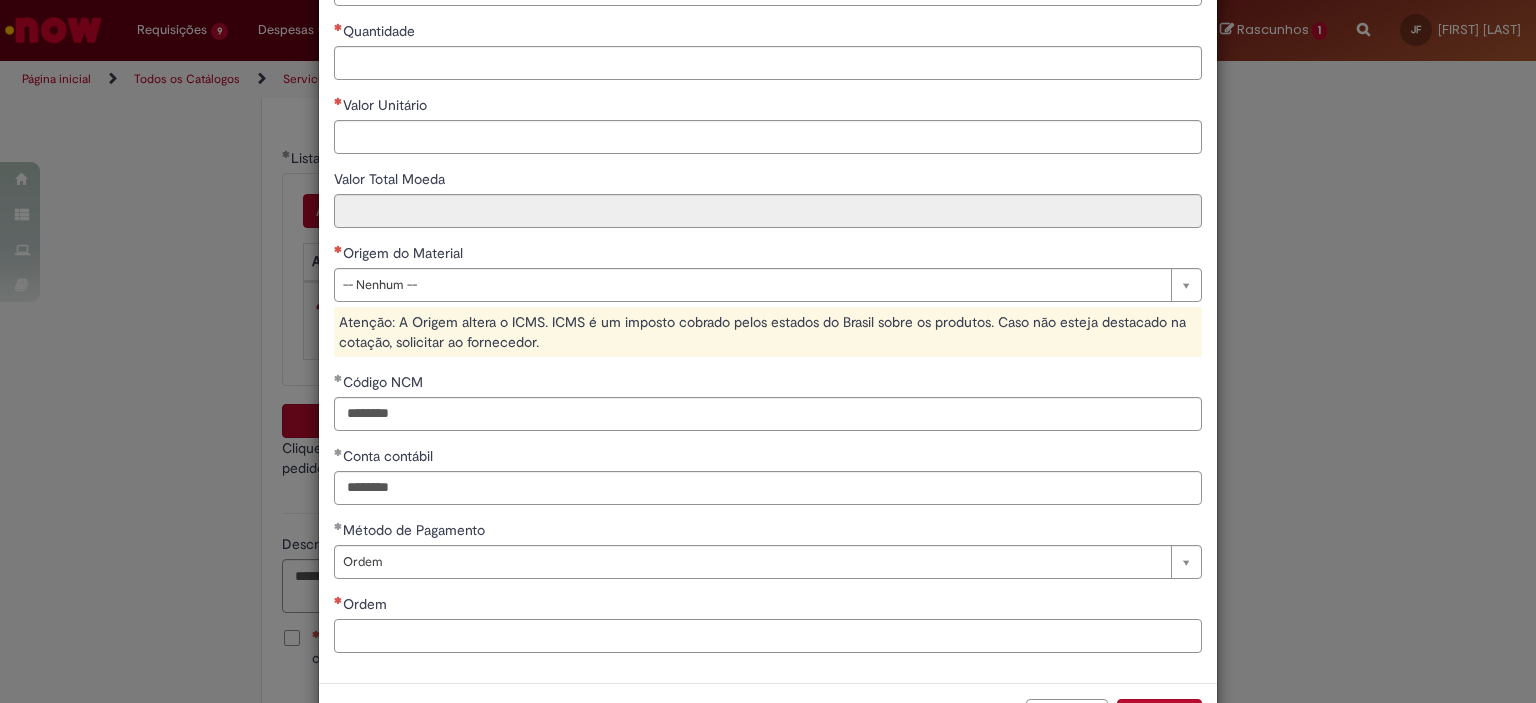 paste on "**********" 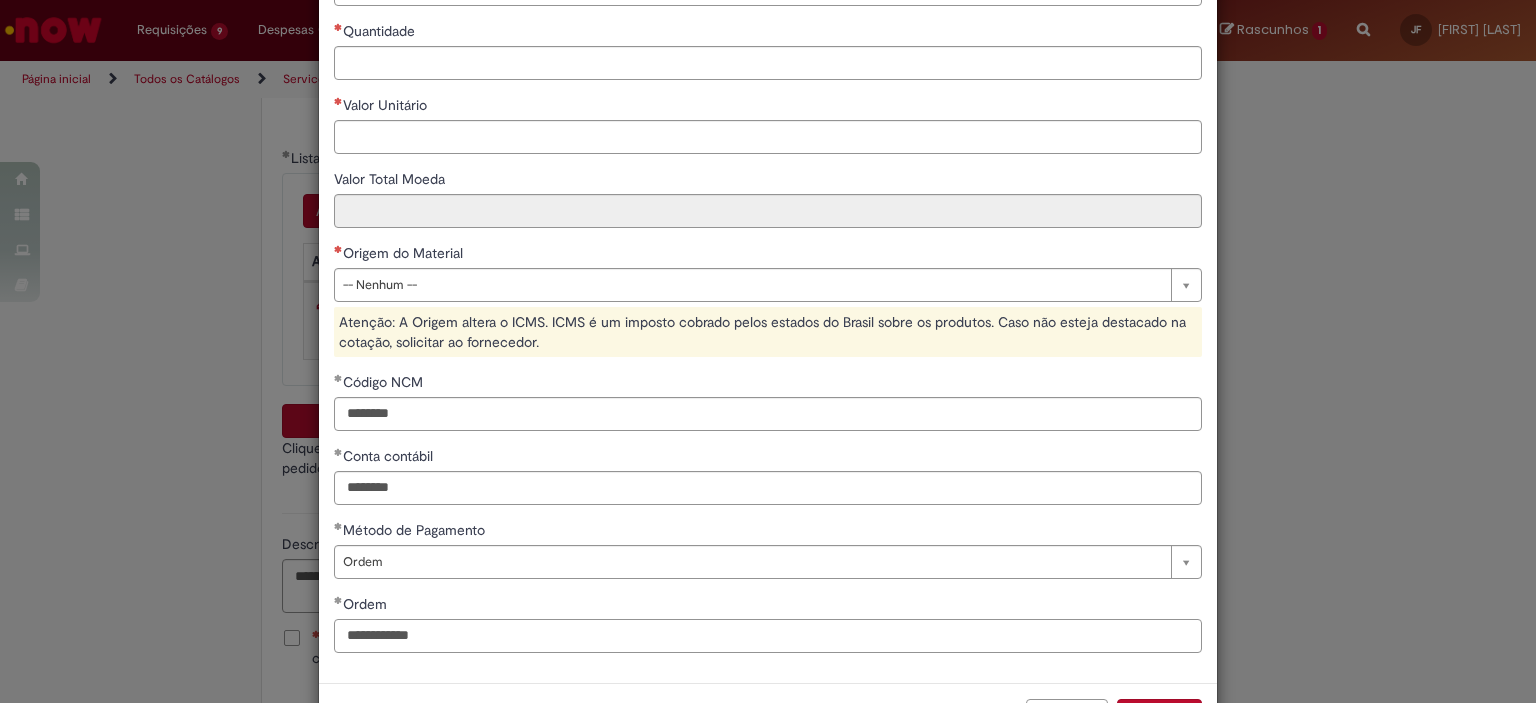 type on "**********" 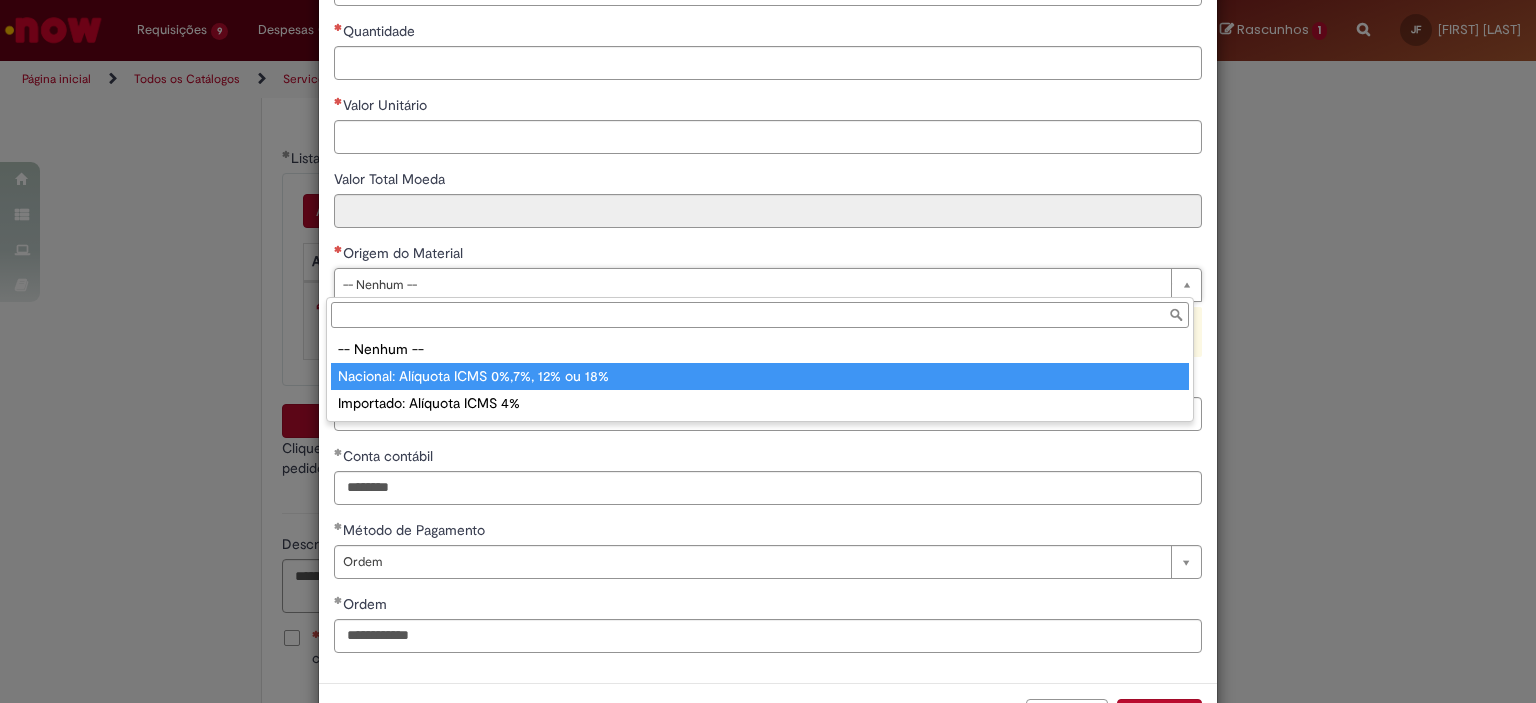 type on "**********" 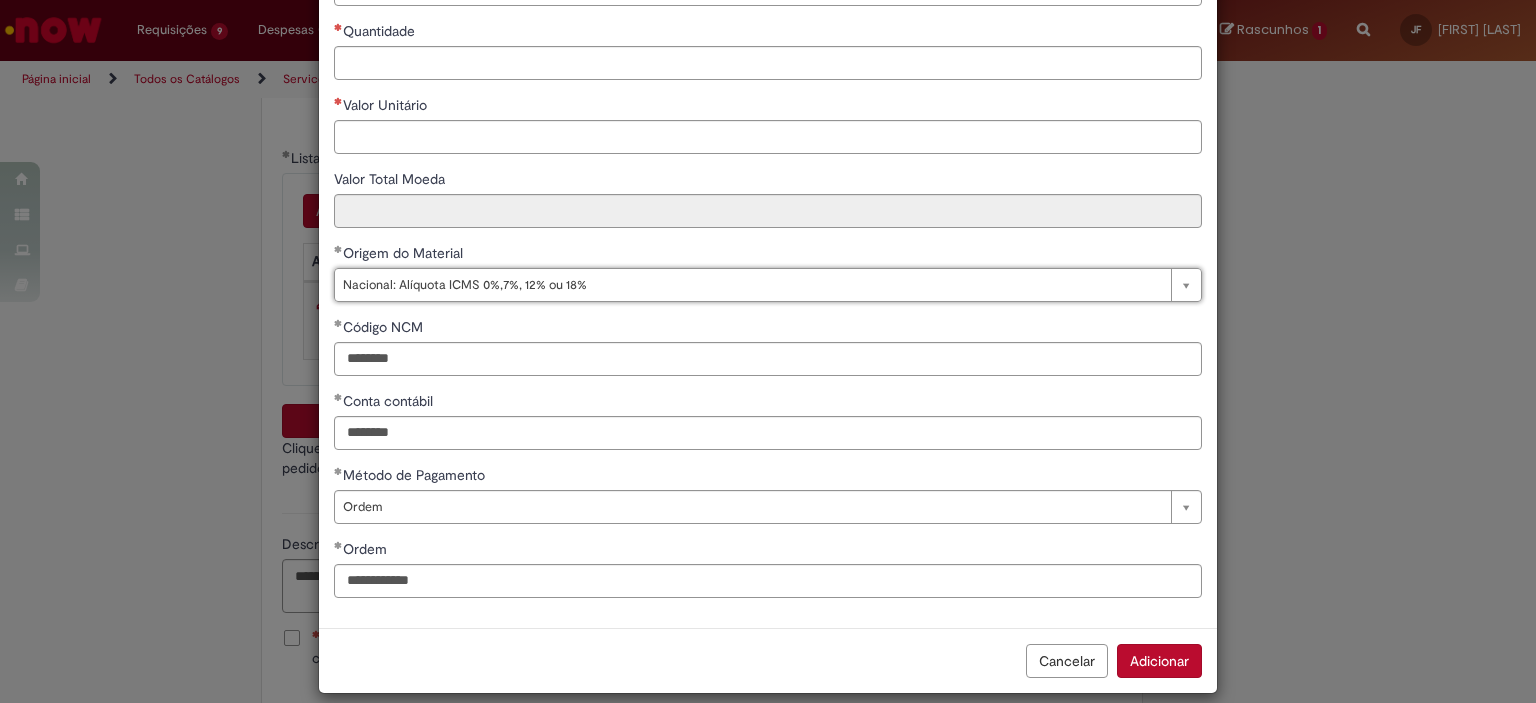 scroll, scrollTop: 0, scrollLeft: 0, axis: both 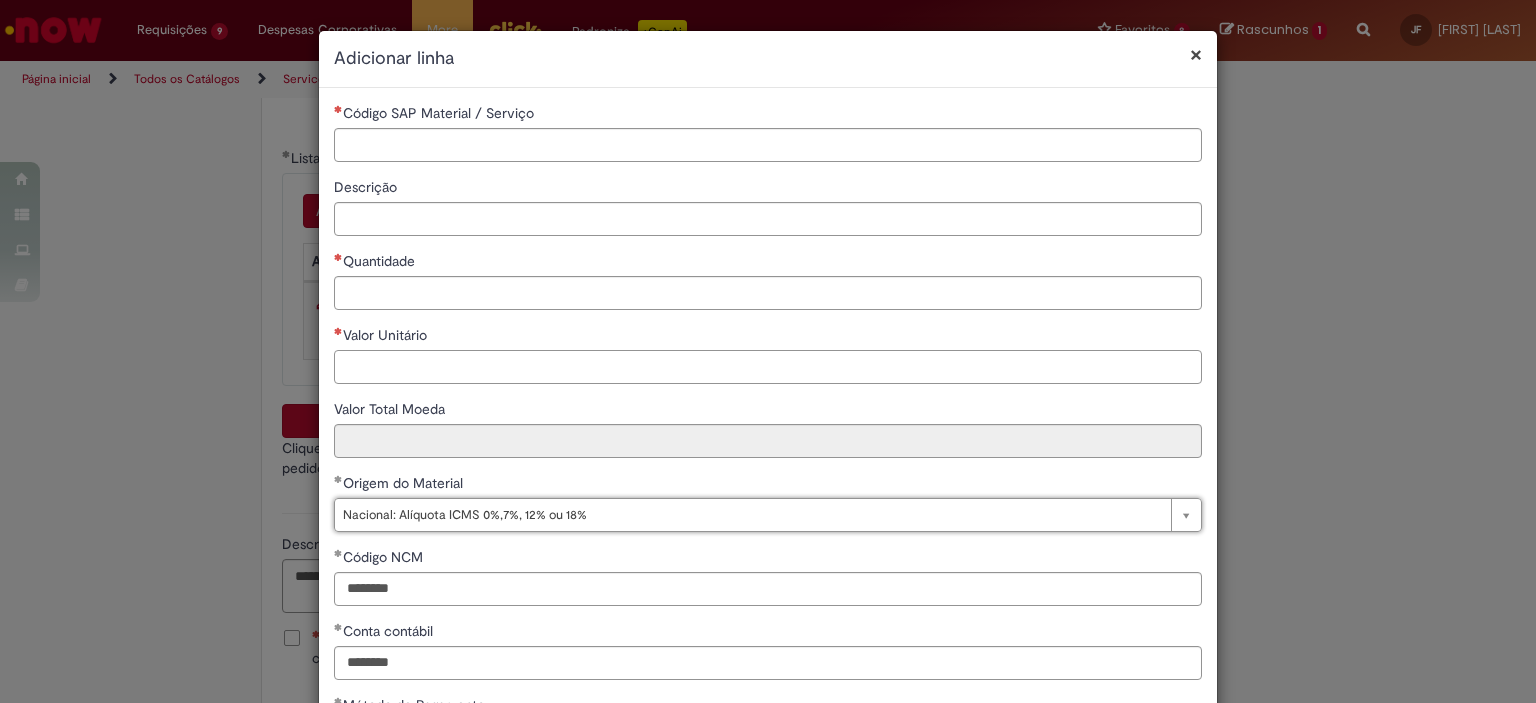 click on "Valor Unitário" at bounding box center [768, 367] 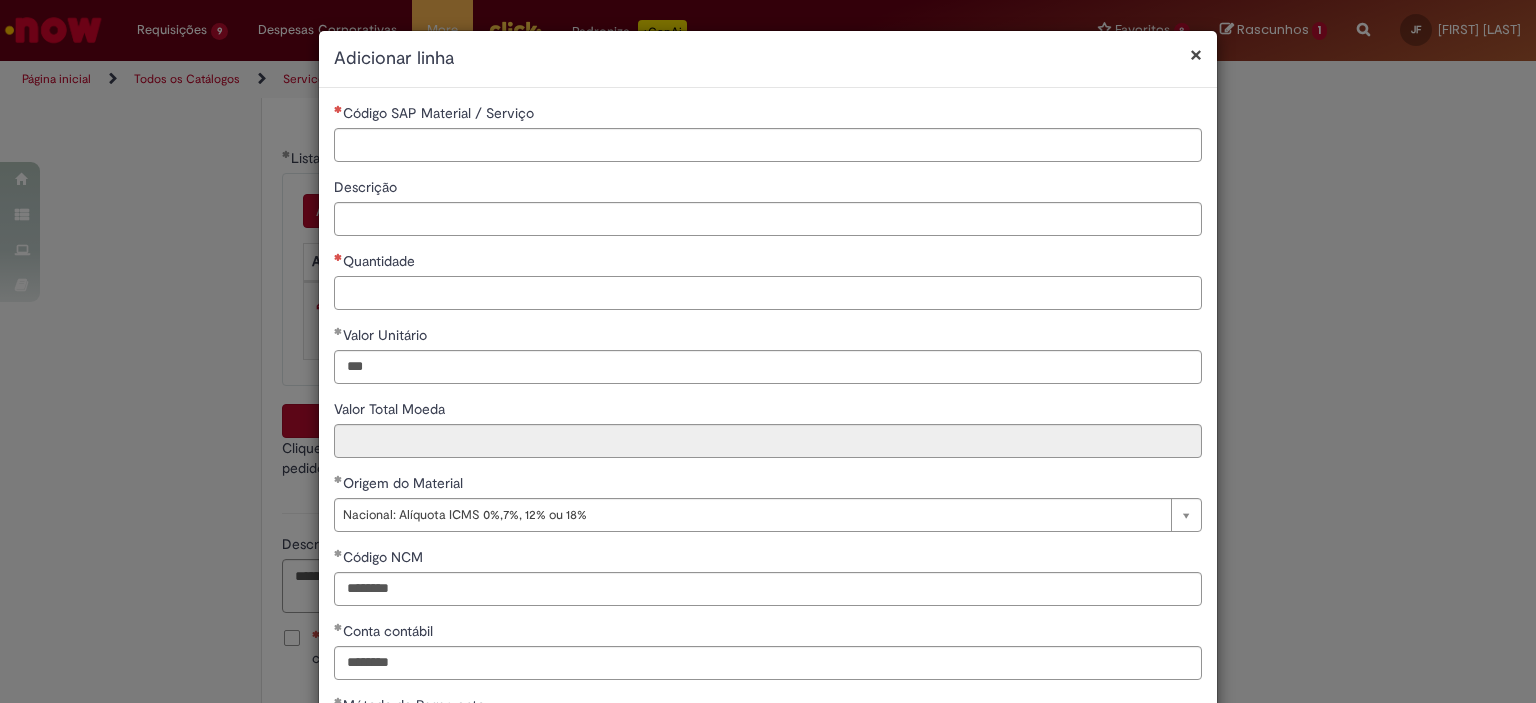 type on "******" 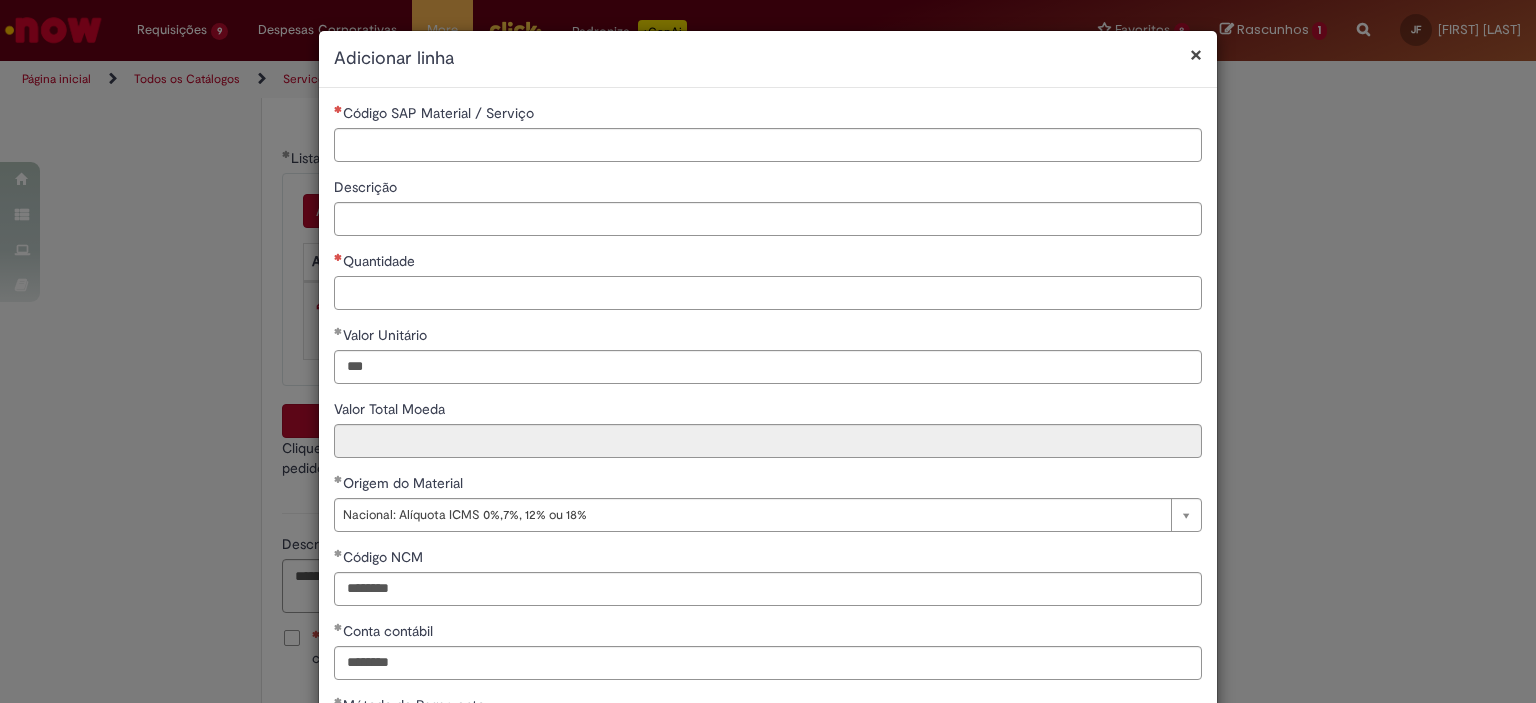type on "***" 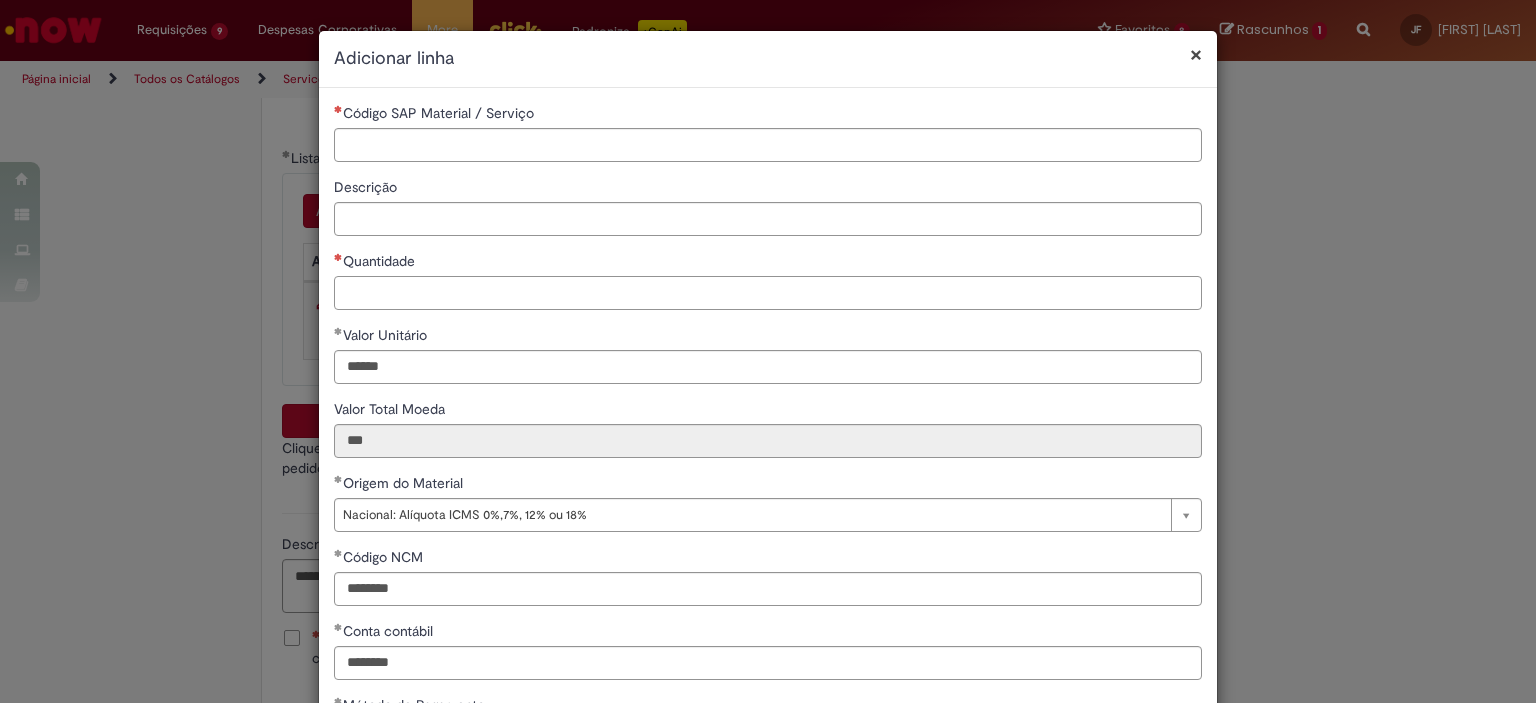 click on "Quantidade" at bounding box center (768, 293) 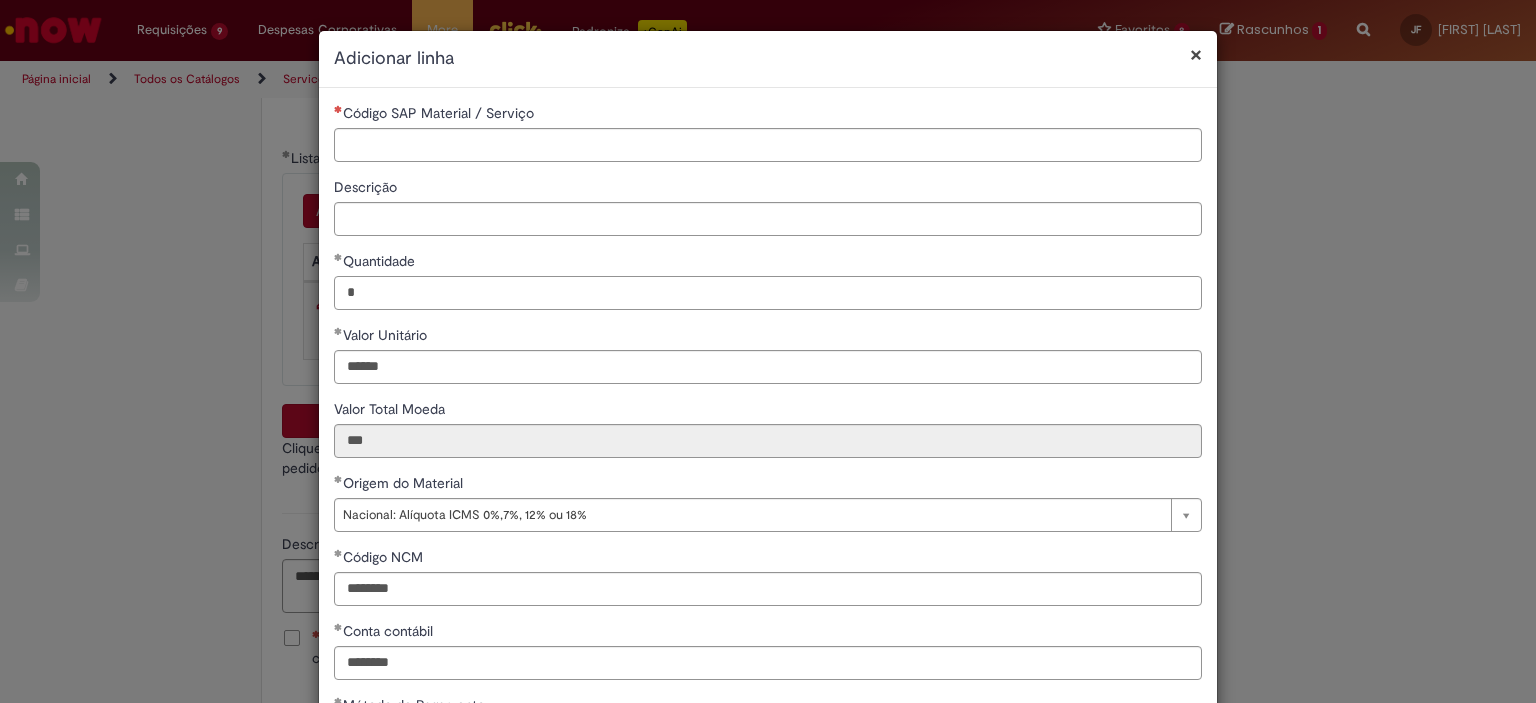 type on "*" 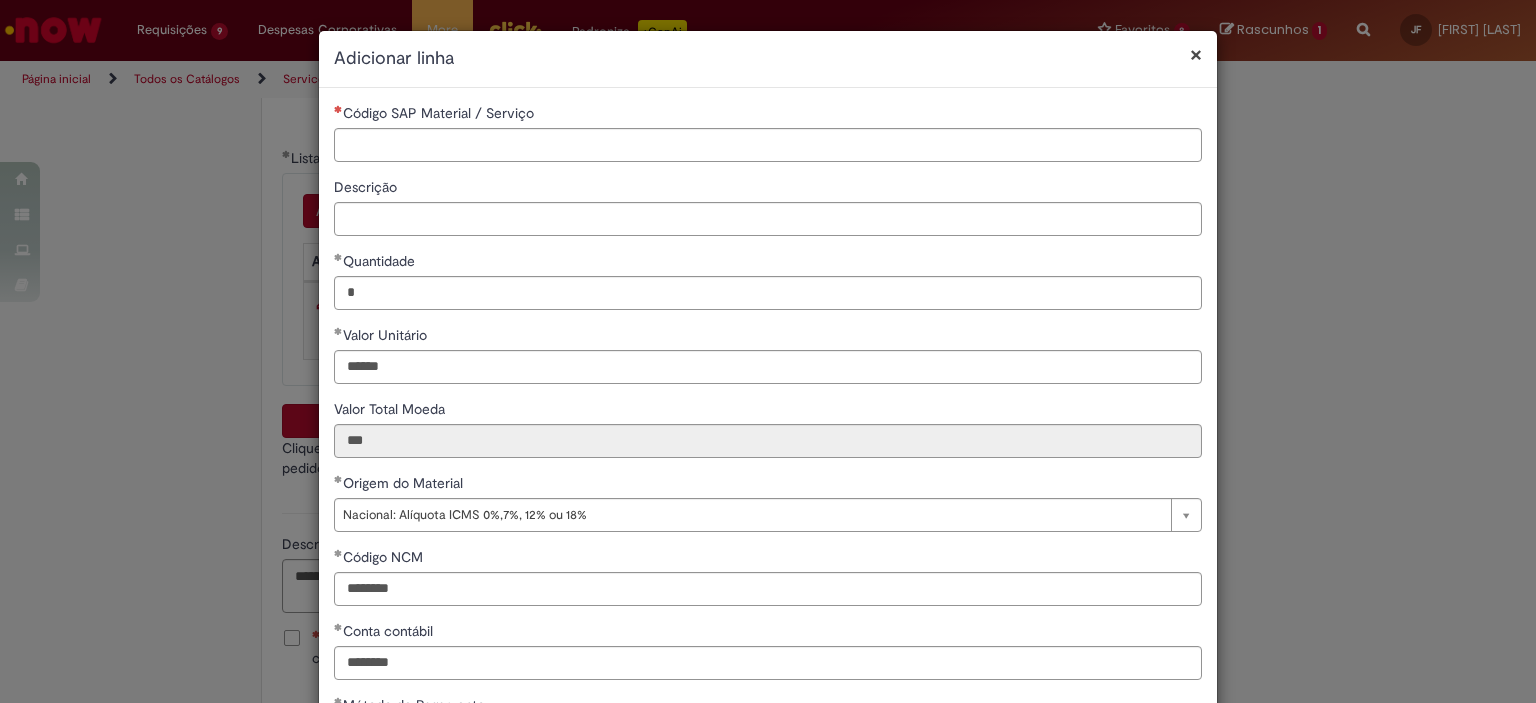 type on "********" 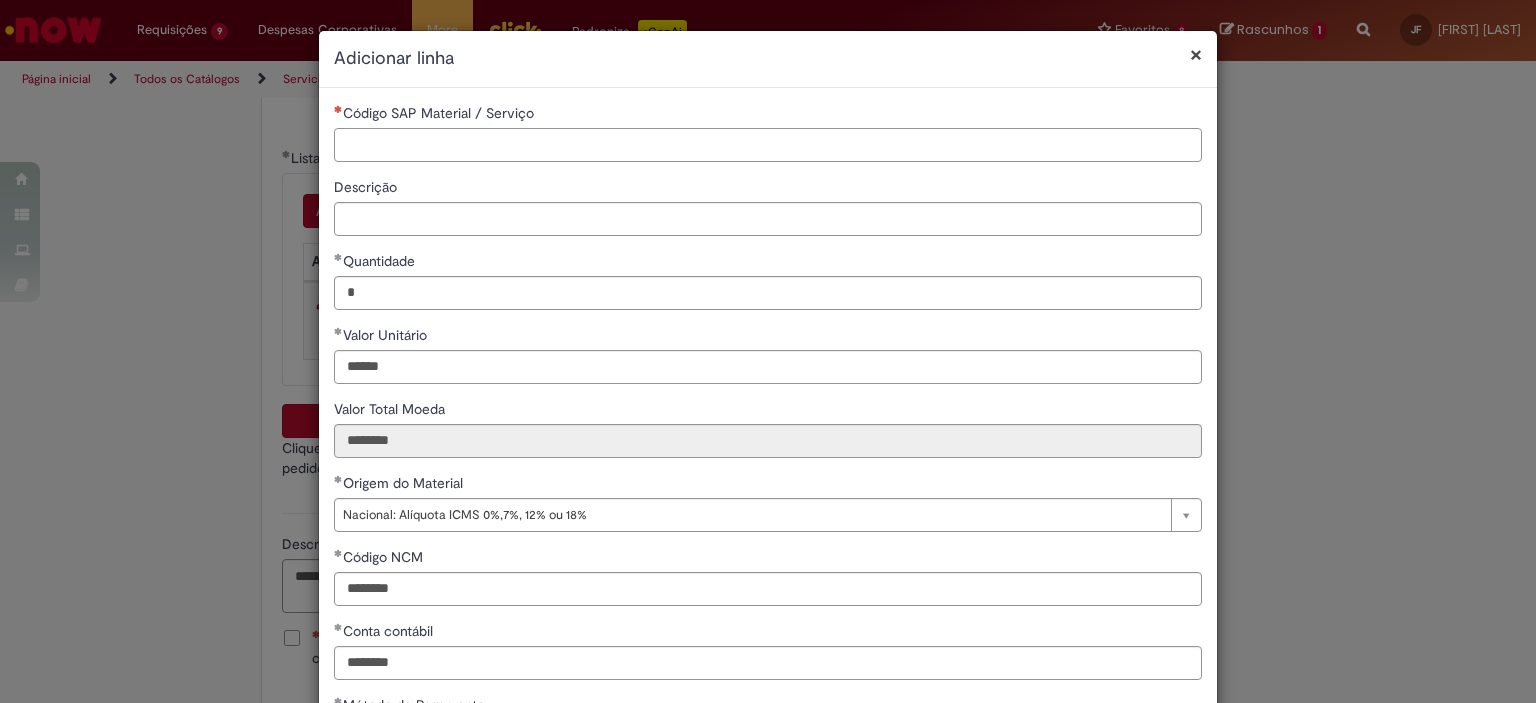click on "Código SAP Material / Serviço" at bounding box center [768, 145] 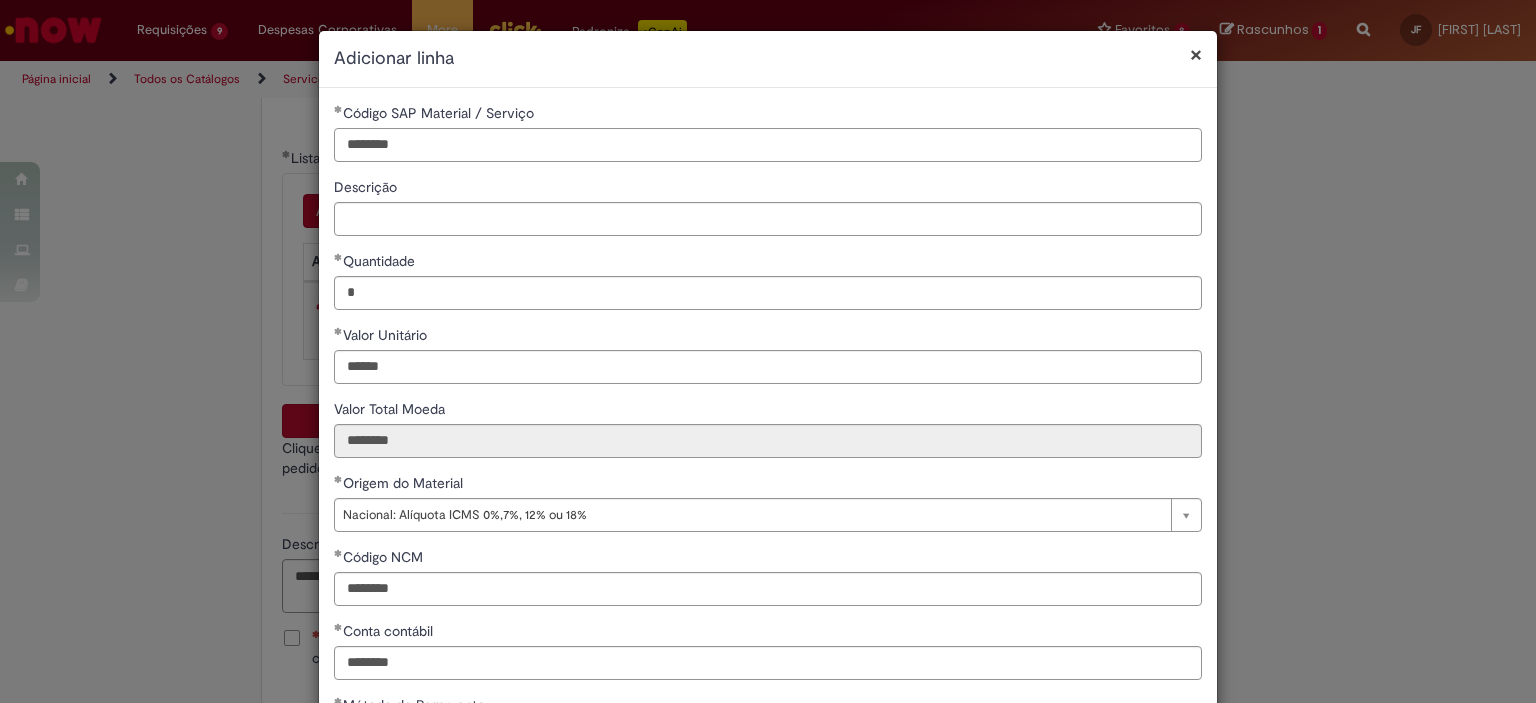 scroll, scrollTop: 249, scrollLeft: 0, axis: vertical 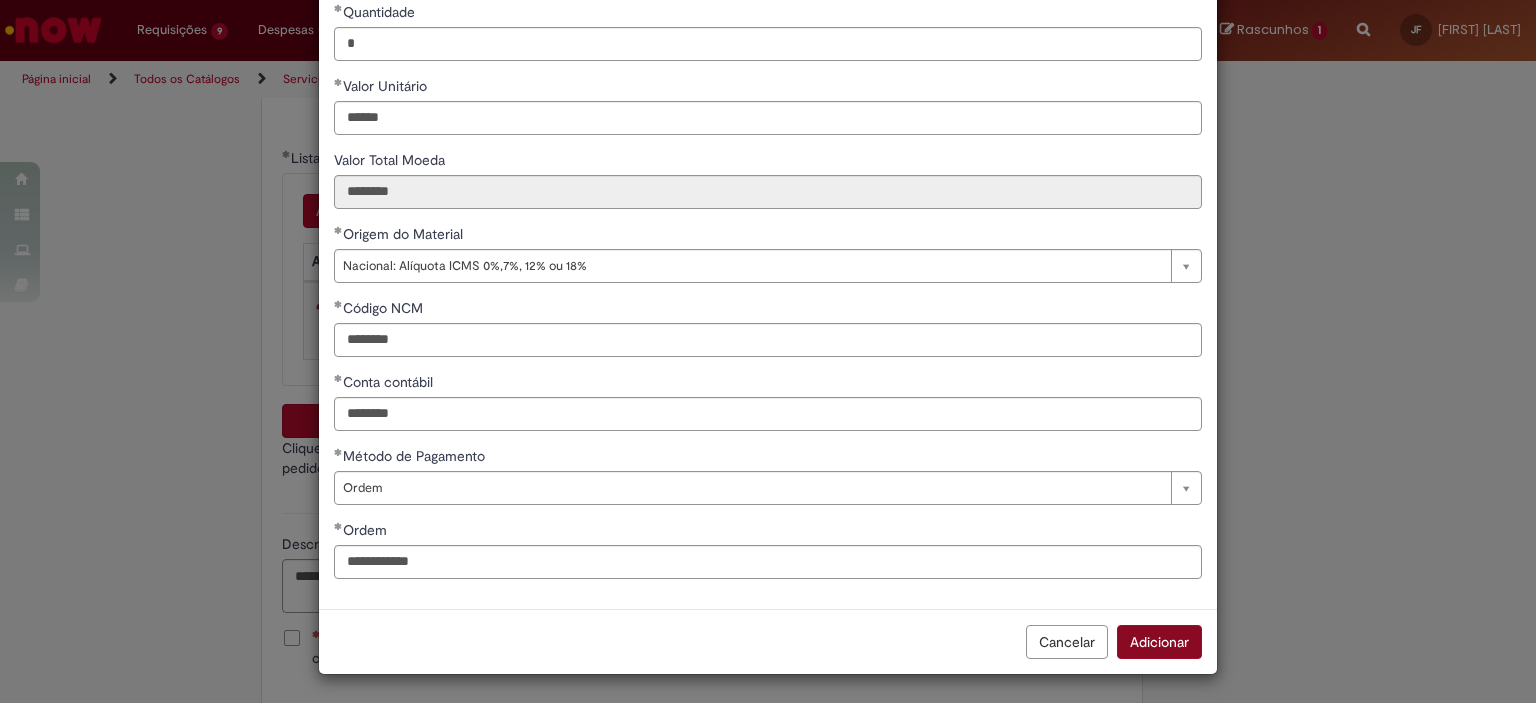 type on "********" 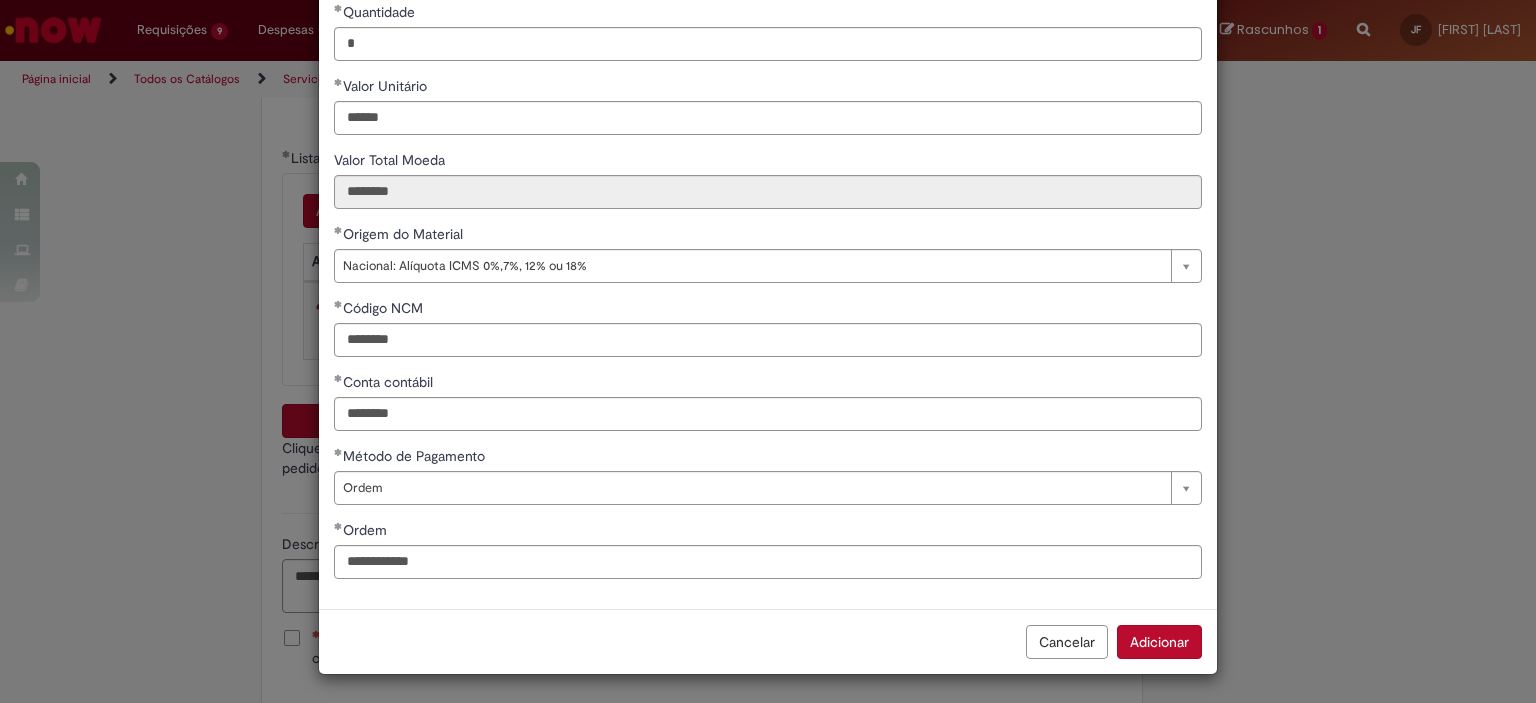 click on "Adicionar" at bounding box center (1159, 642) 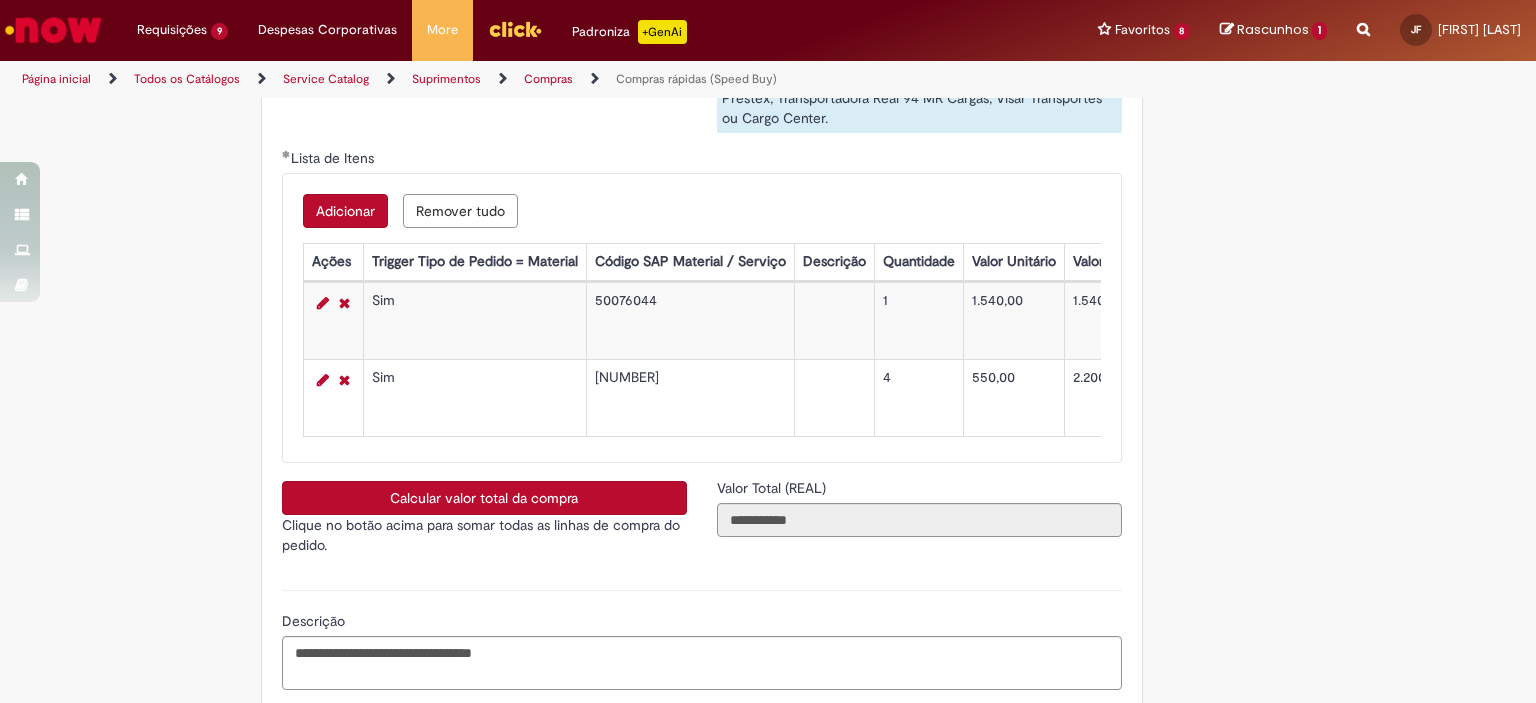 click on "Calcular valor total da compra" at bounding box center (484, 498) 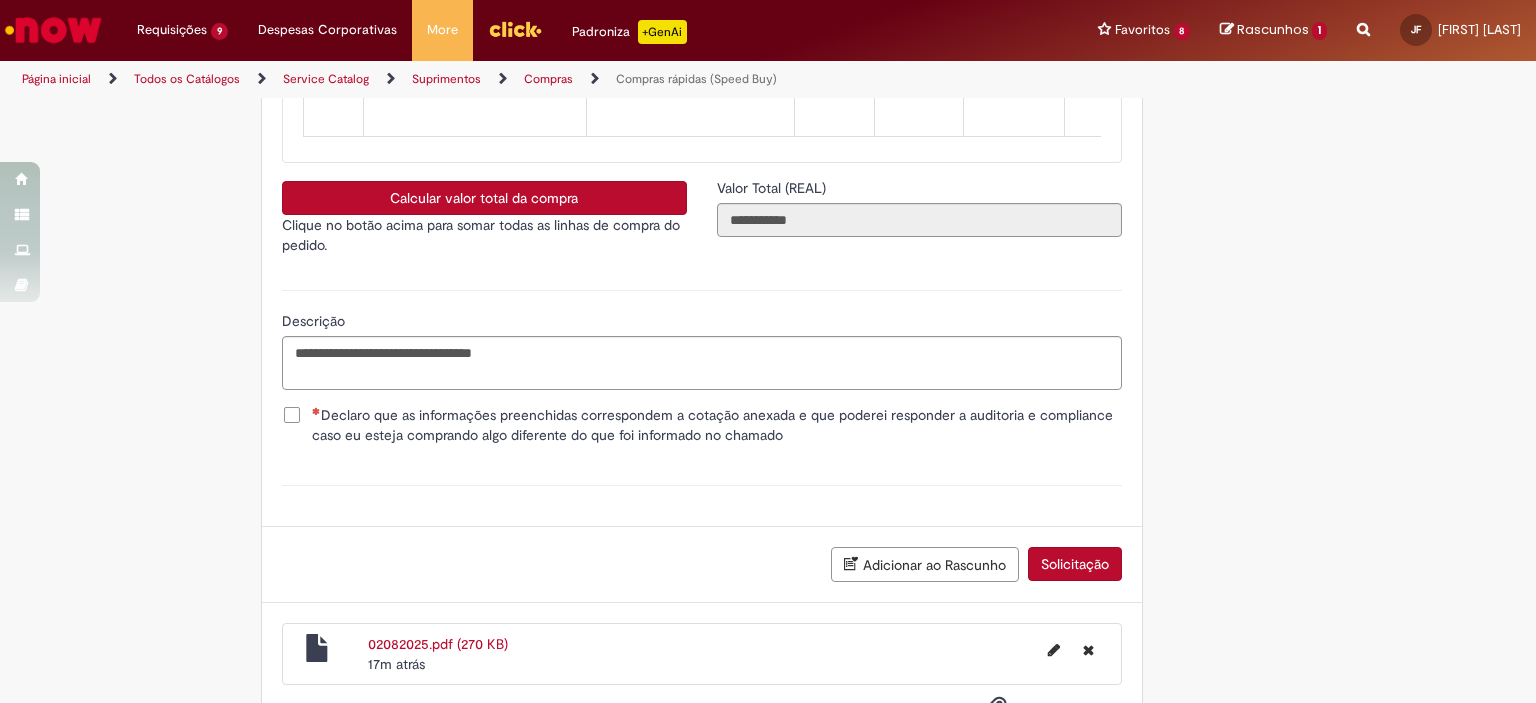 scroll, scrollTop: 3569, scrollLeft: 0, axis: vertical 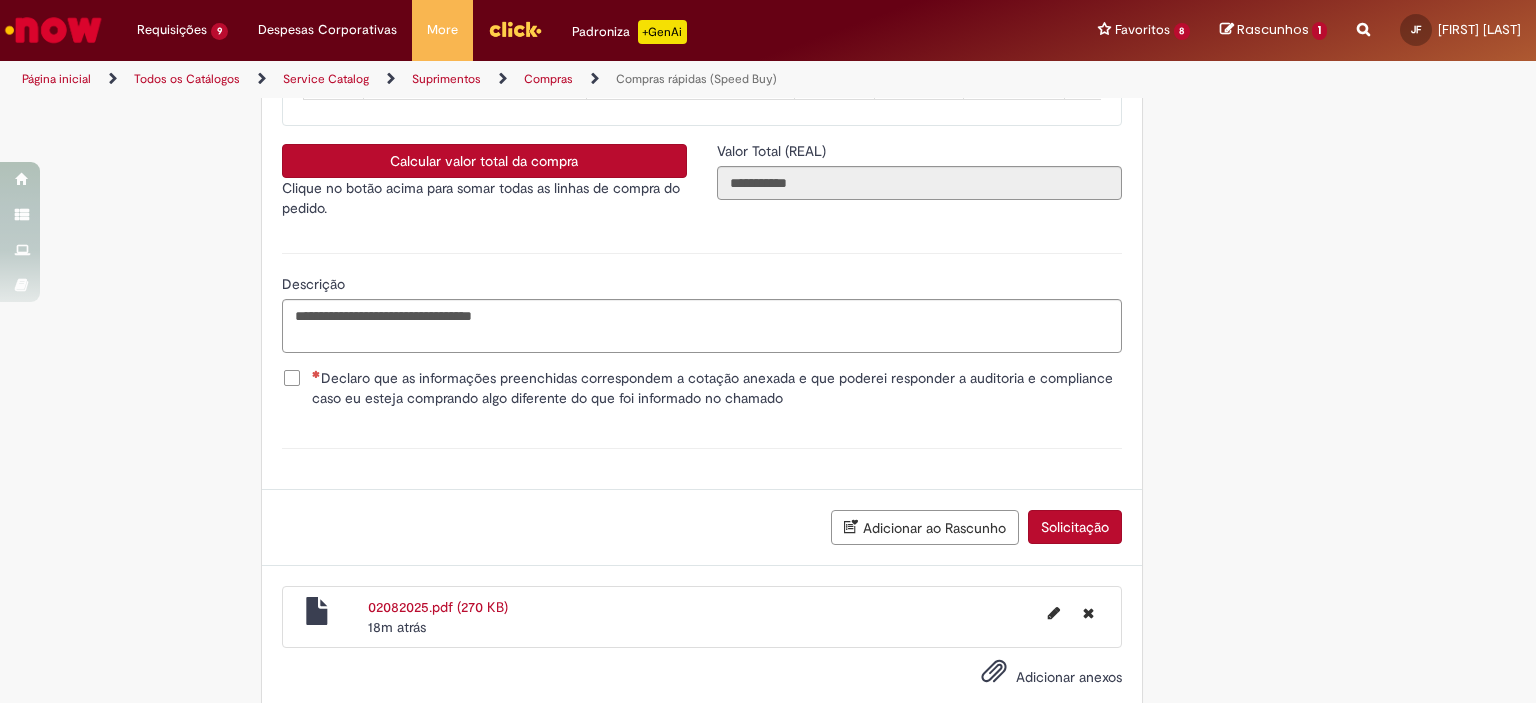 type 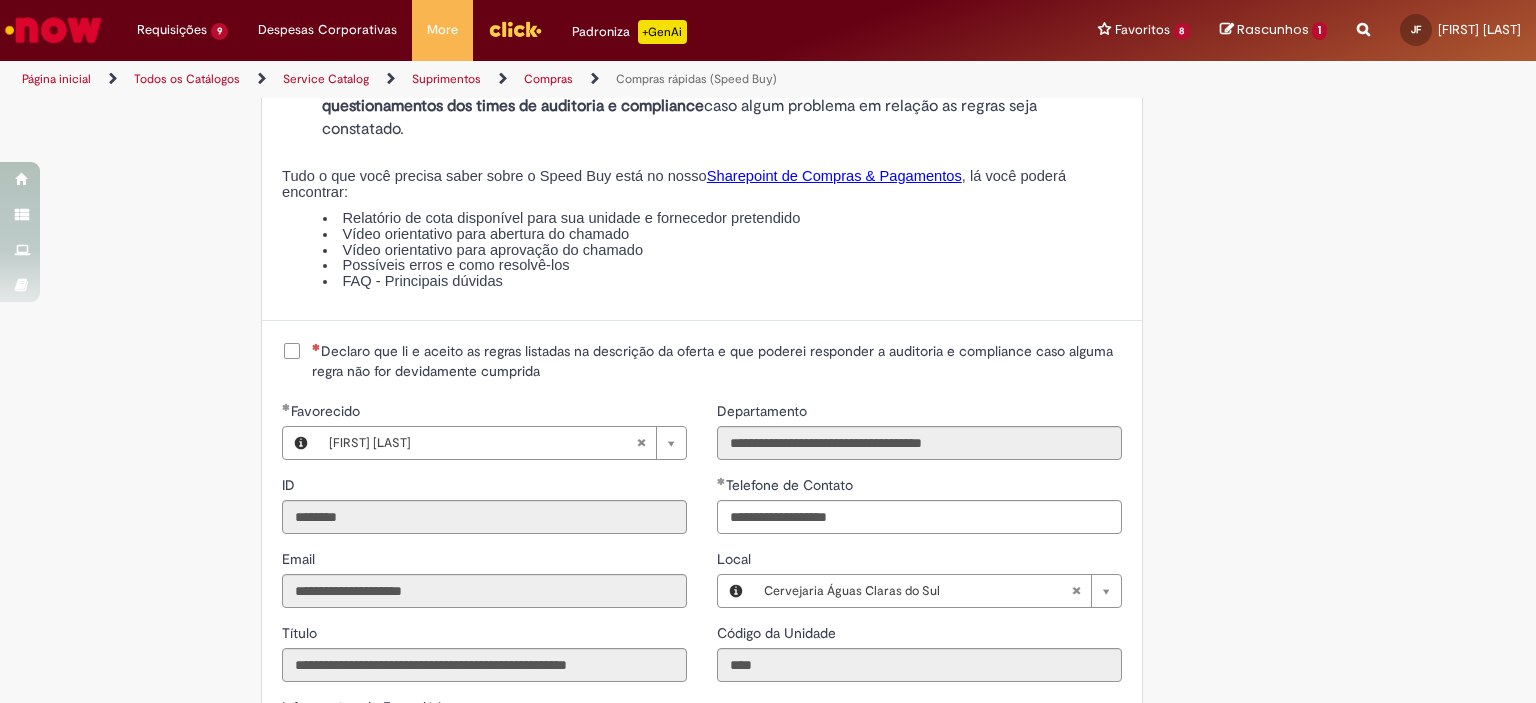 scroll, scrollTop: 2265, scrollLeft: 0, axis: vertical 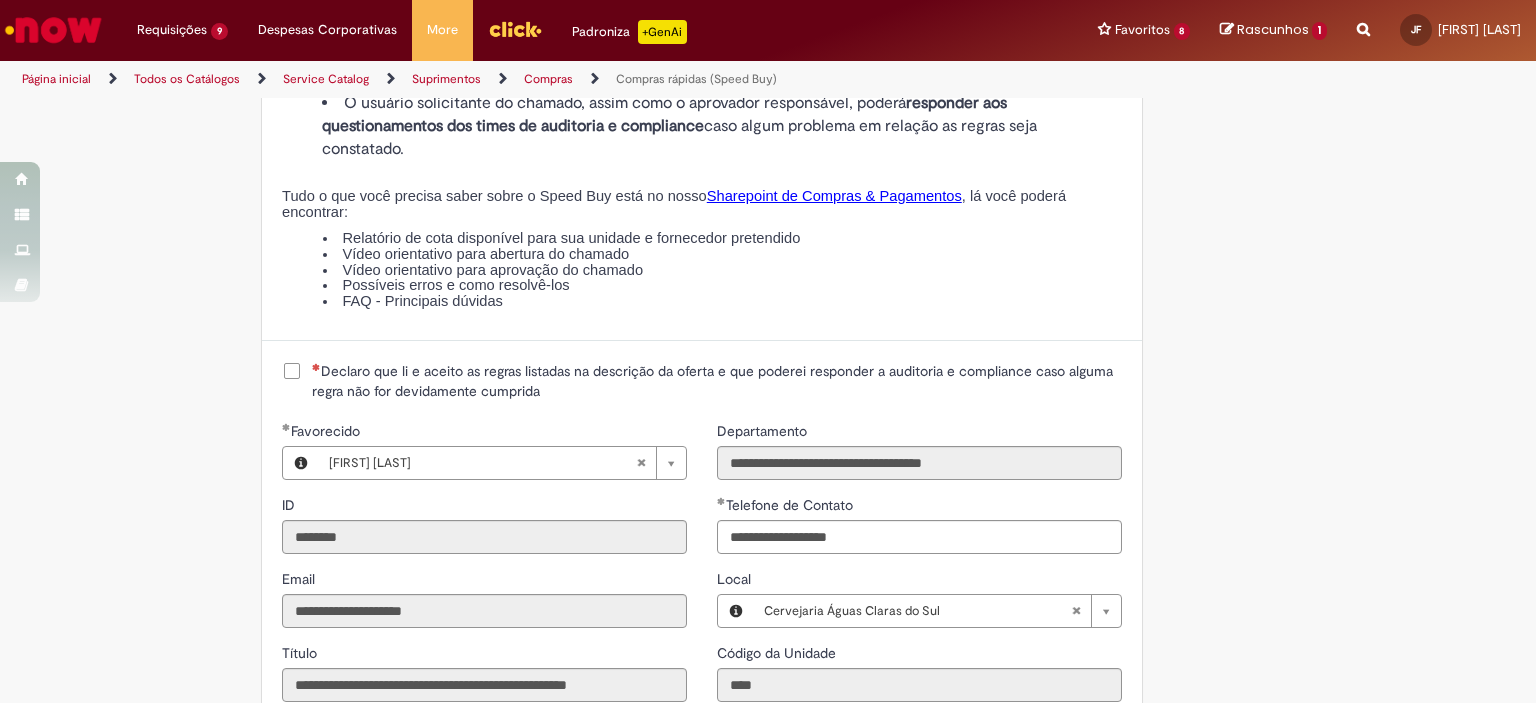 click on "Declaro que li e aceito as regras listadas na descrição da oferta e que poderei responder a auditoria e compliance caso alguma regra não for devidamente cumprida" at bounding box center (717, 381) 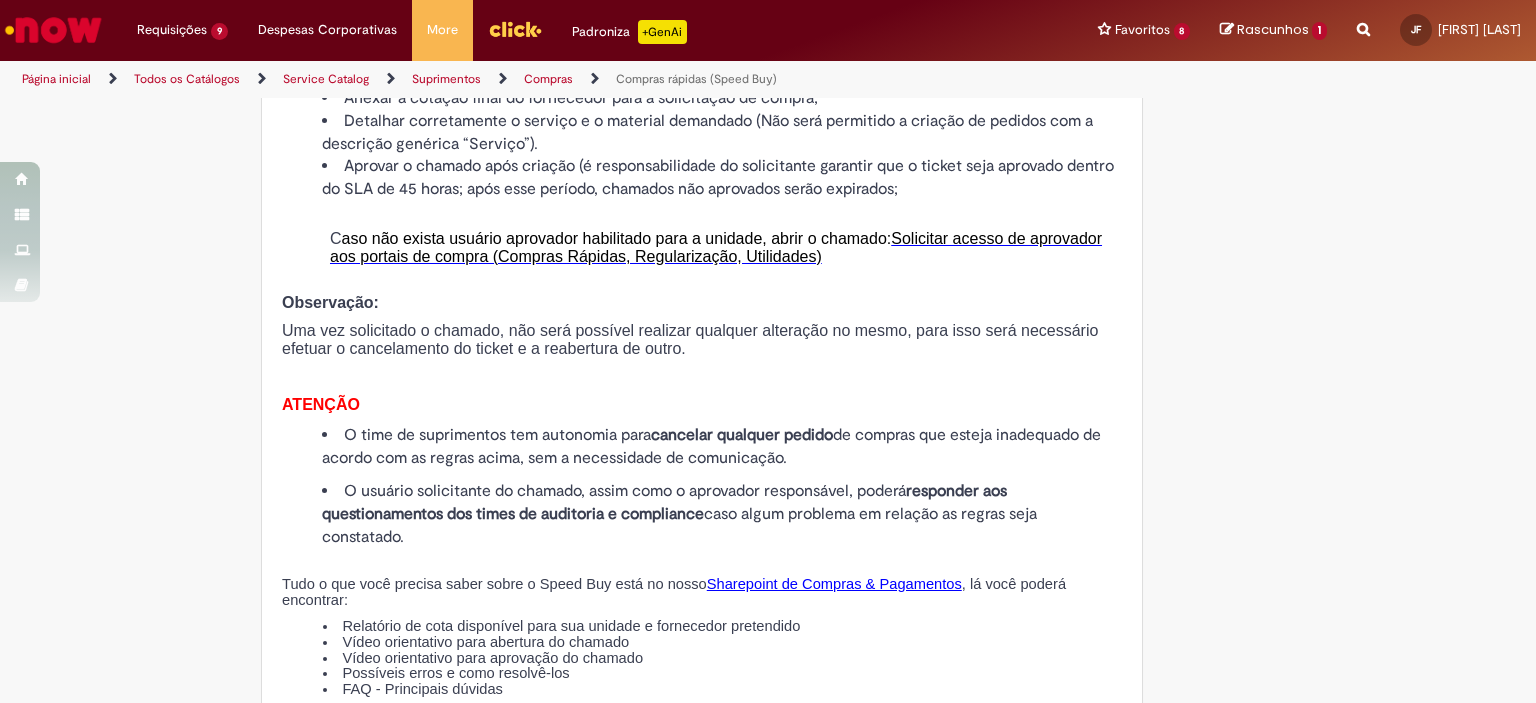 scroll, scrollTop: 1875, scrollLeft: 0, axis: vertical 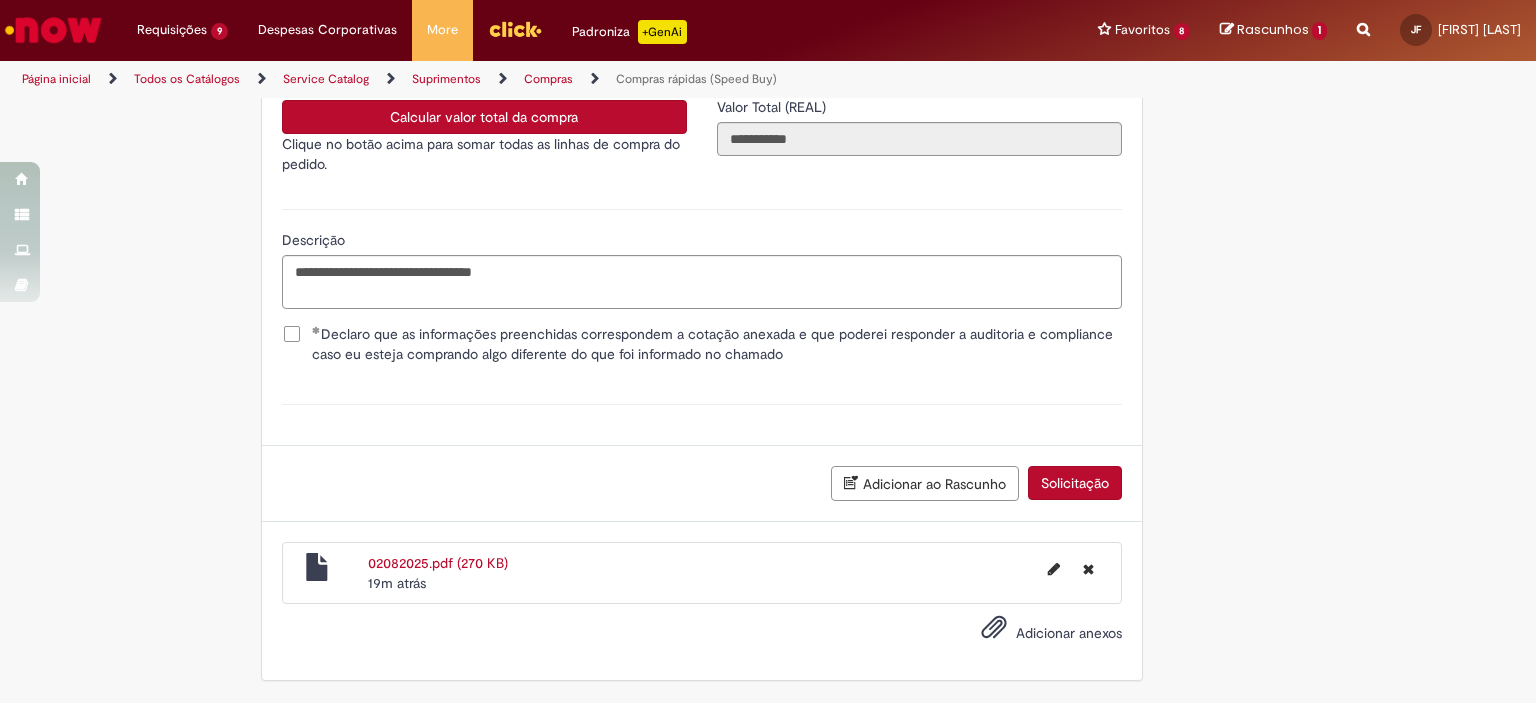 click on "Solicitação" at bounding box center [1075, 483] 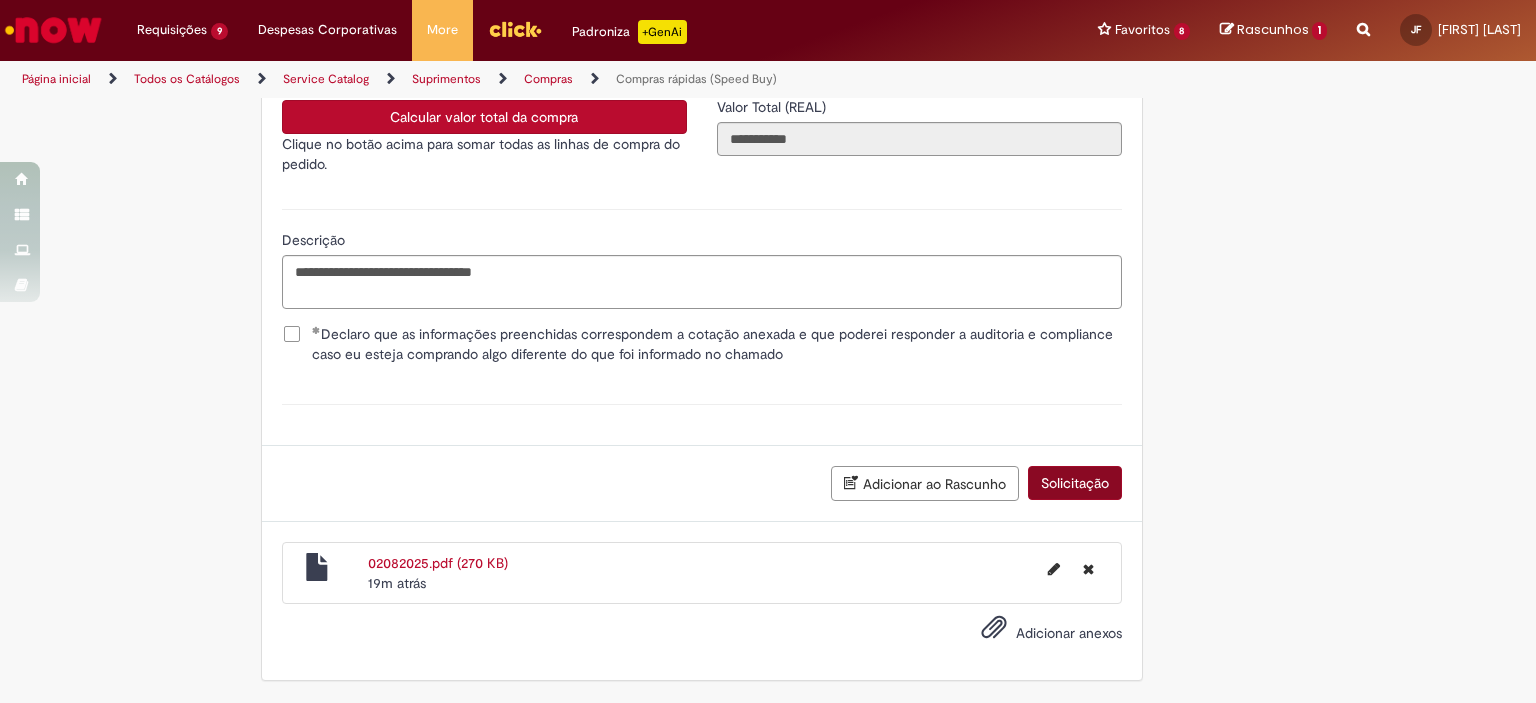 scroll, scrollTop: 3578, scrollLeft: 0, axis: vertical 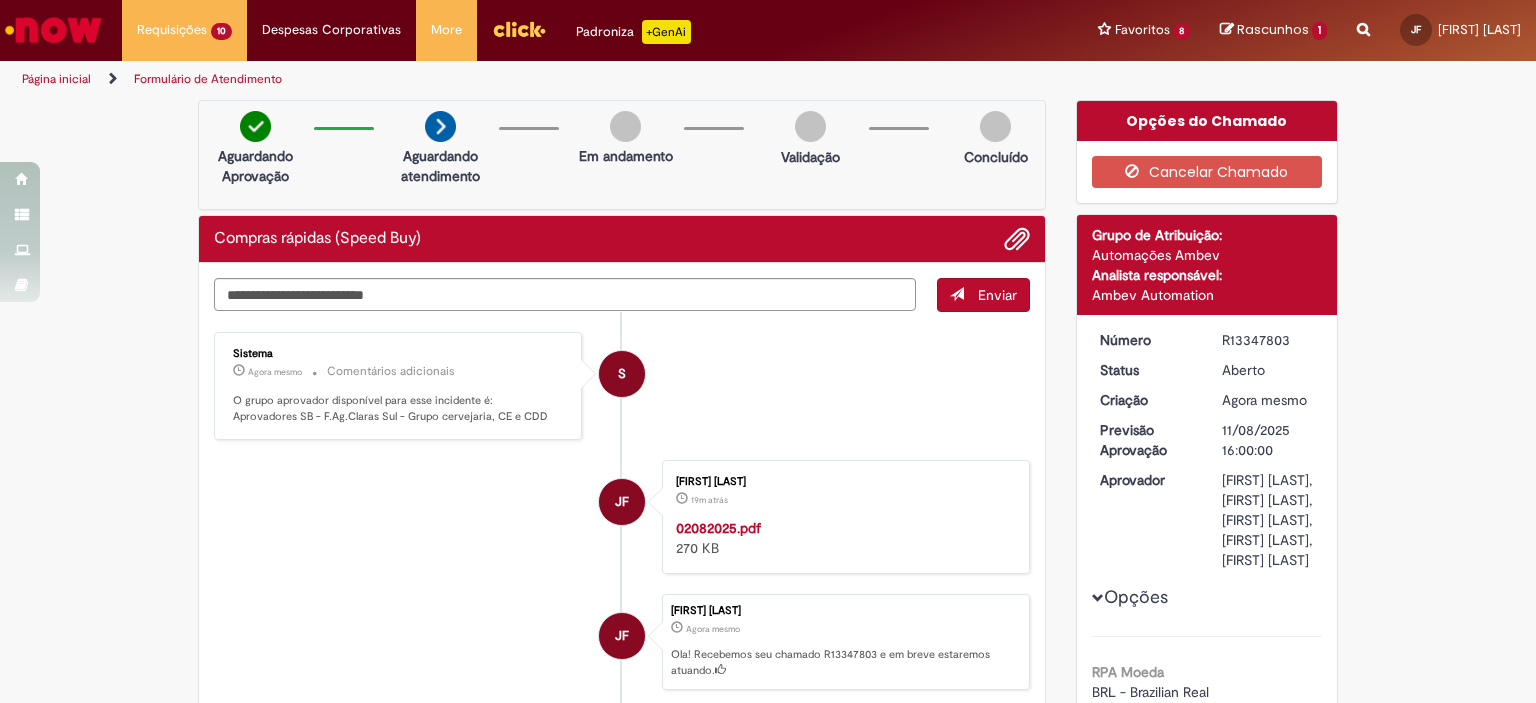 click on "R13347803" at bounding box center [1268, 340] 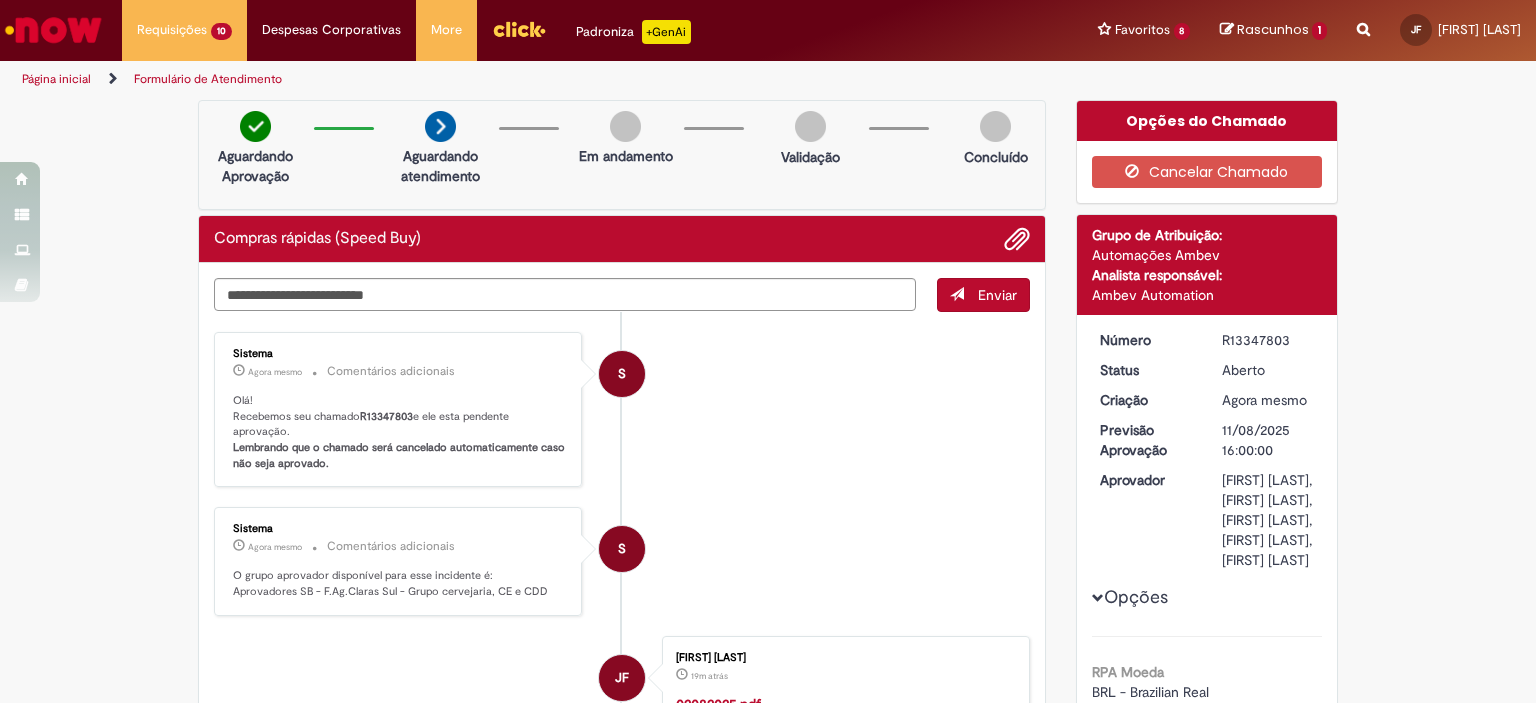 copy on "R13347803" 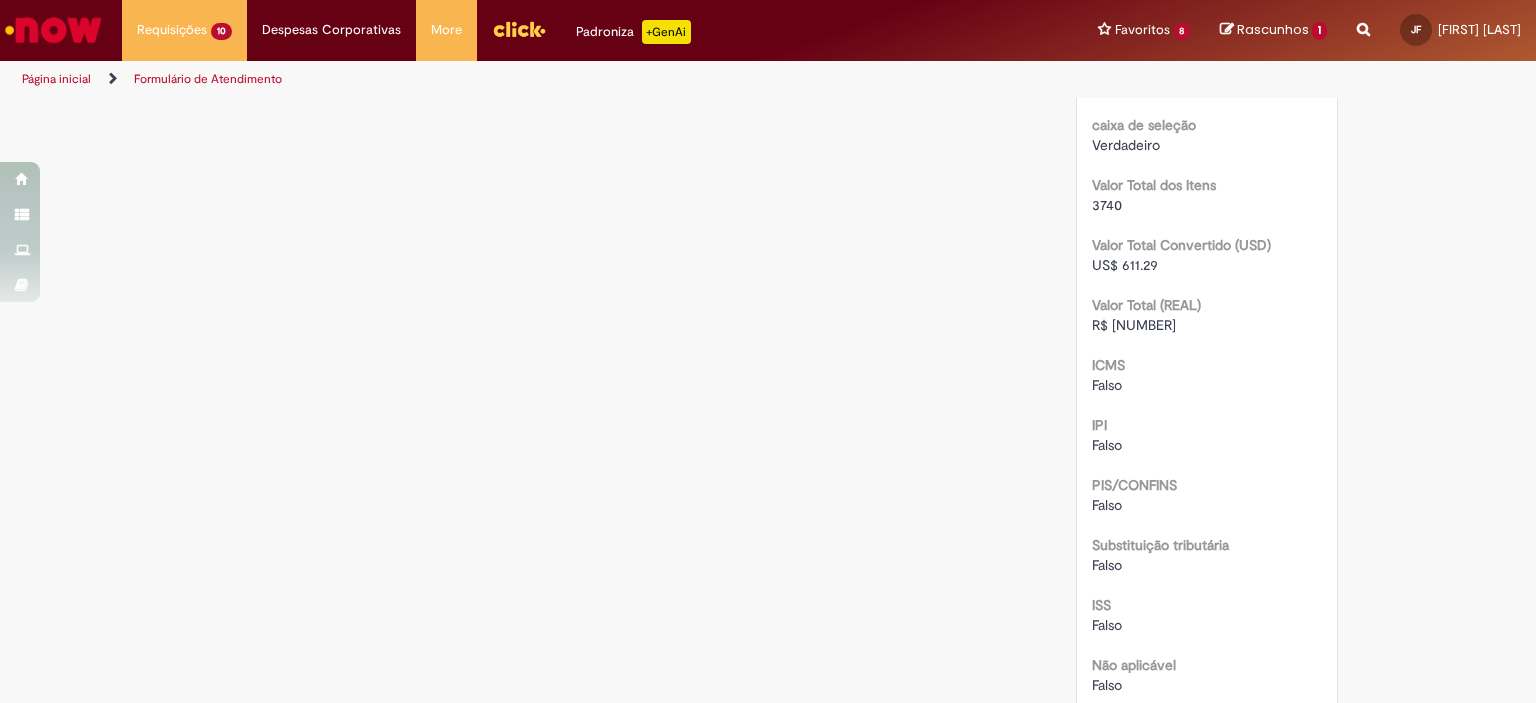 scroll, scrollTop: 2166, scrollLeft: 0, axis: vertical 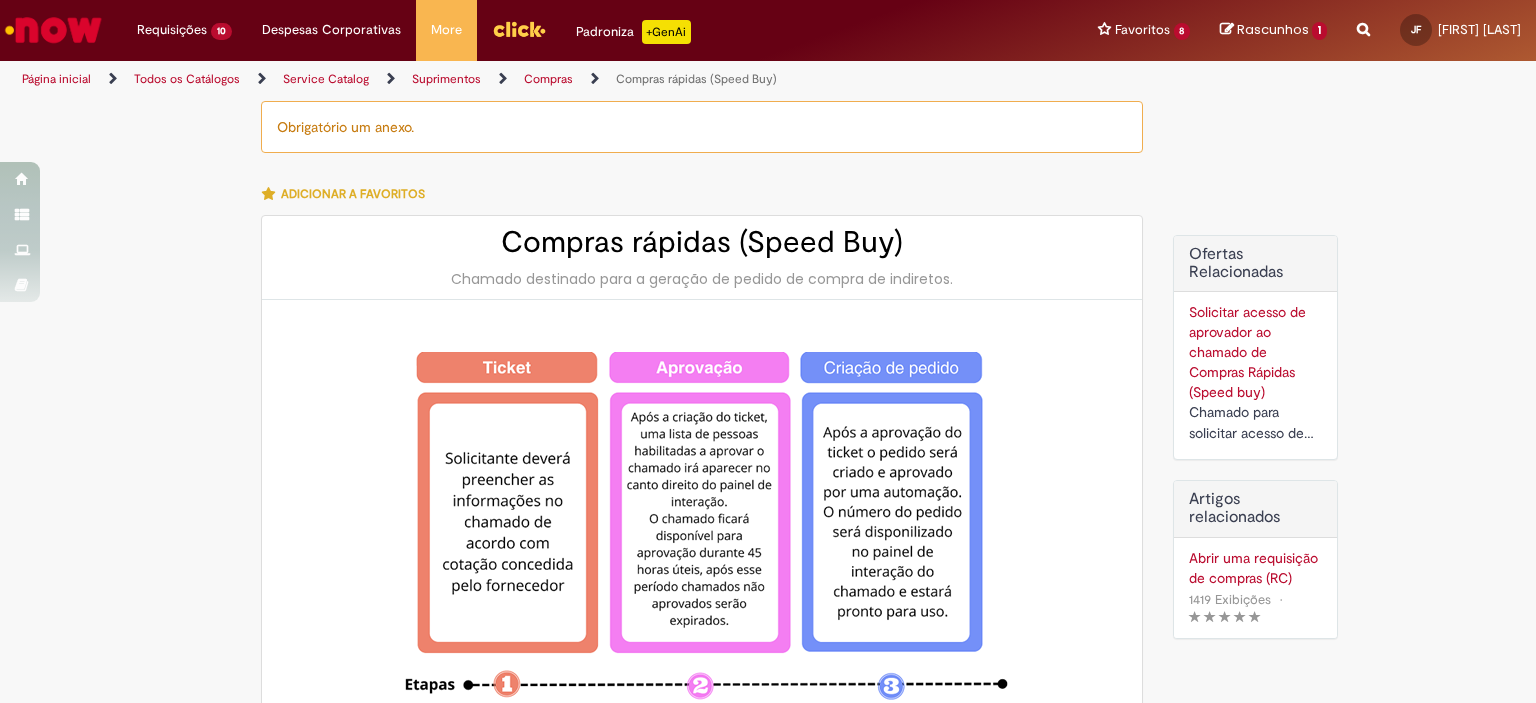 type on "********" 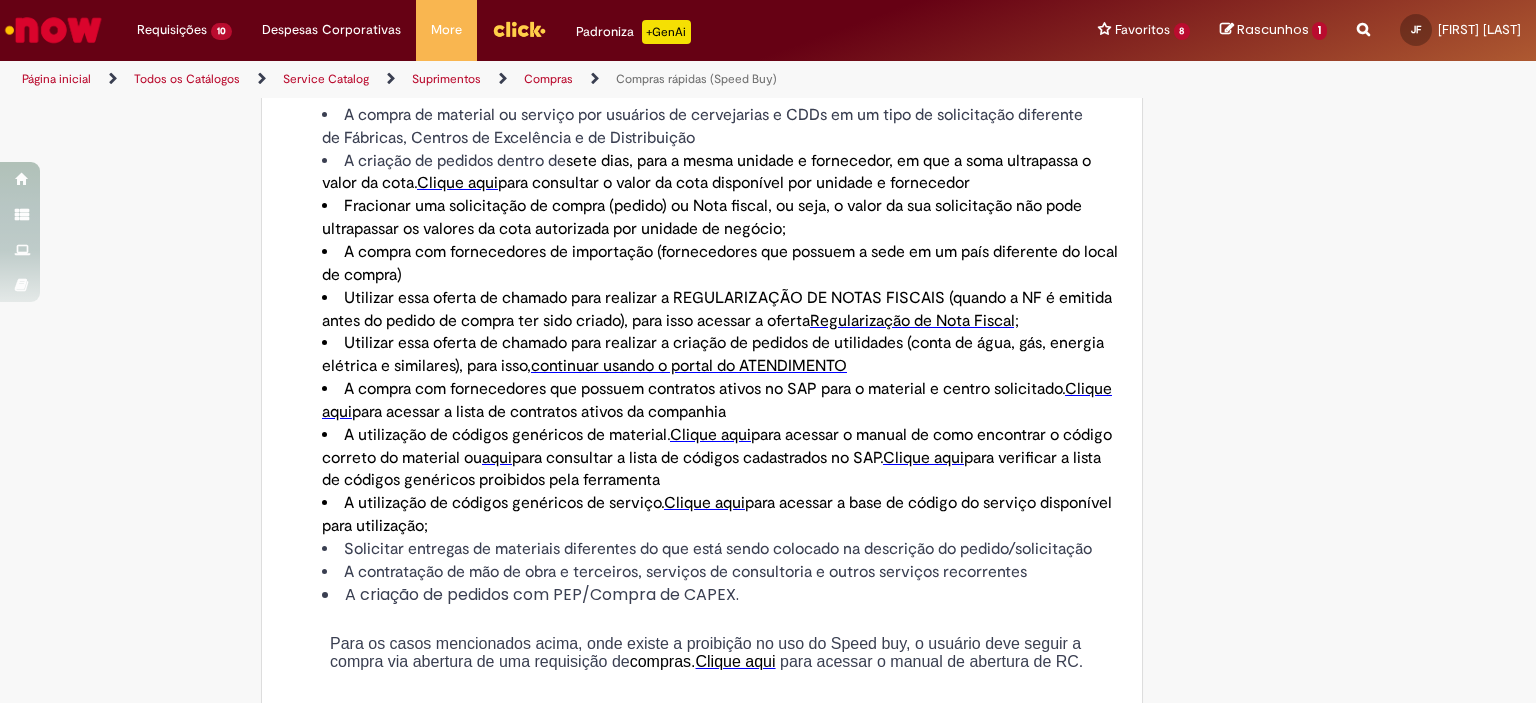 scroll, scrollTop: 1224, scrollLeft: 0, axis: vertical 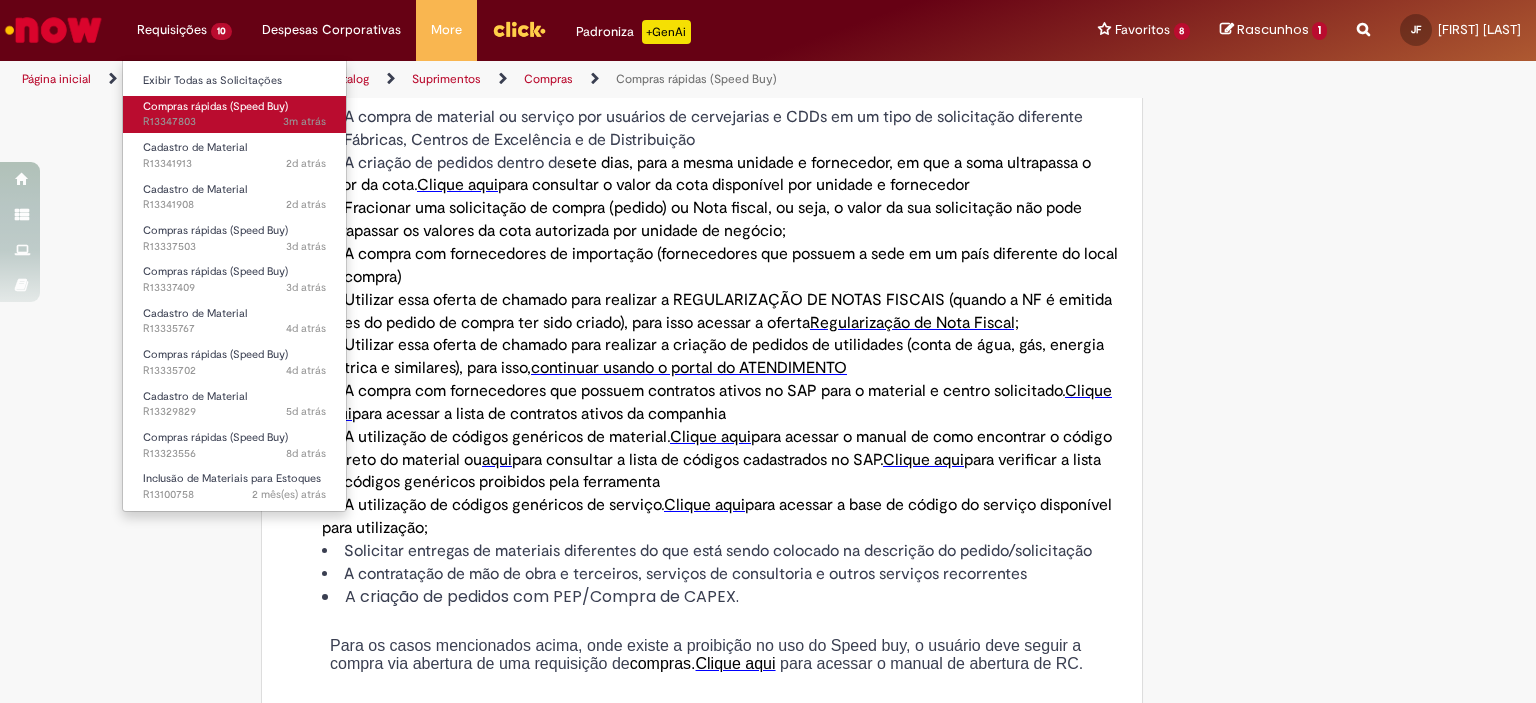 click on "3m atrás 3 minutos atrás  R13347803" at bounding box center [234, 122] 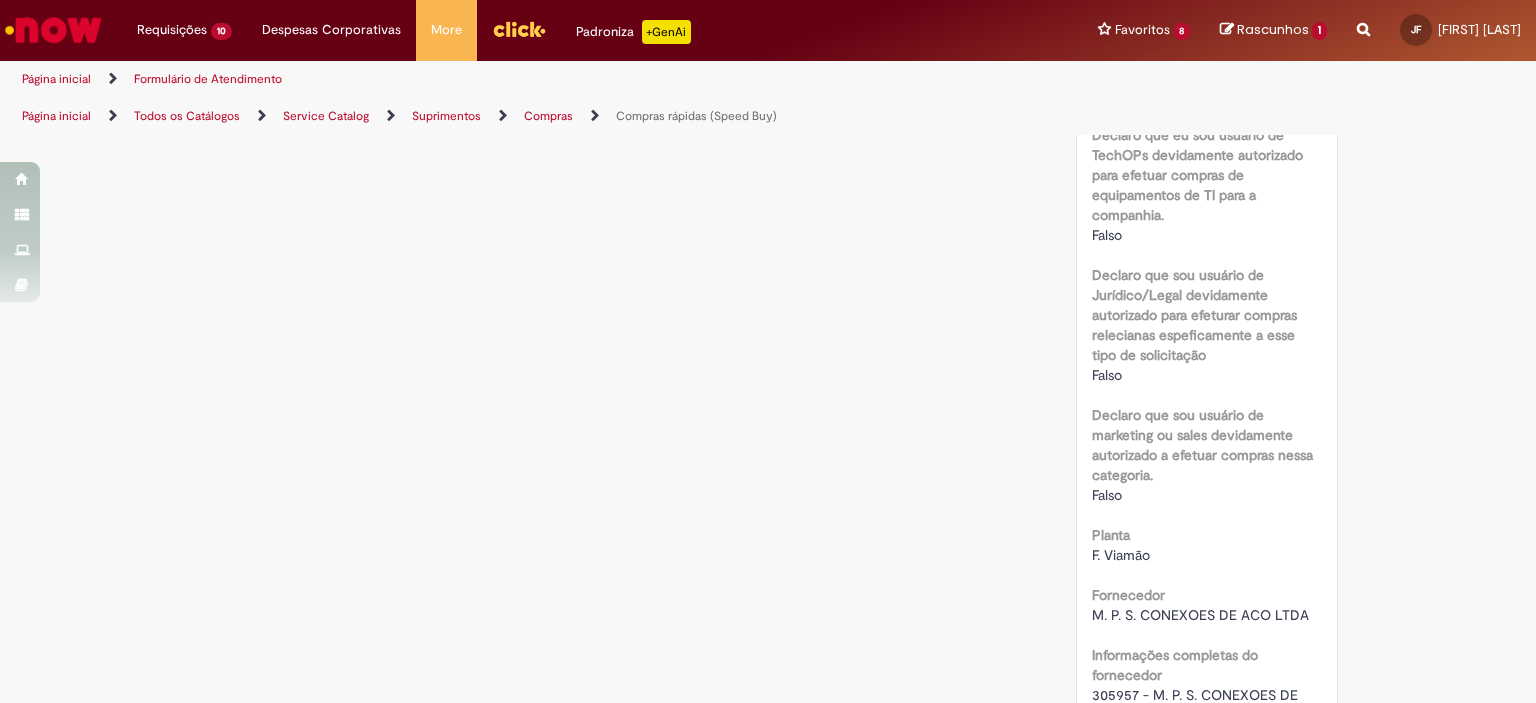 scroll, scrollTop: 0, scrollLeft: 0, axis: both 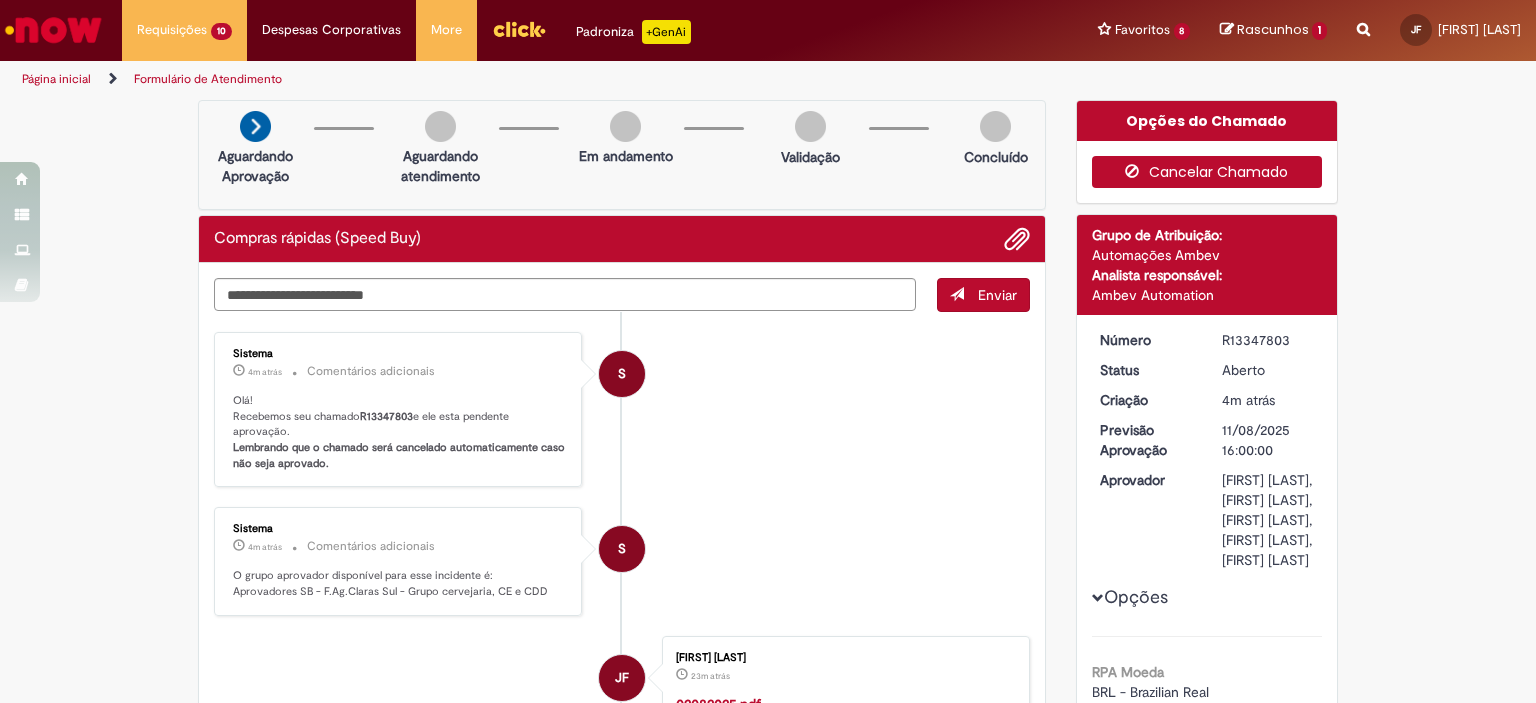 click on "Cancelar Chamado" at bounding box center [1207, 172] 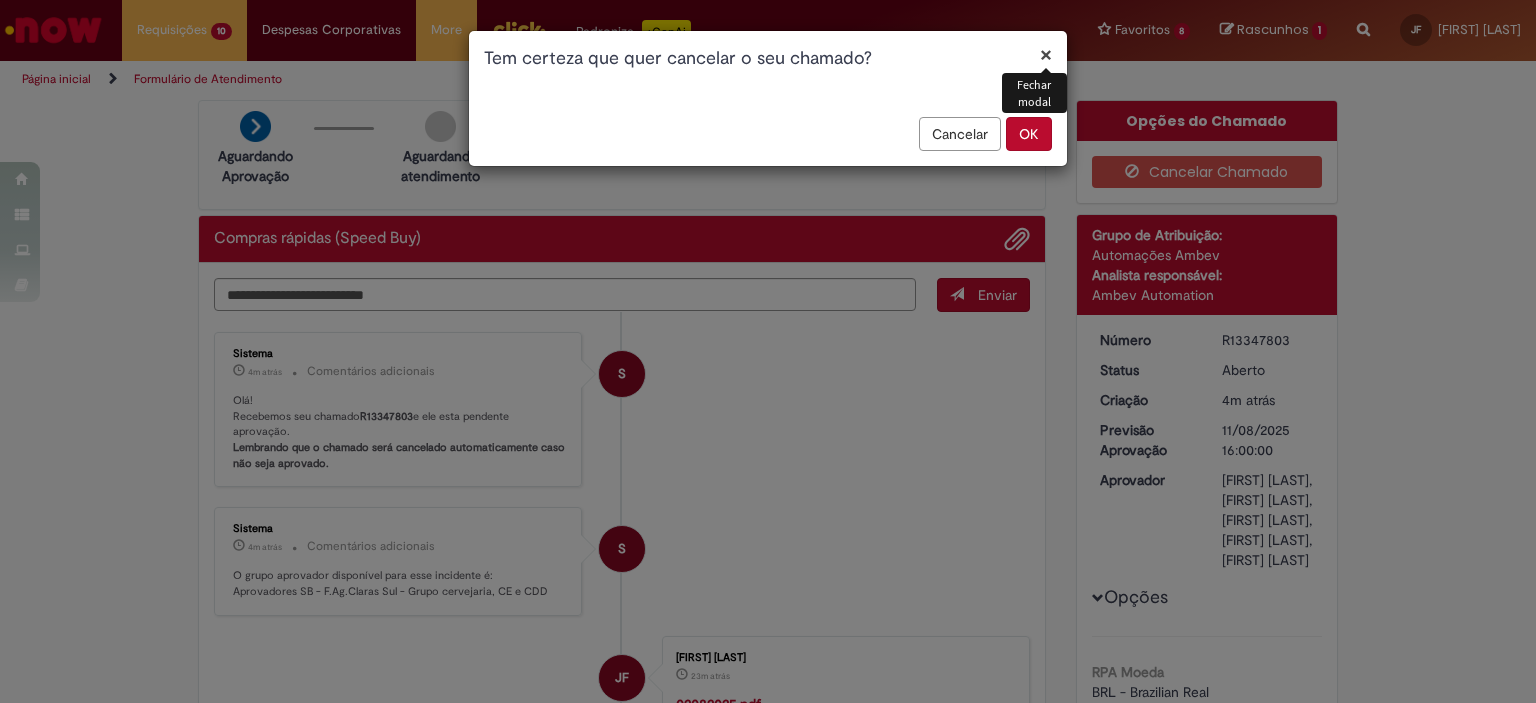 click on "OK" at bounding box center (1029, 134) 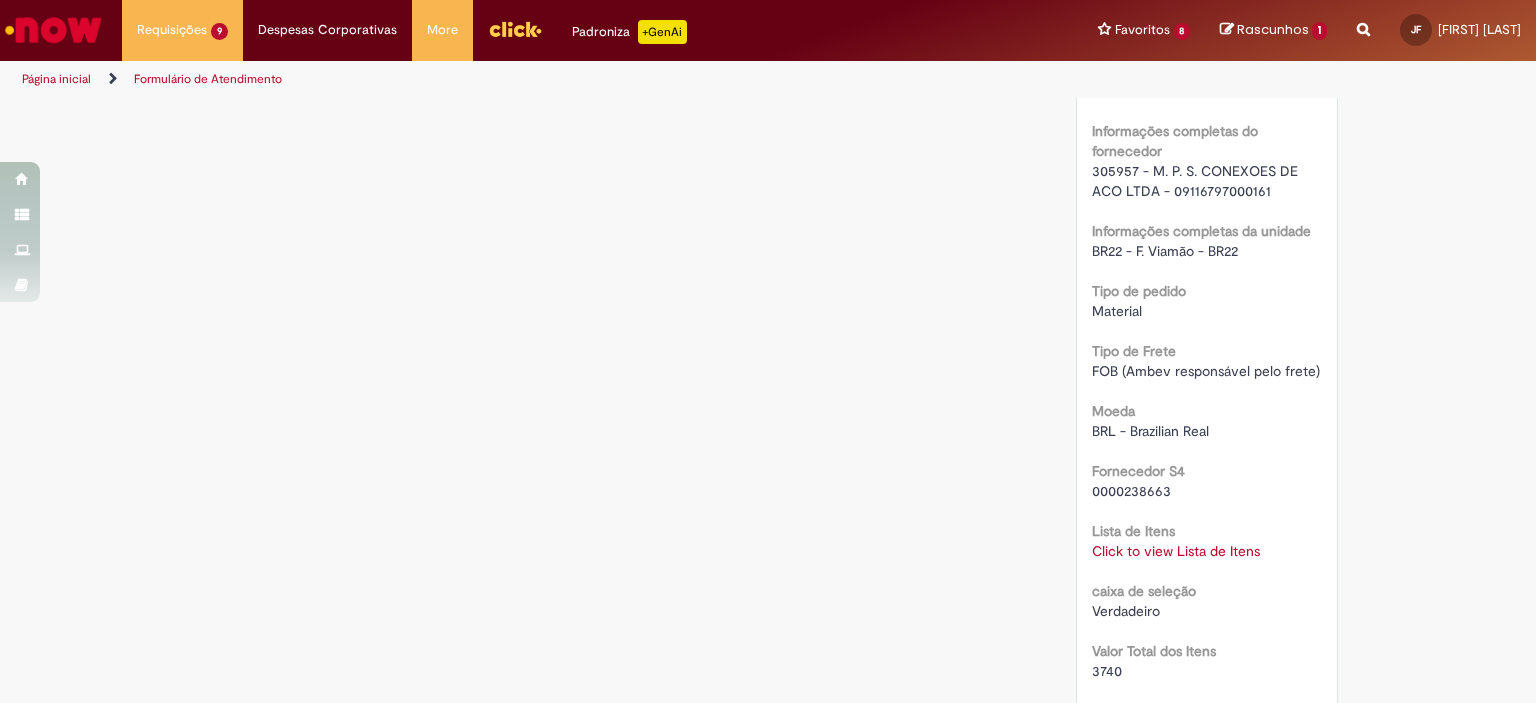 scroll, scrollTop: 1494, scrollLeft: 0, axis: vertical 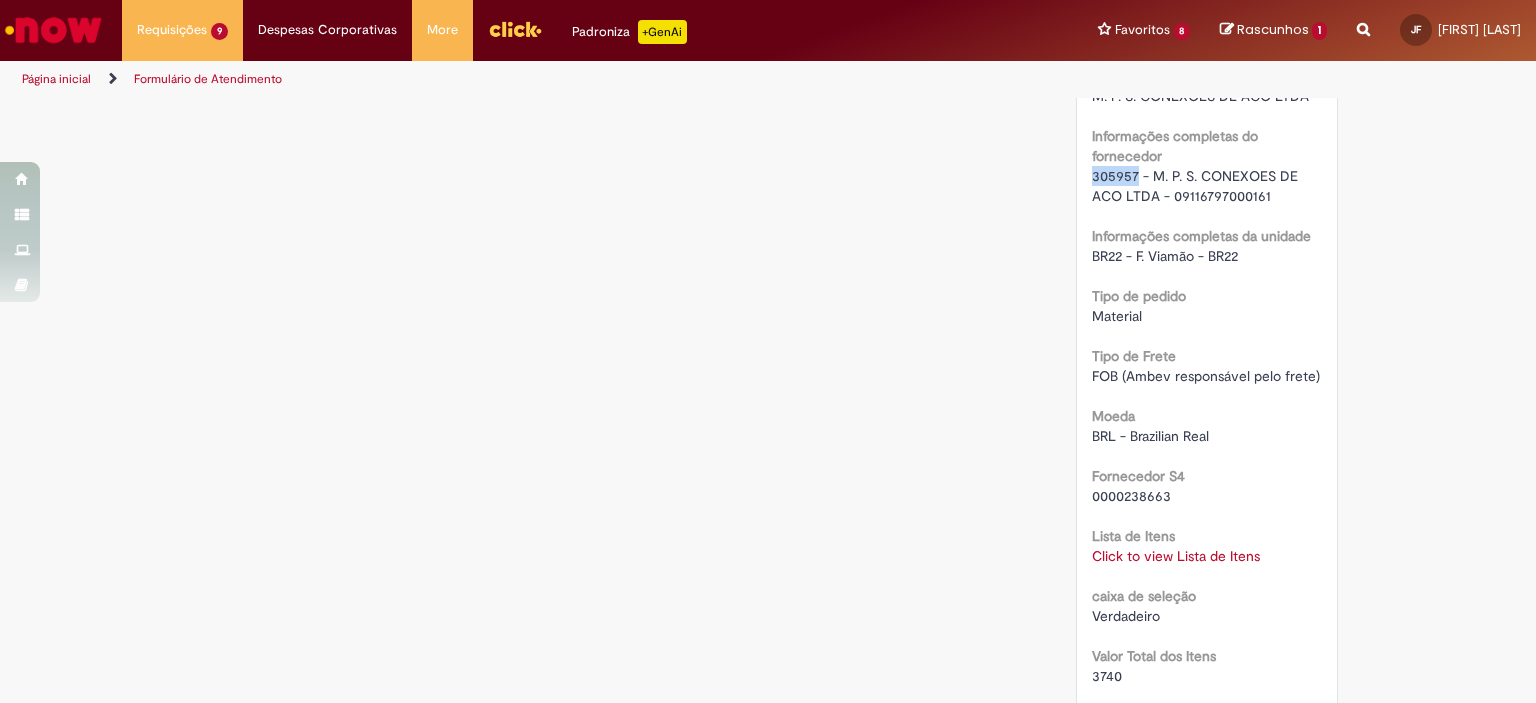 drag, startPoint x: 1128, startPoint y: 173, endPoint x: 1083, endPoint y: 171, distance: 45.044422 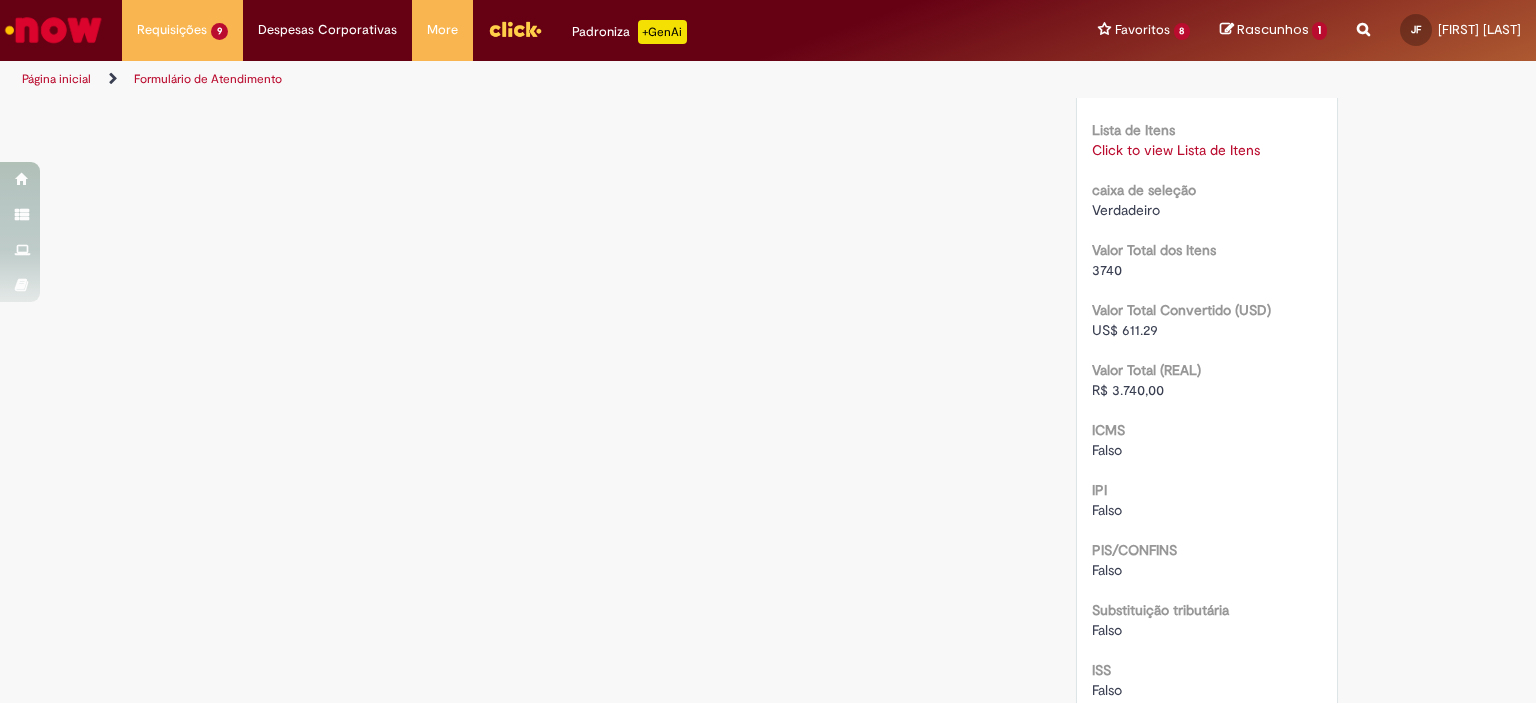 scroll, scrollTop: 1874, scrollLeft: 0, axis: vertical 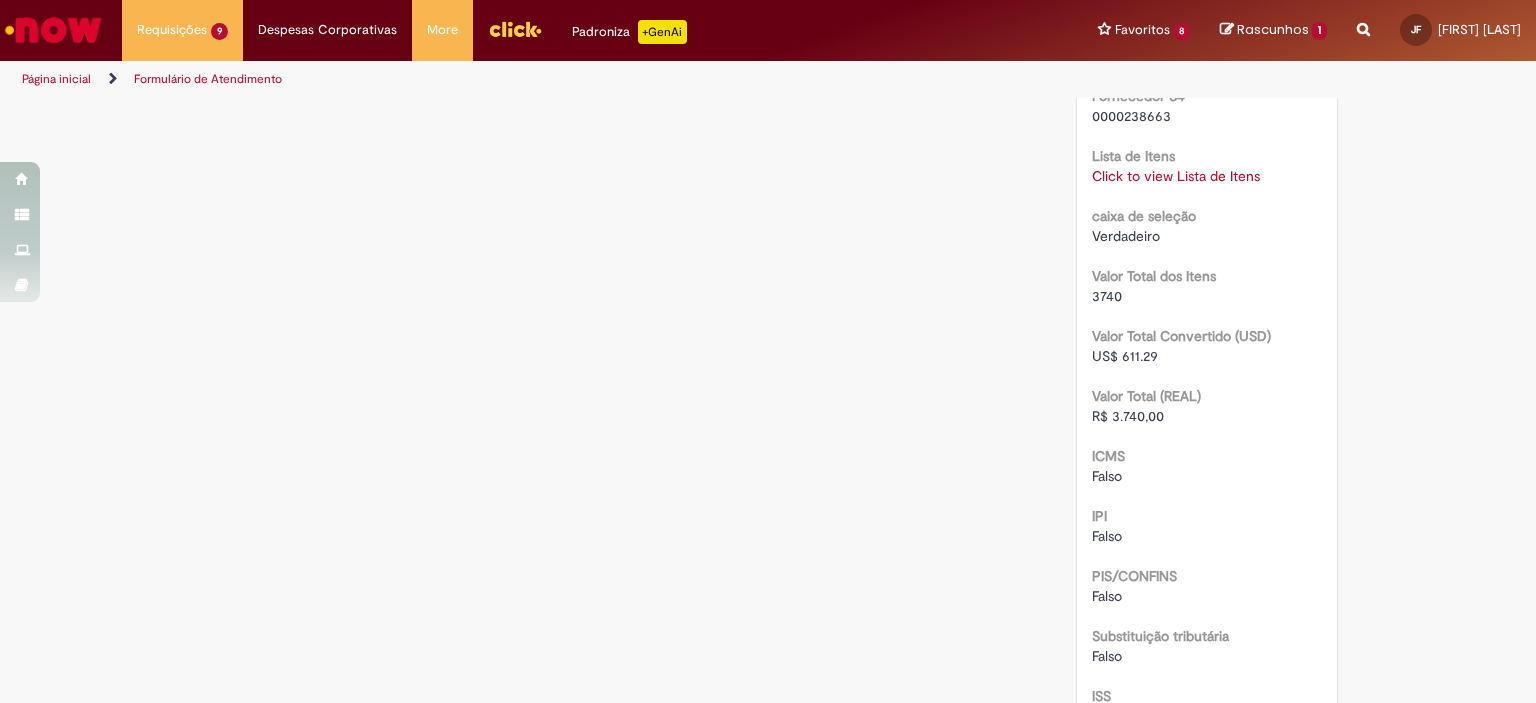 click on "Click to view Lista de Itens" at bounding box center (1176, 176) 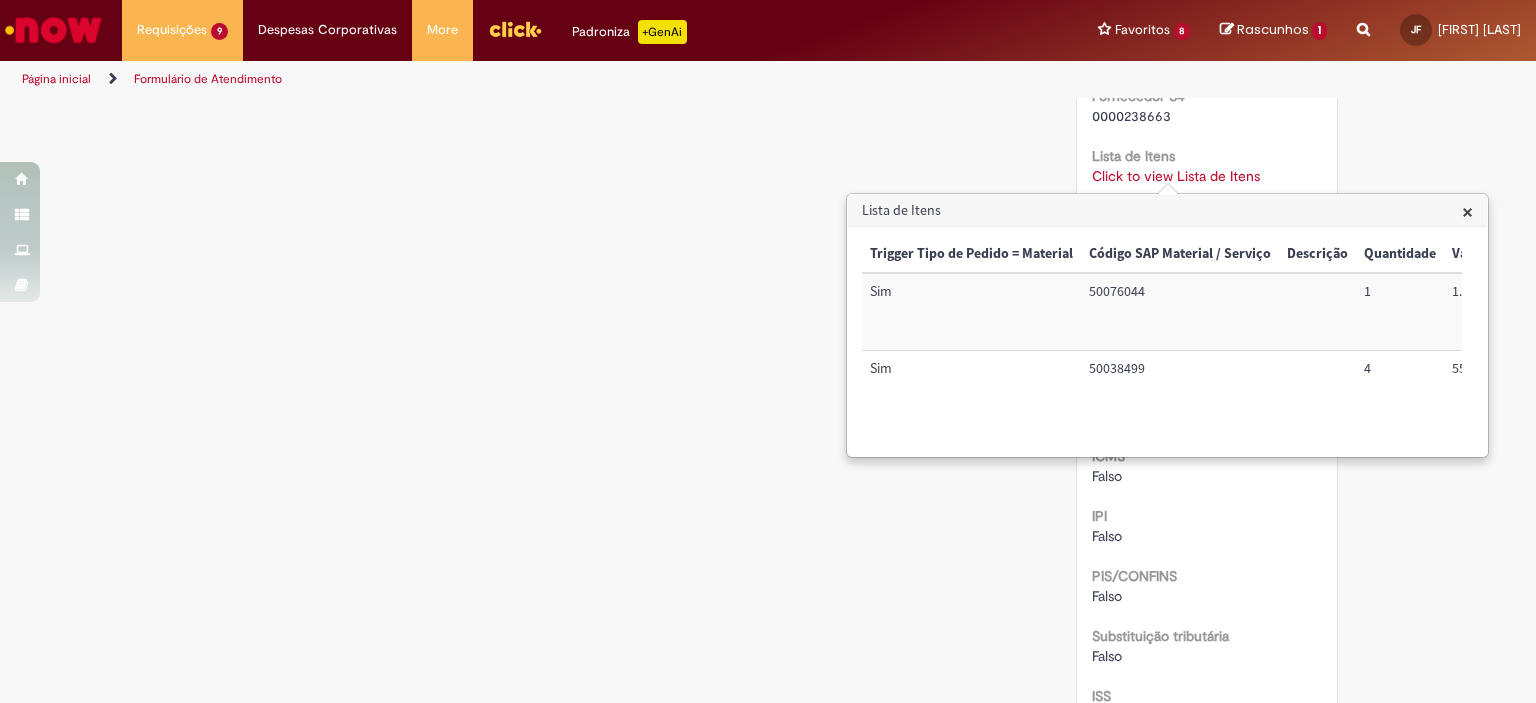 click on "50076044" at bounding box center [1180, 311] 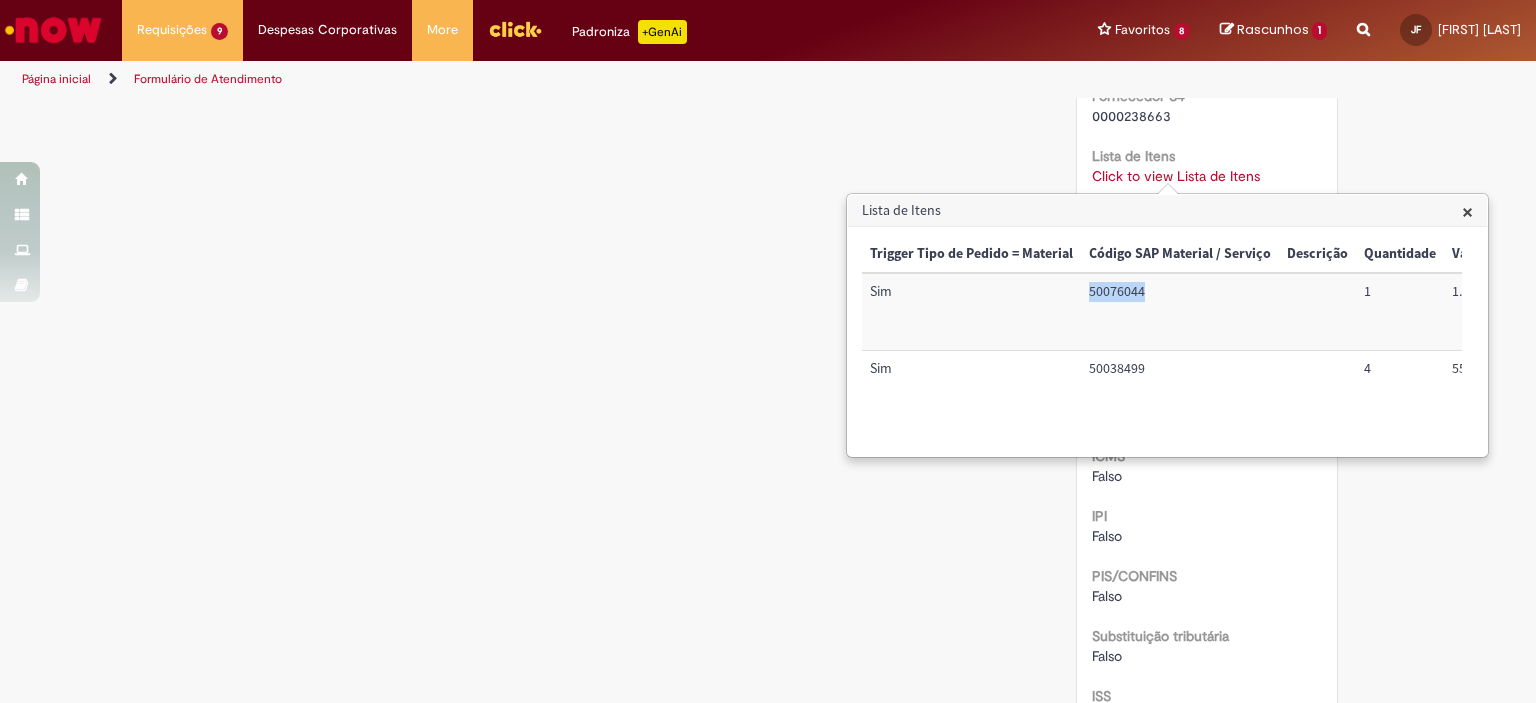 click on "50076044" at bounding box center (1180, 311) 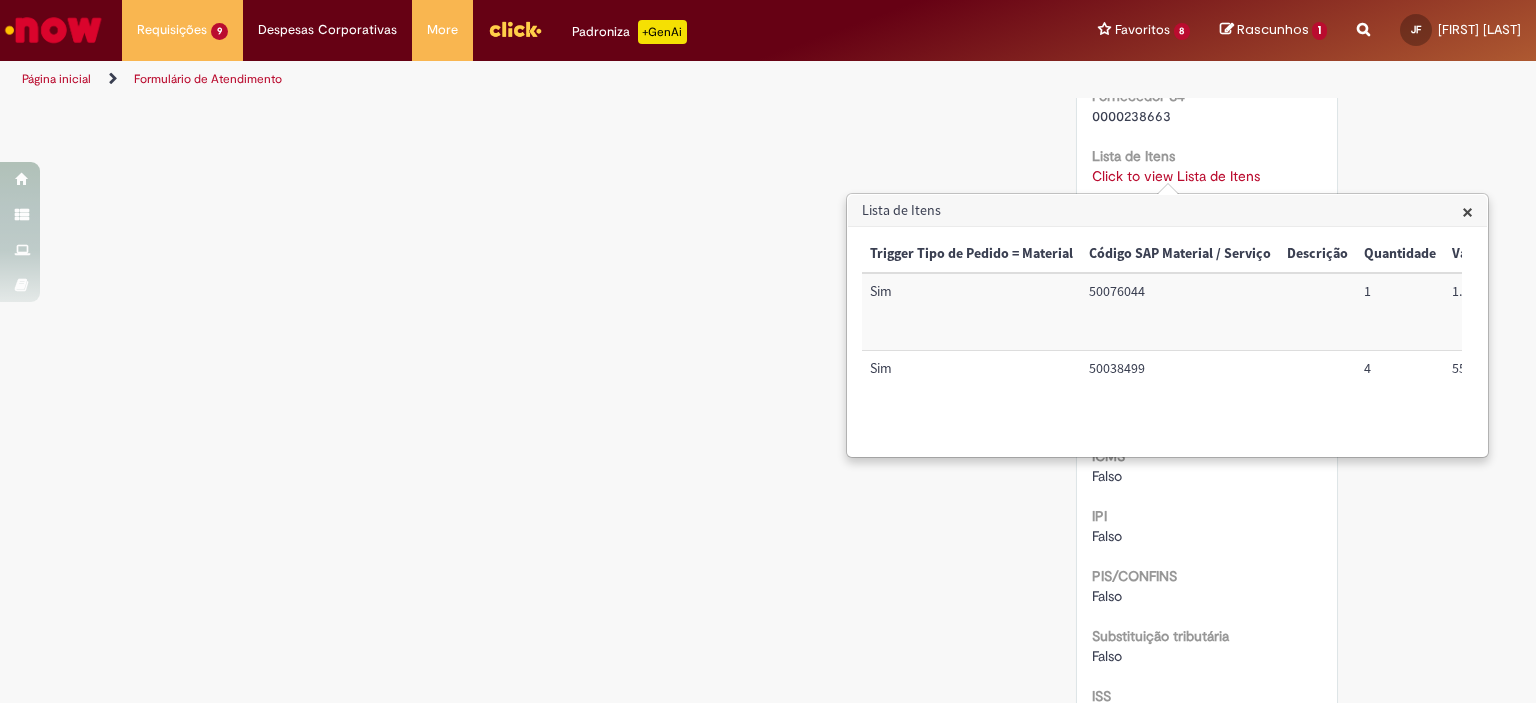 click on "Trigger Tipo de Pedido = Material Código SAP Material / Serviço Descrição Quantidade Valor Unitário Valor Total Moeda Origem do Material Código NCM Conta contábil Método de Pagamento Ordem de Serviço Sim 50076044 1 1.540,00 1.540,00 Nacional: Alíquota ICMS 0%,7%, 12% ou 18% 84842000 72044001 Ordem 100002570707  Sim 50038499 4 550,00 2.200,00 Nacional: Alíquota ICMS 0%,7%, 12% ou 18% 84842000 72044001 Ordem 100002570707" at bounding box center [1162, 341] 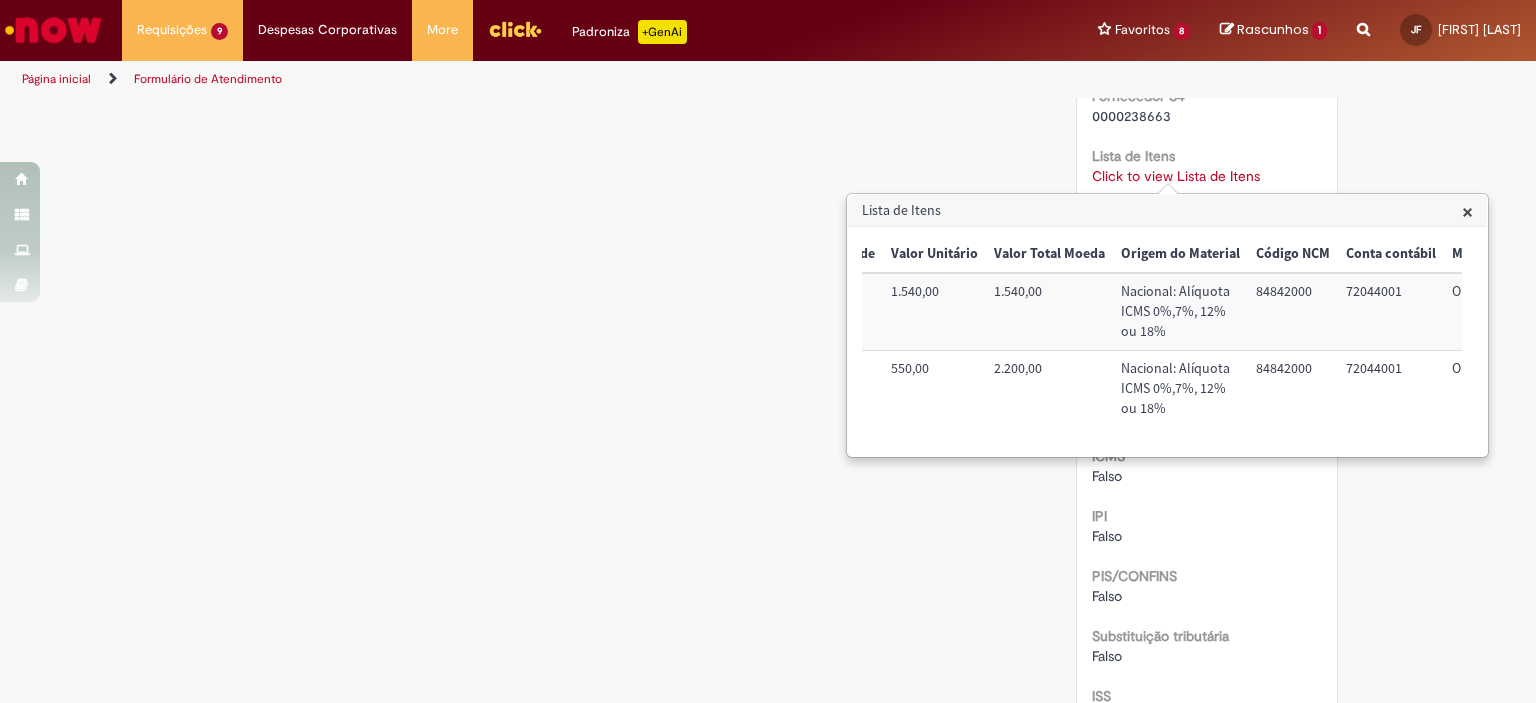 scroll, scrollTop: 0, scrollLeft: 572, axis: horizontal 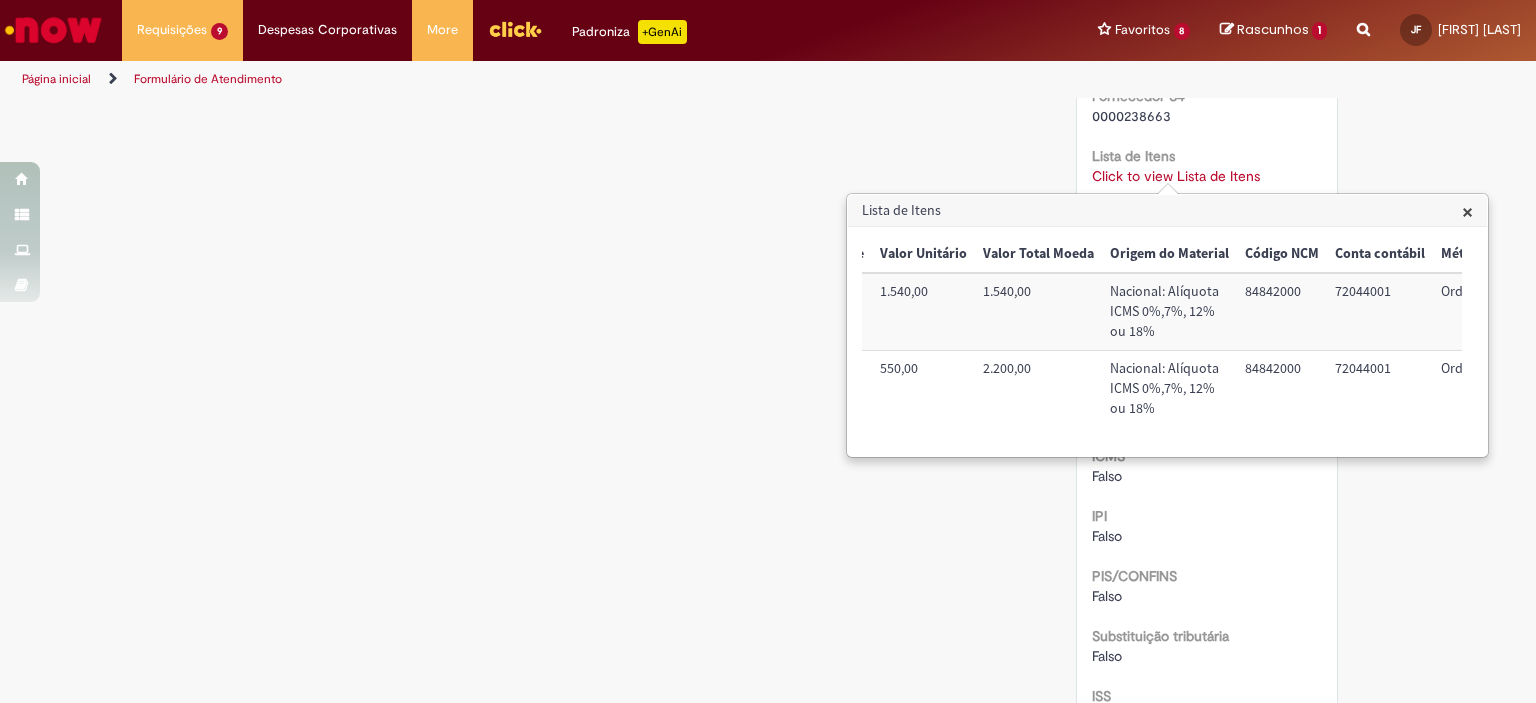 click on "84842000" at bounding box center [1282, 311] 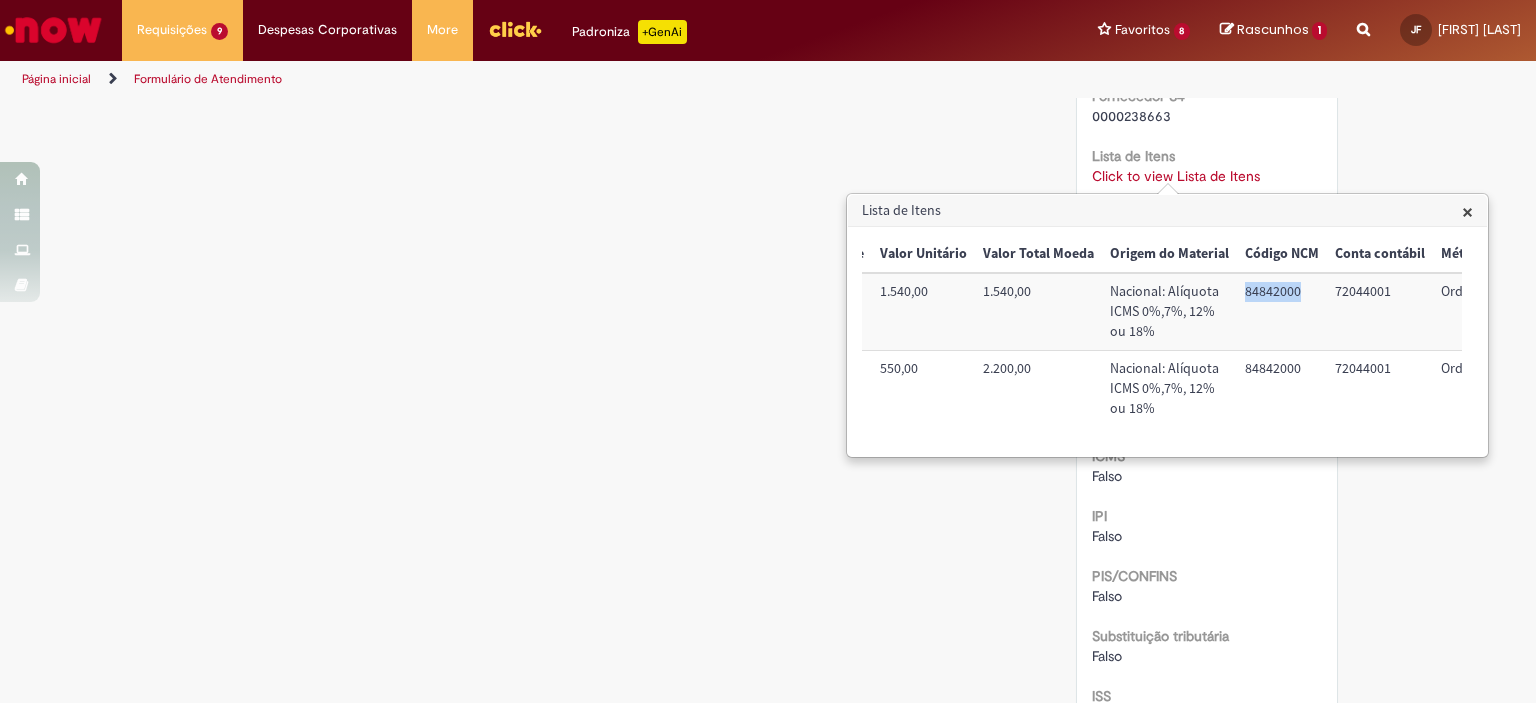 click on "84842000" at bounding box center [1282, 311] 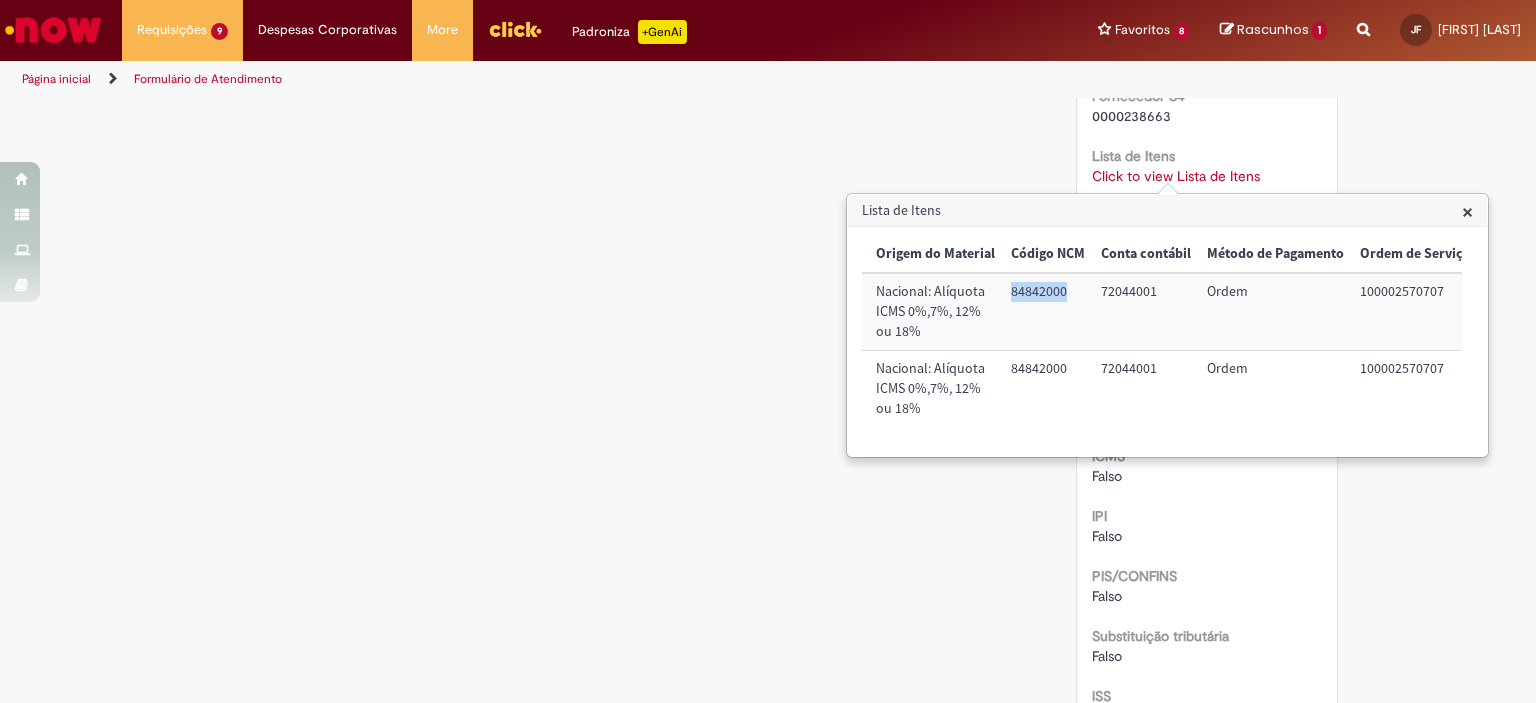 scroll, scrollTop: 0, scrollLeft: 812, axis: horizontal 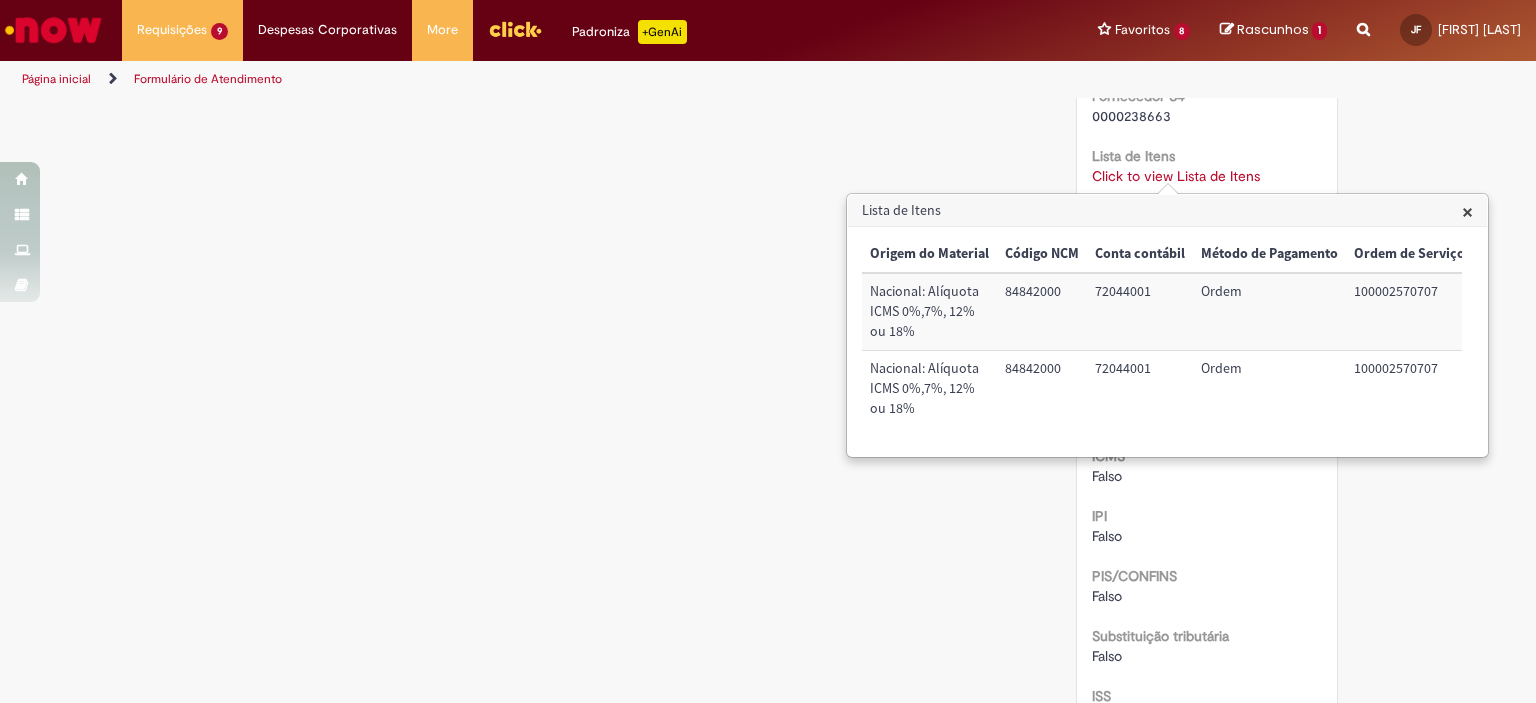 click on "100002570707" at bounding box center [1409, 311] 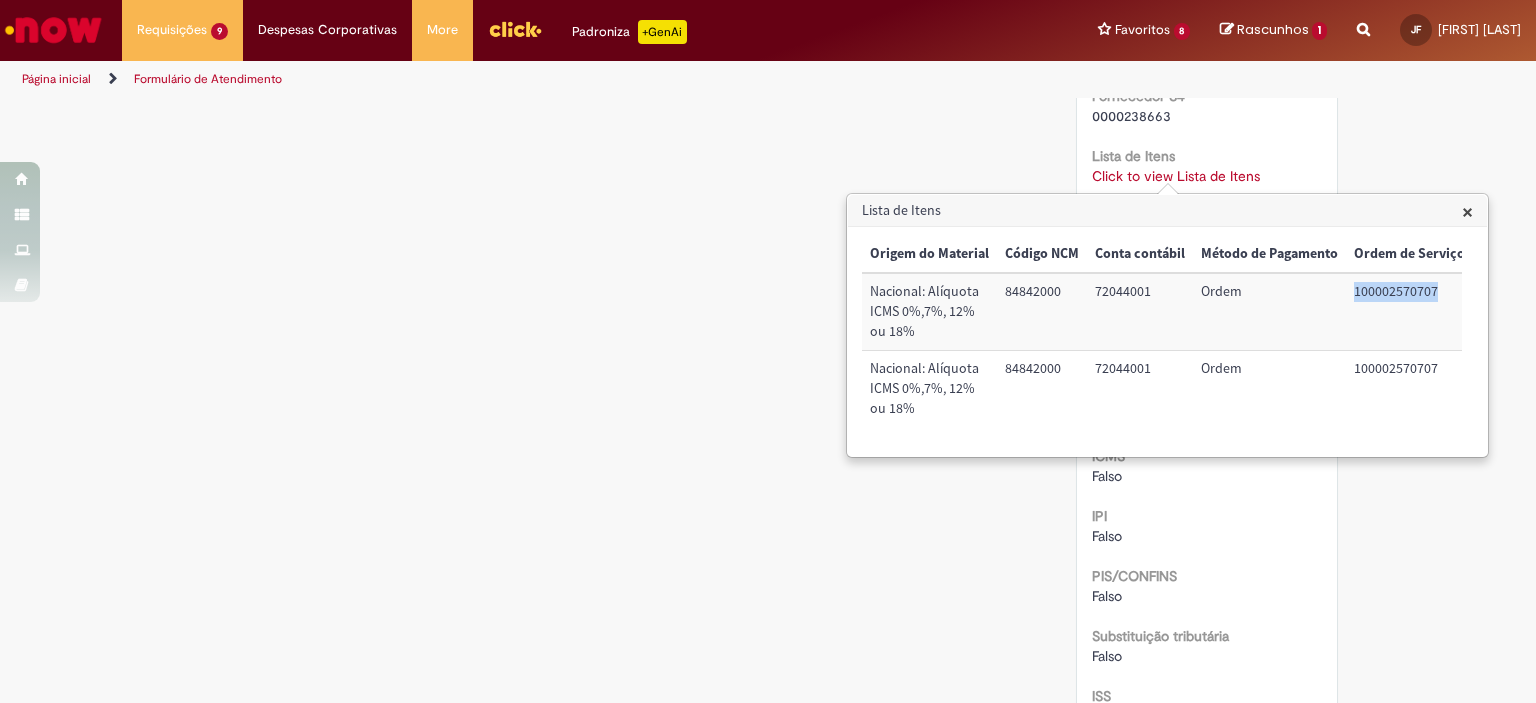 click on "100002570707" at bounding box center [1409, 311] 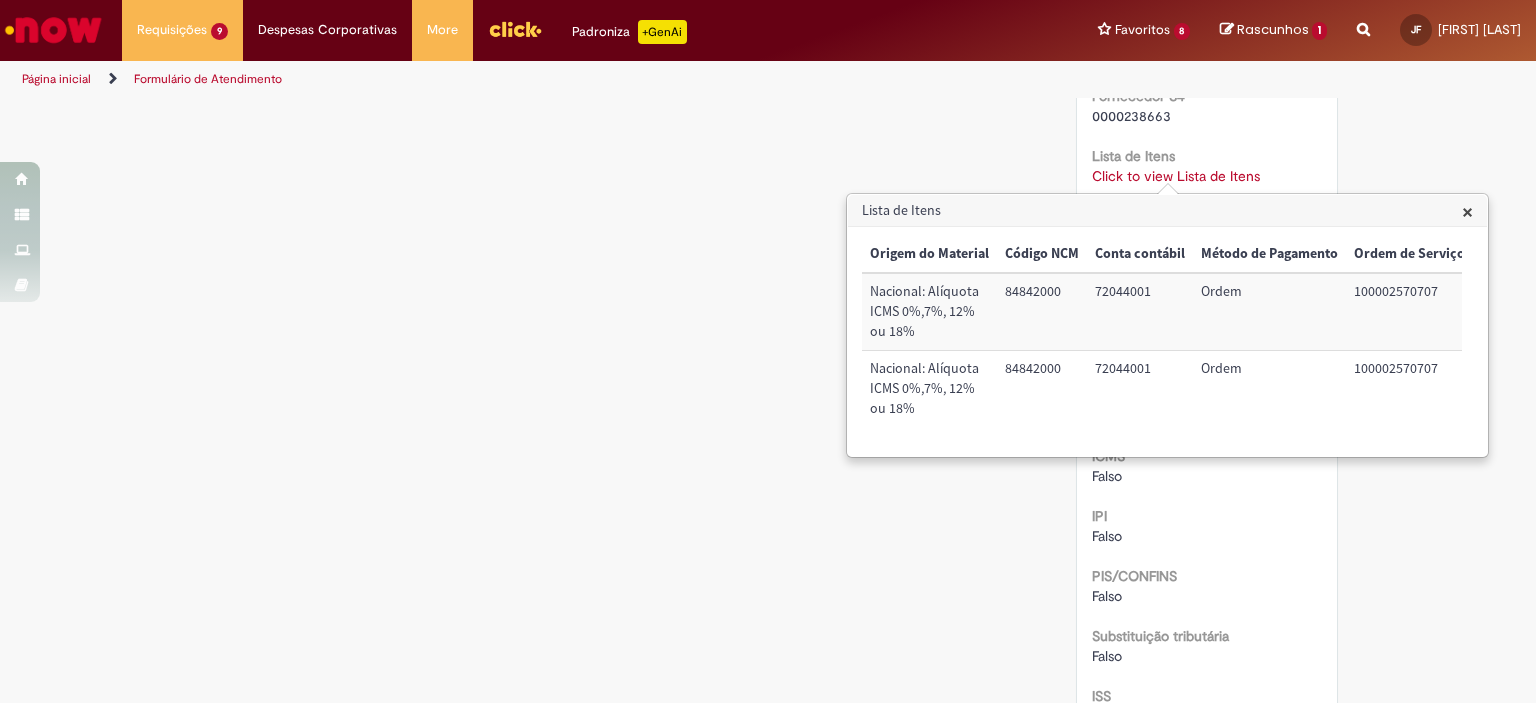 click on "72044001" at bounding box center (1140, 311) 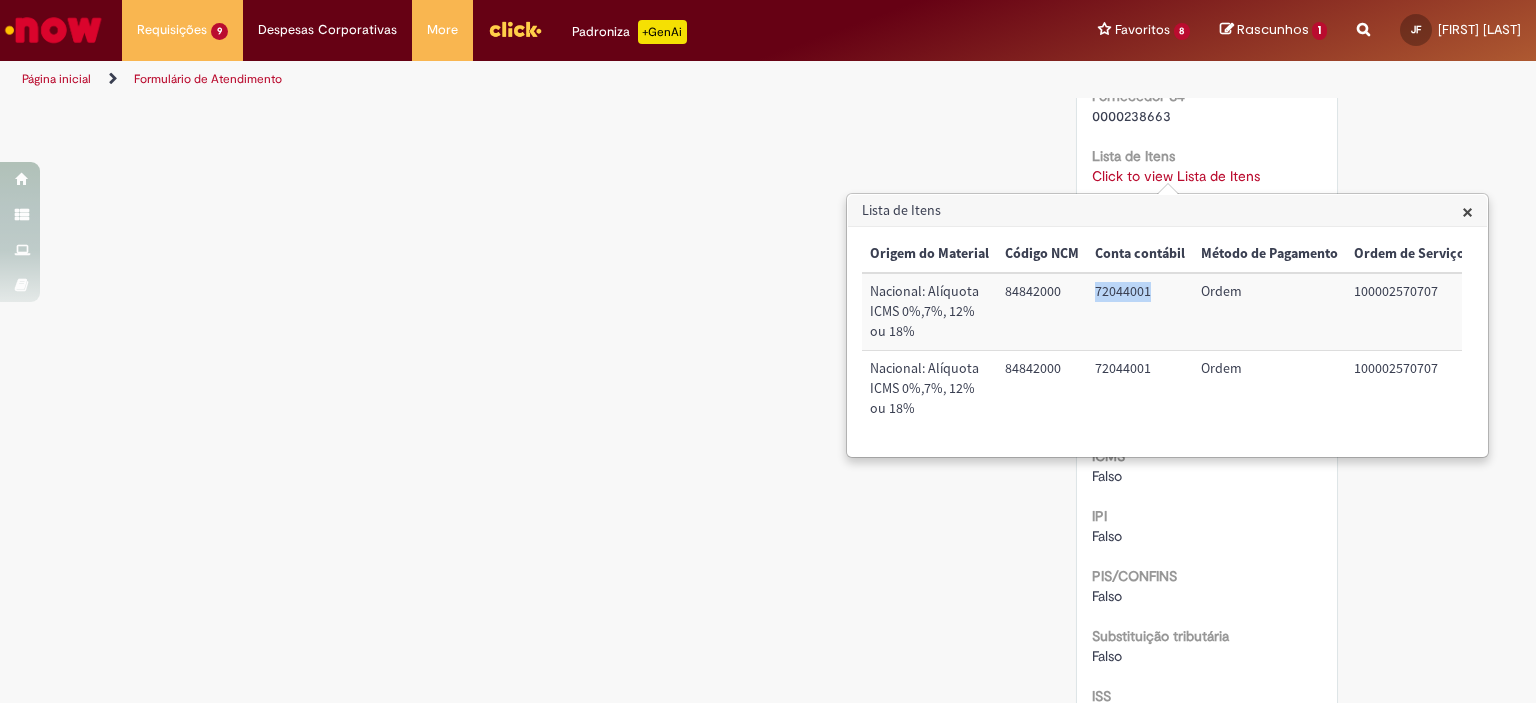 click on "72044001" at bounding box center (1140, 311) 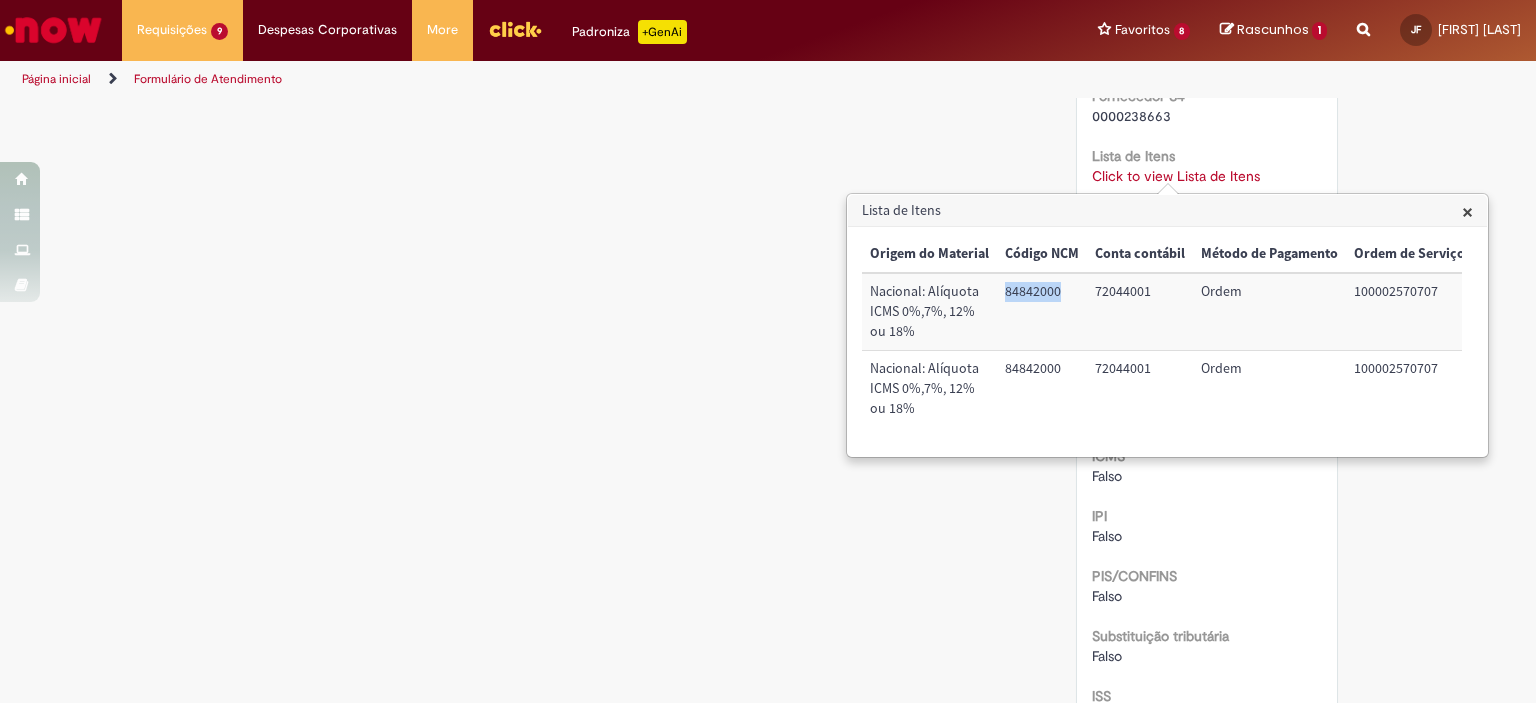 click on "84842000" at bounding box center [1042, 311] 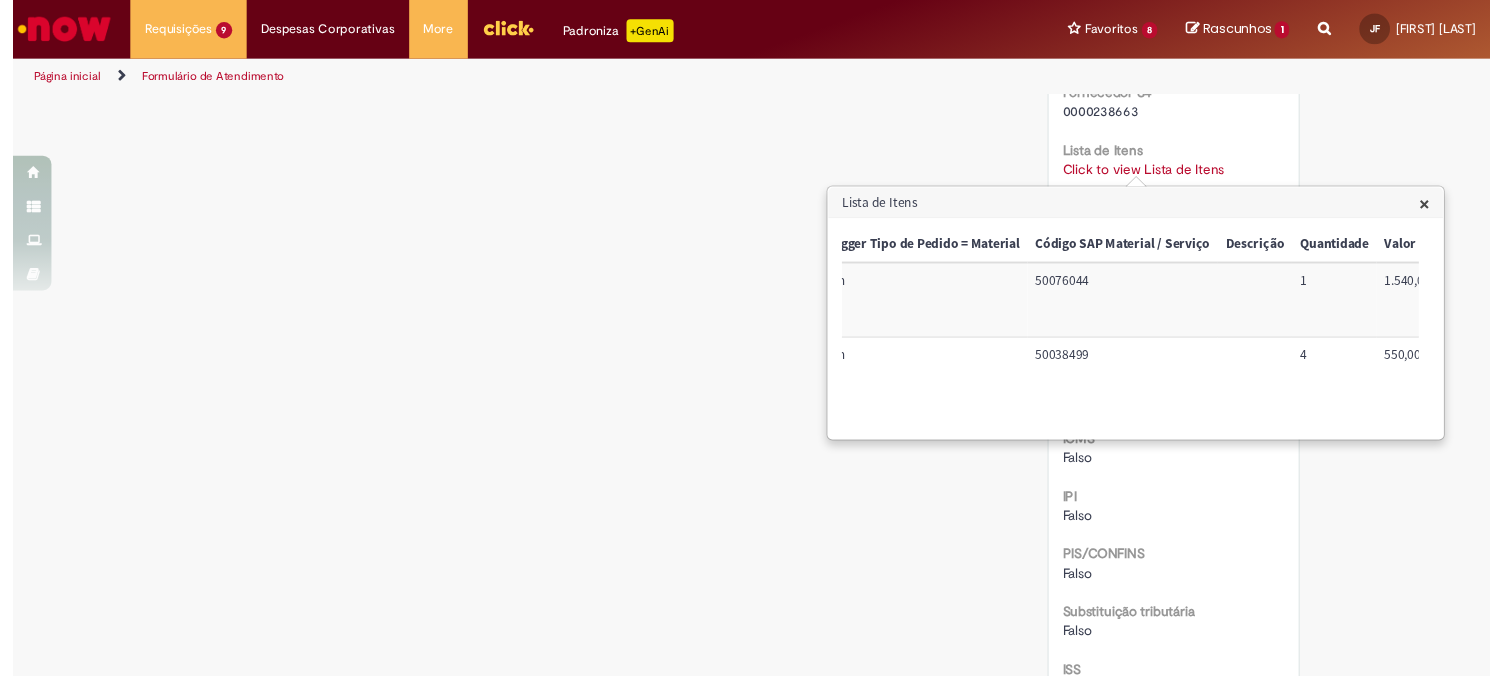 scroll, scrollTop: 0, scrollLeft: 0, axis: both 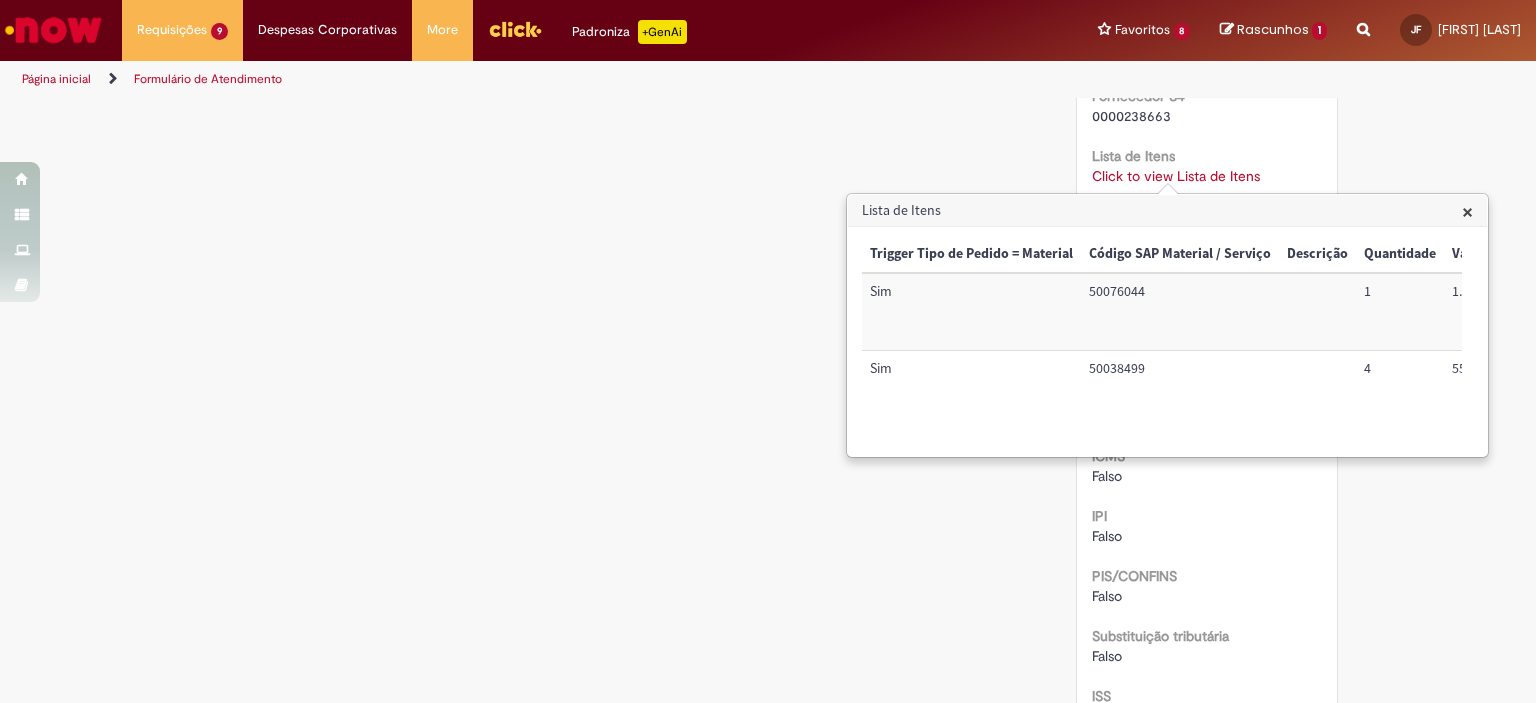 click on "50038499" at bounding box center (1180, 389) 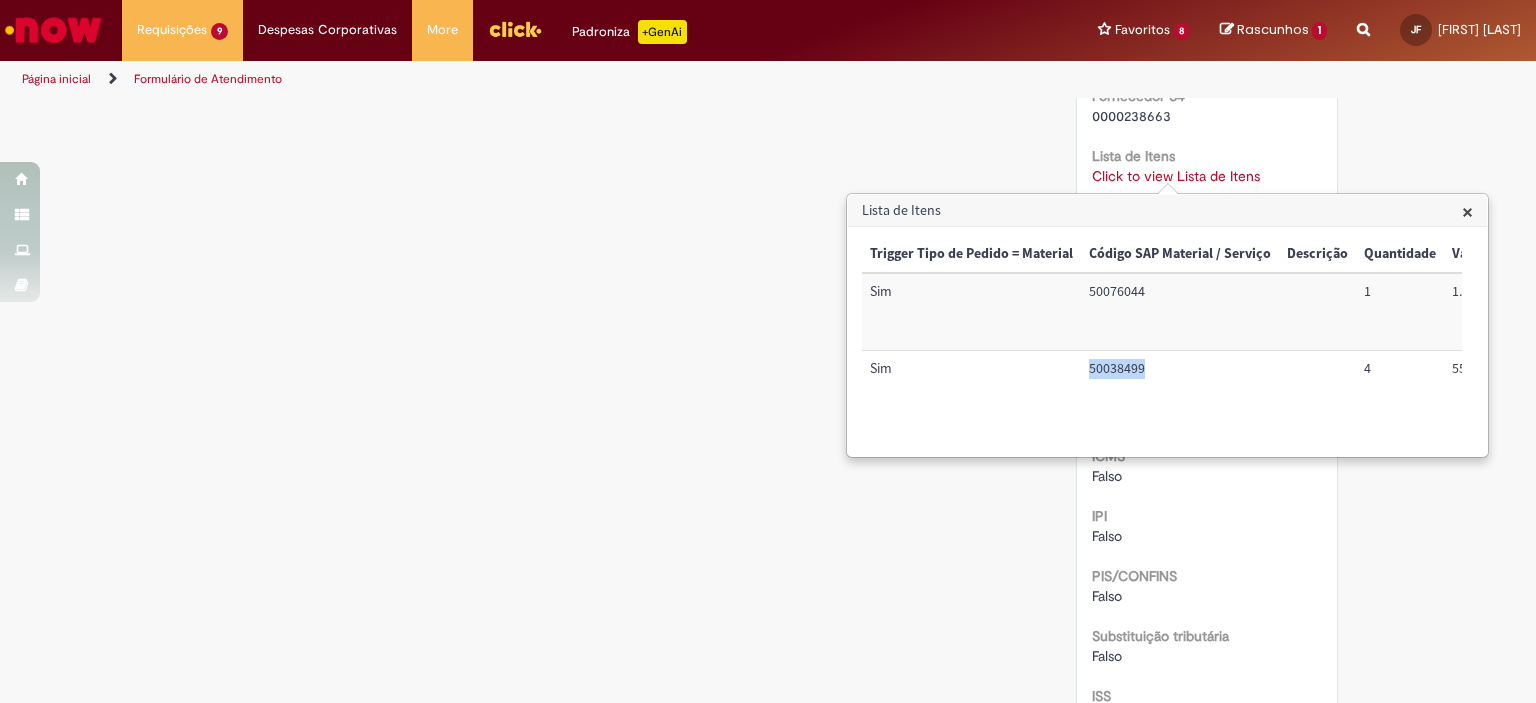 click on "50038499" at bounding box center (1180, 389) 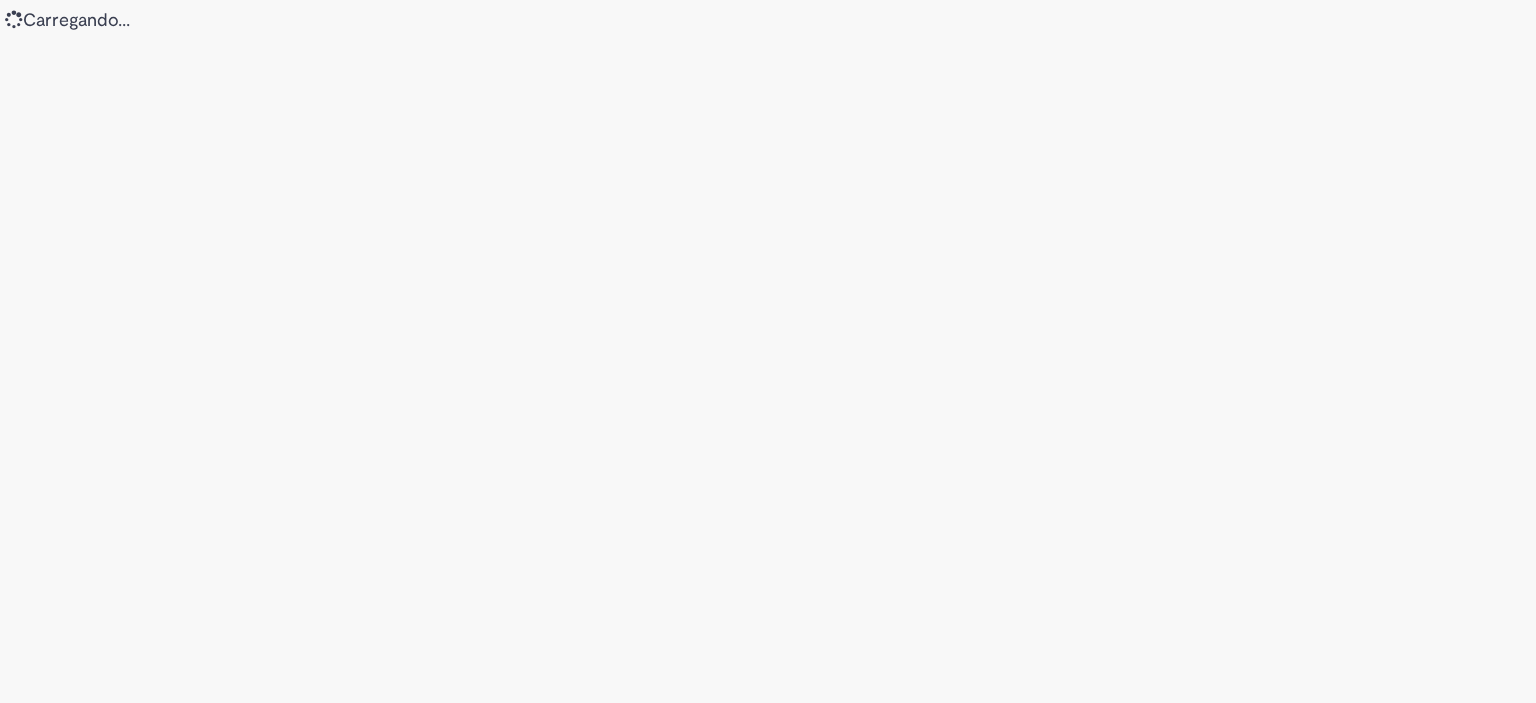 scroll, scrollTop: 0, scrollLeft: 0, axis: both 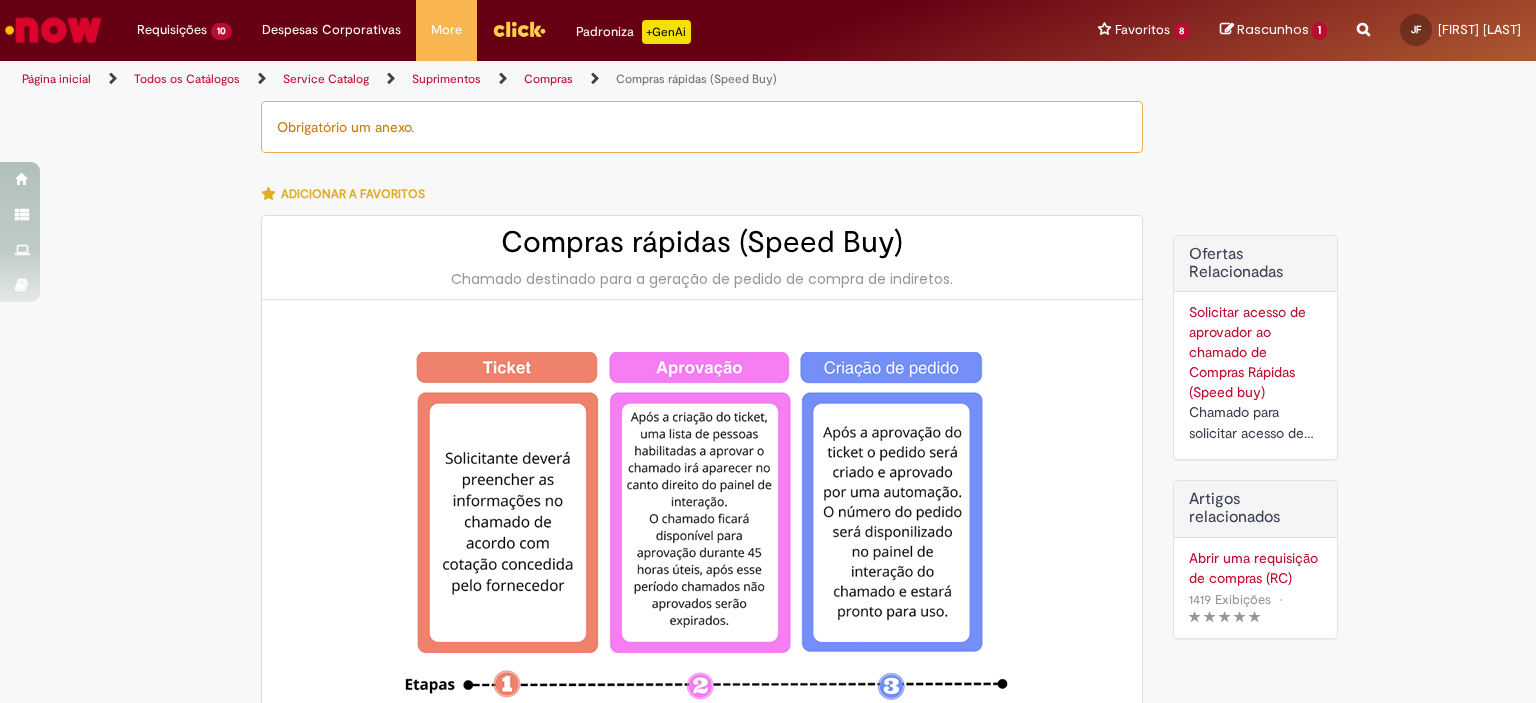 type on "********" 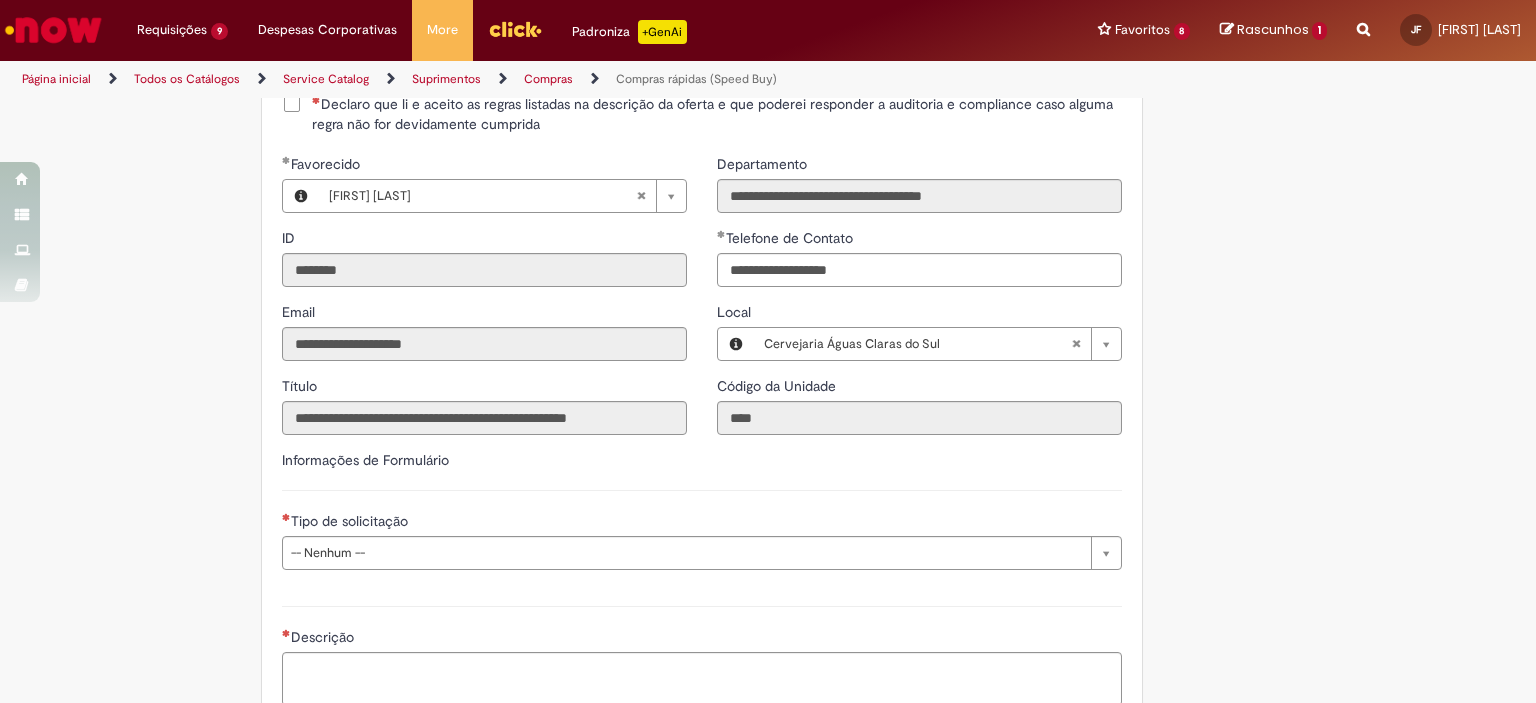 scroll, scrollTop: 2524, scrollLeft: 0, axis: vertical 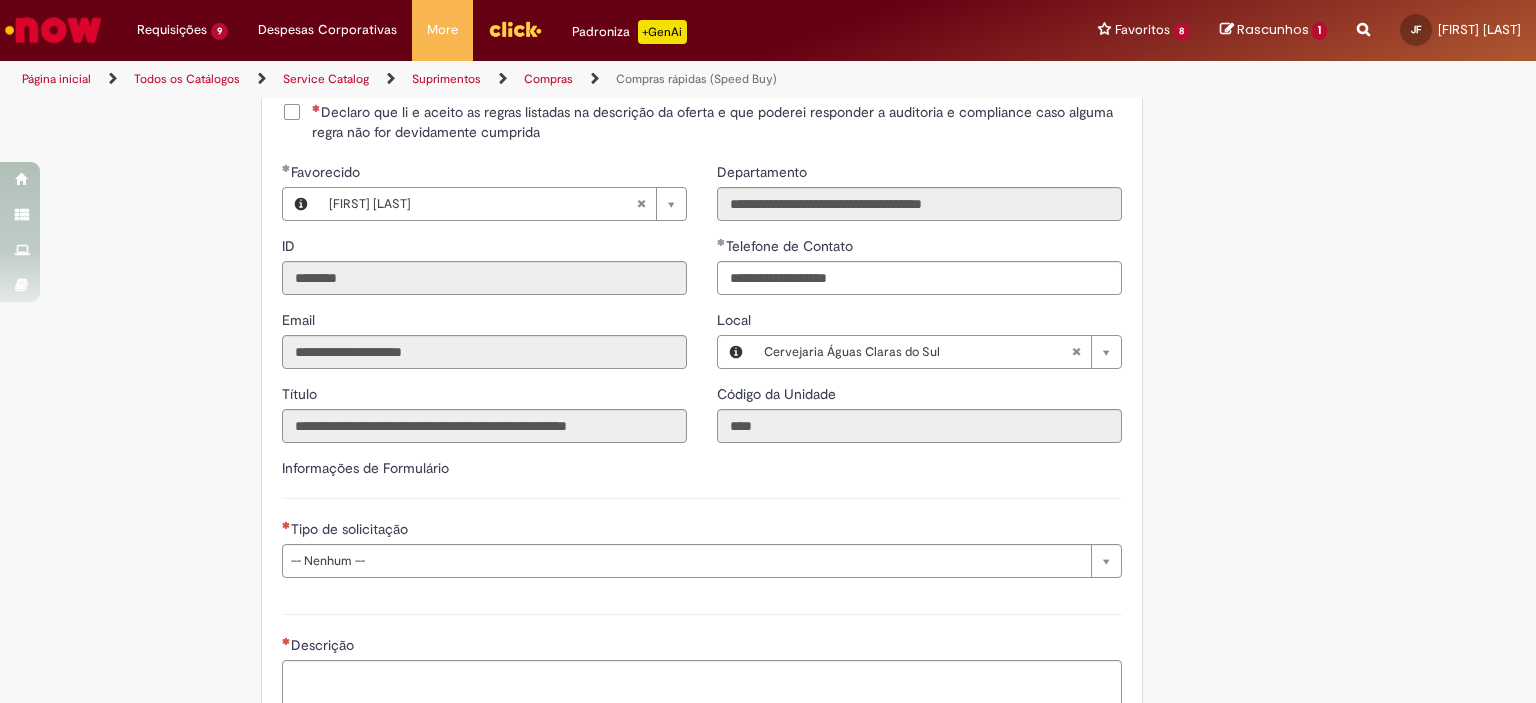 click on "Declaro que li e aceito as regras listadas na descrição da oferta e que poderei responder a auditoria e compliance caso alguma regra não for devidamente cumprida" at bounding box center [717, 122] 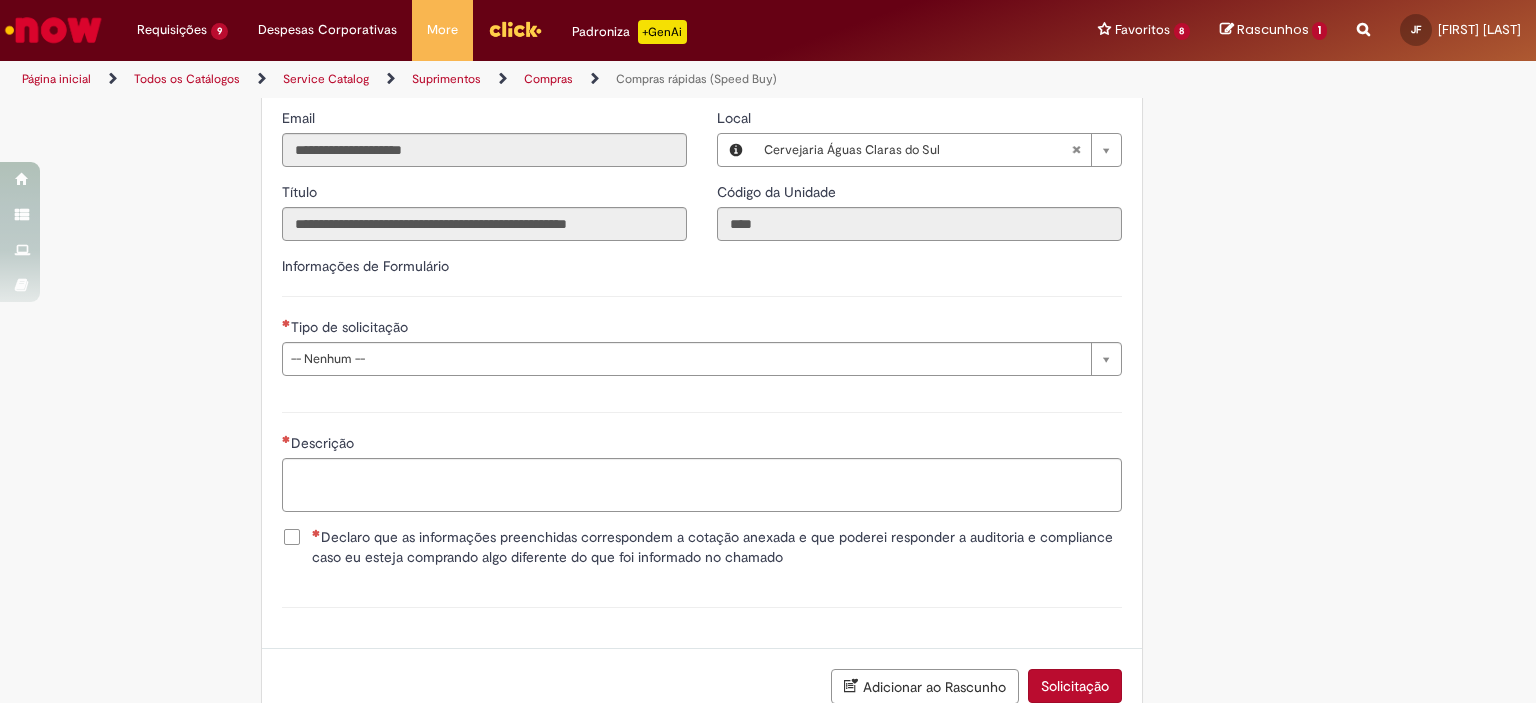scroll, scrollTop: 2725, scrollLeft: 0, axis: vertical 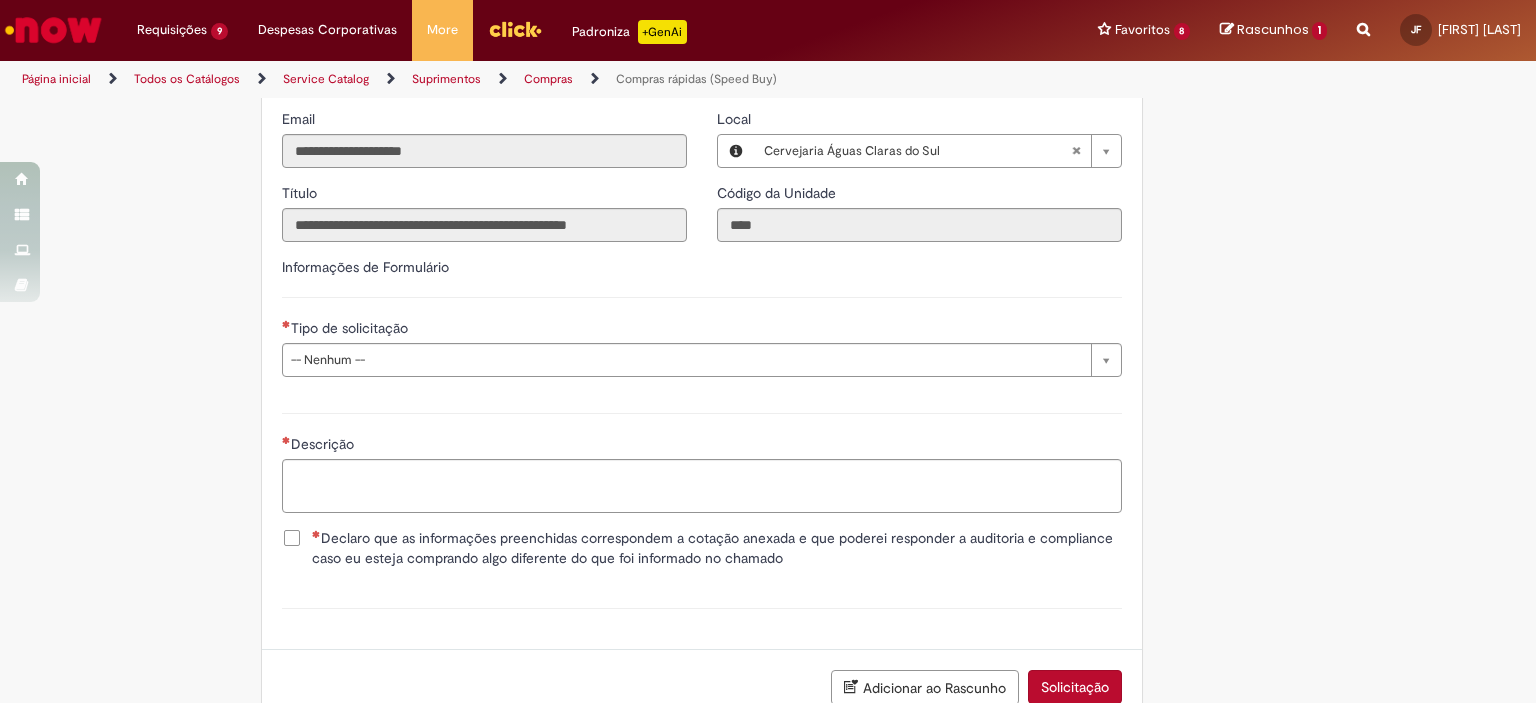 click on "**********" at bounding box center [702, 324] 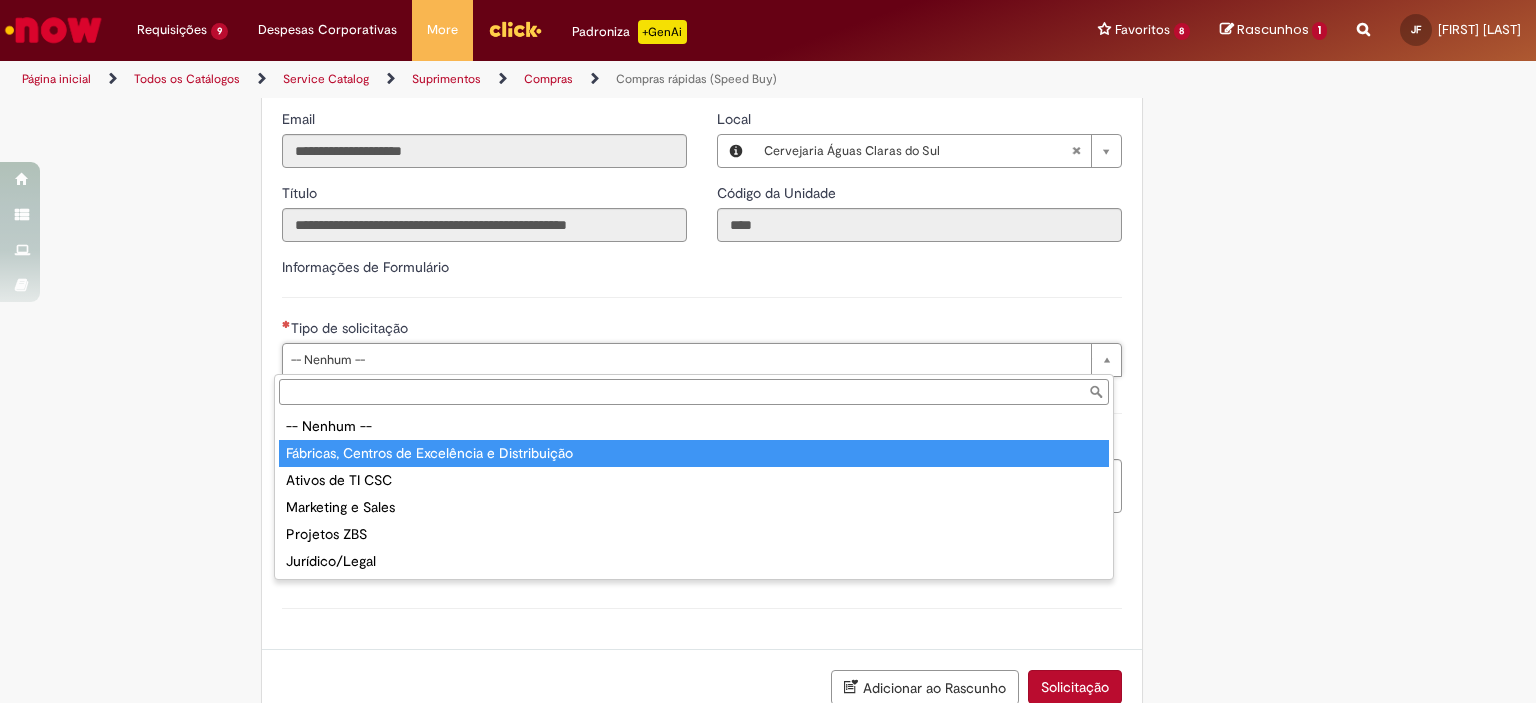 type on "**********" 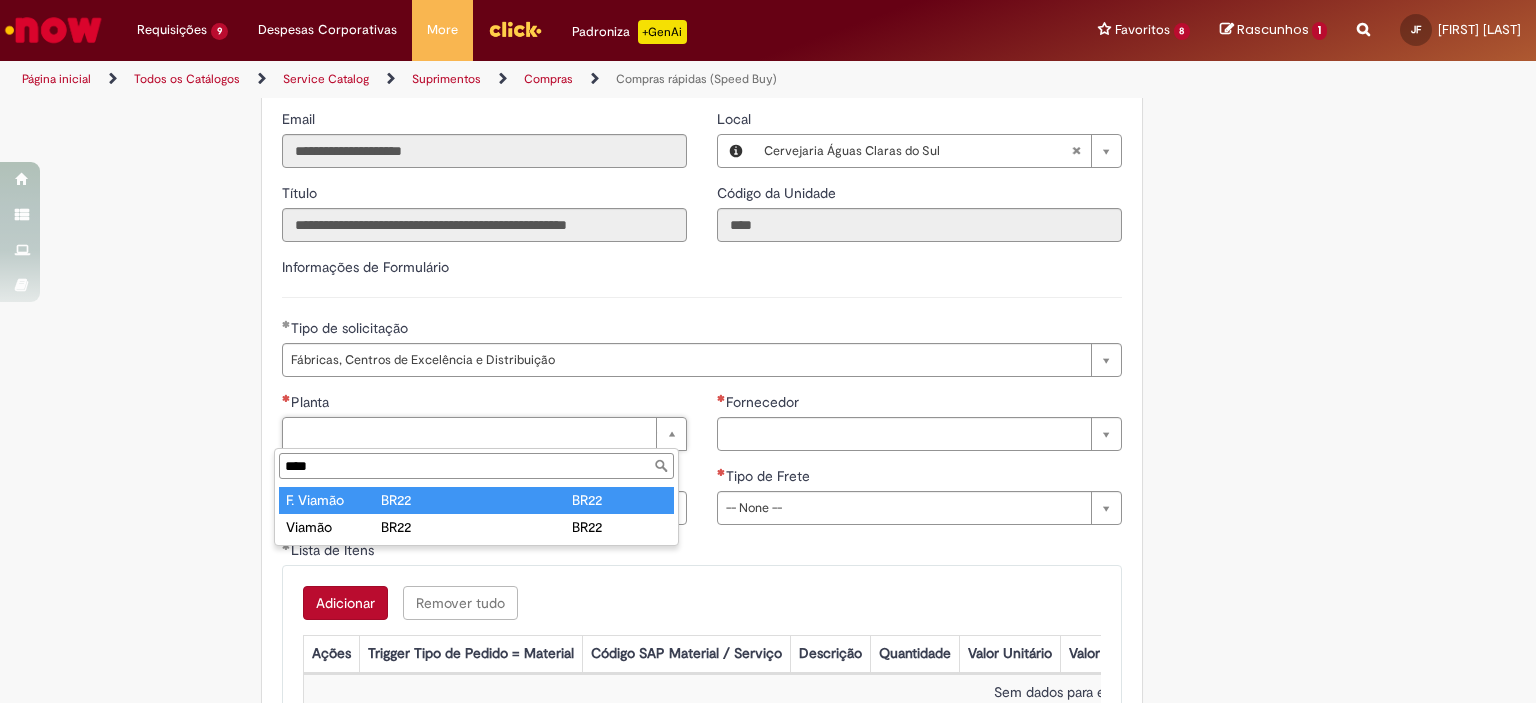 type on "****" 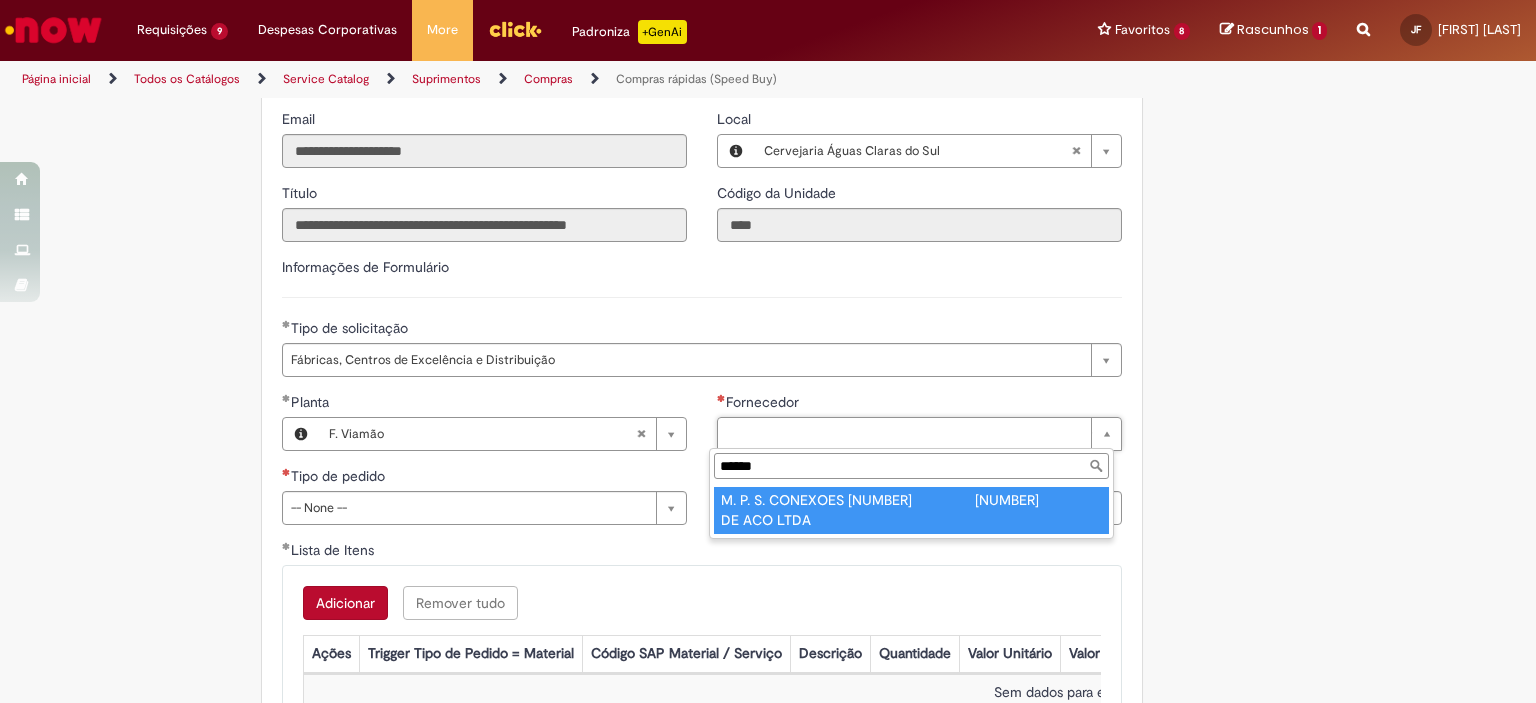 type on "******" 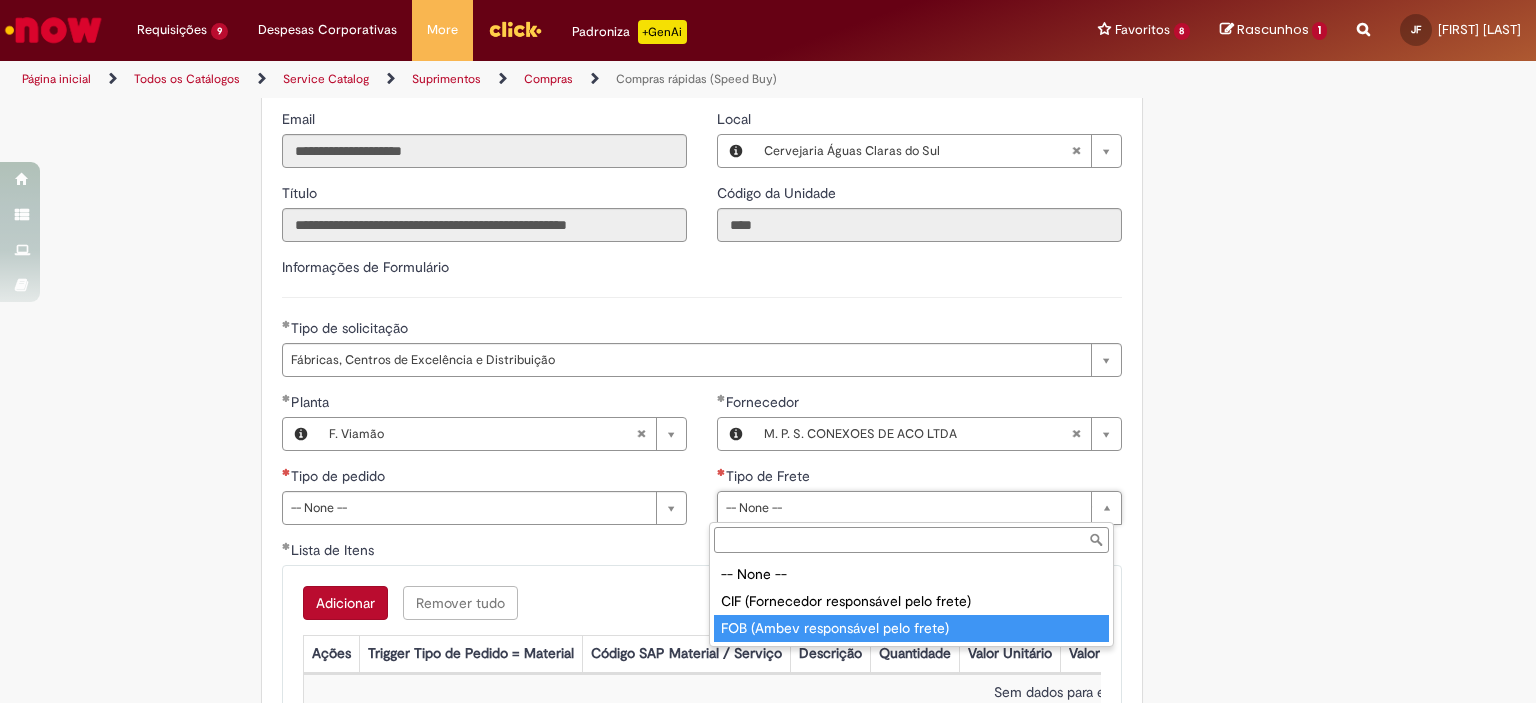 type on "**********" 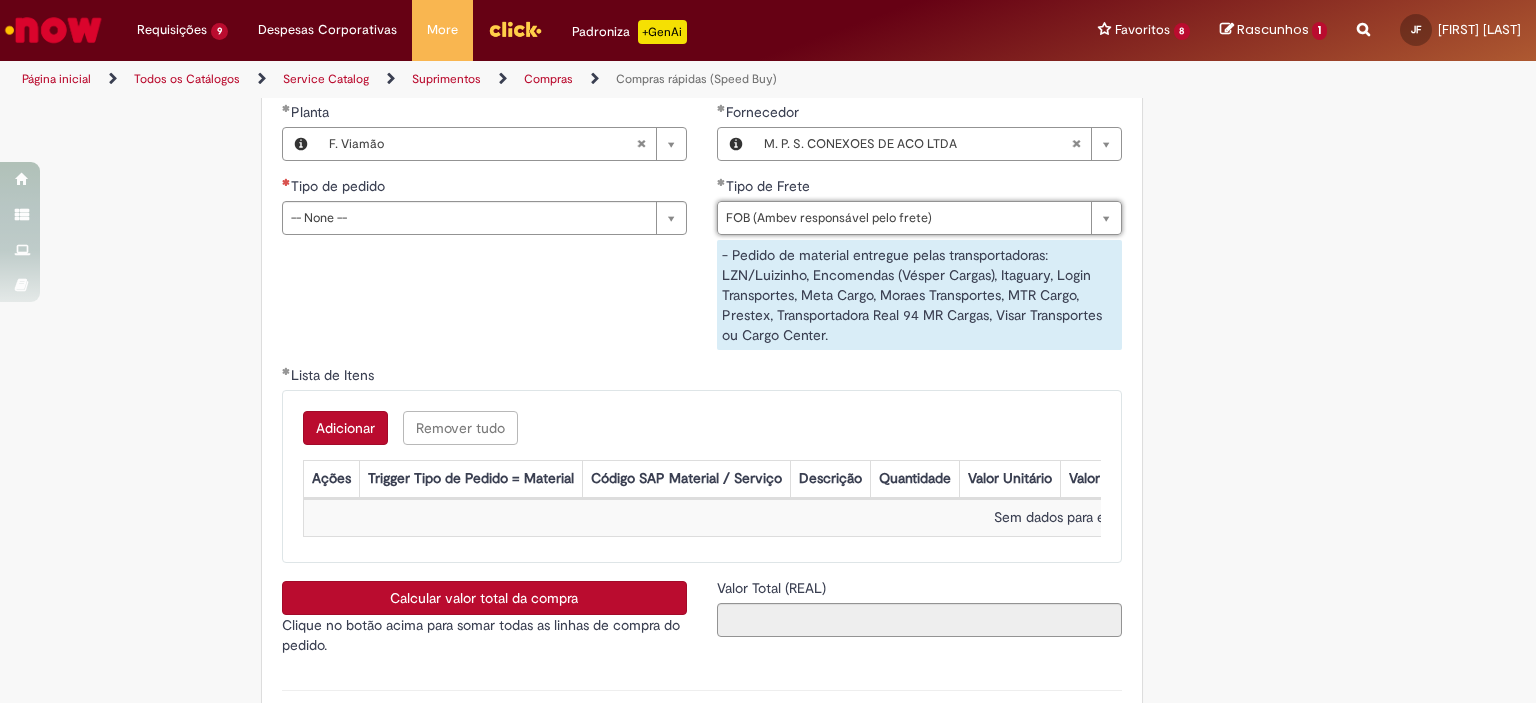 scroll, scrollTop: 3014, scrollLeft: 0, axis: vertical 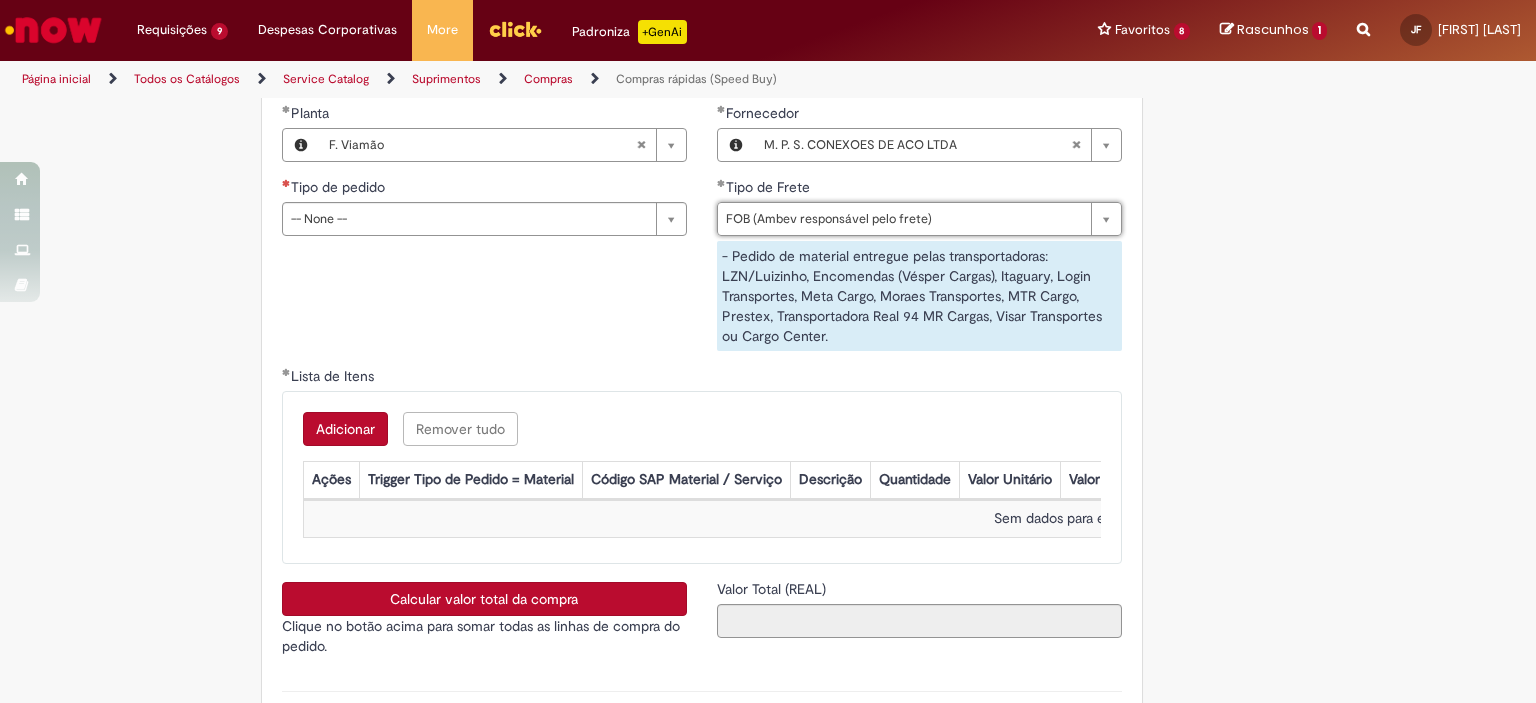 click on "**********" at bounding box center [484, 177] 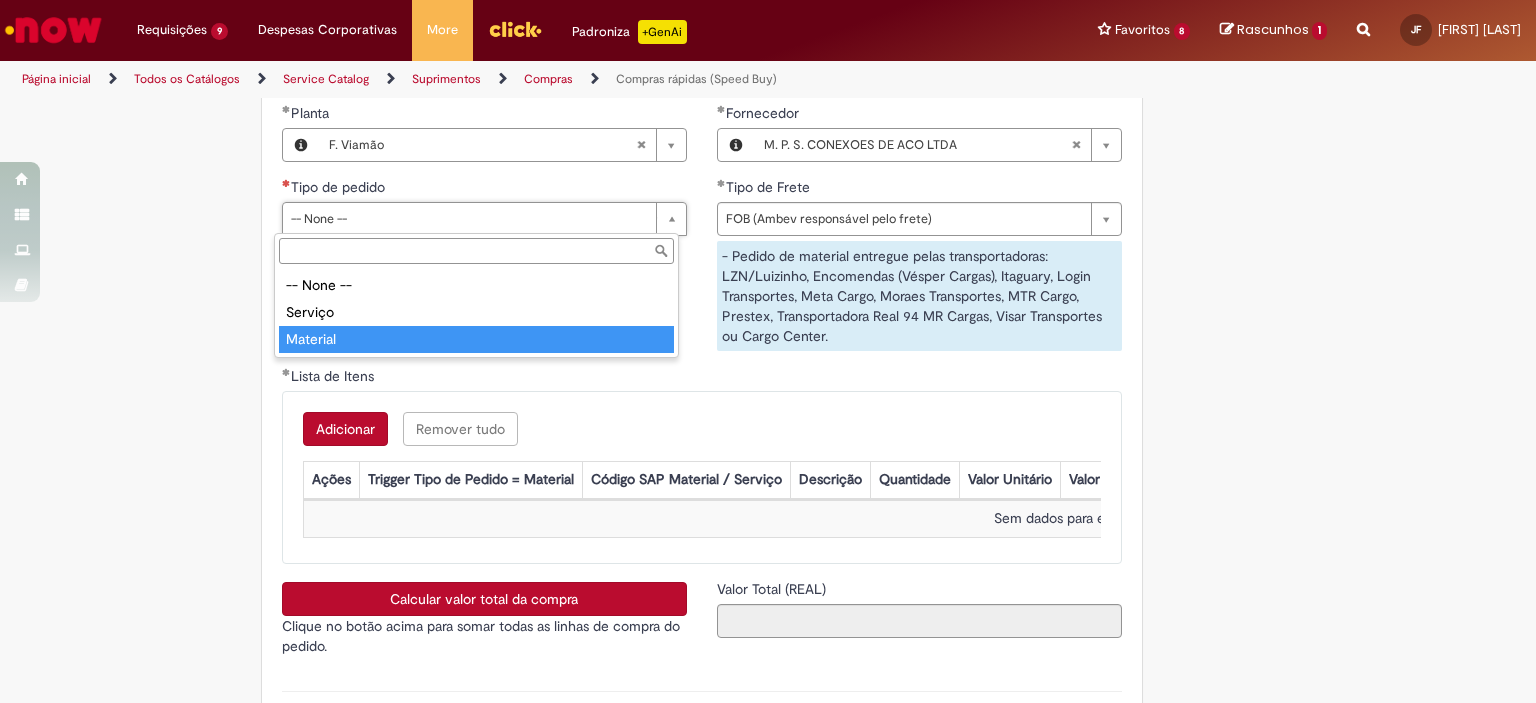 type on "********" 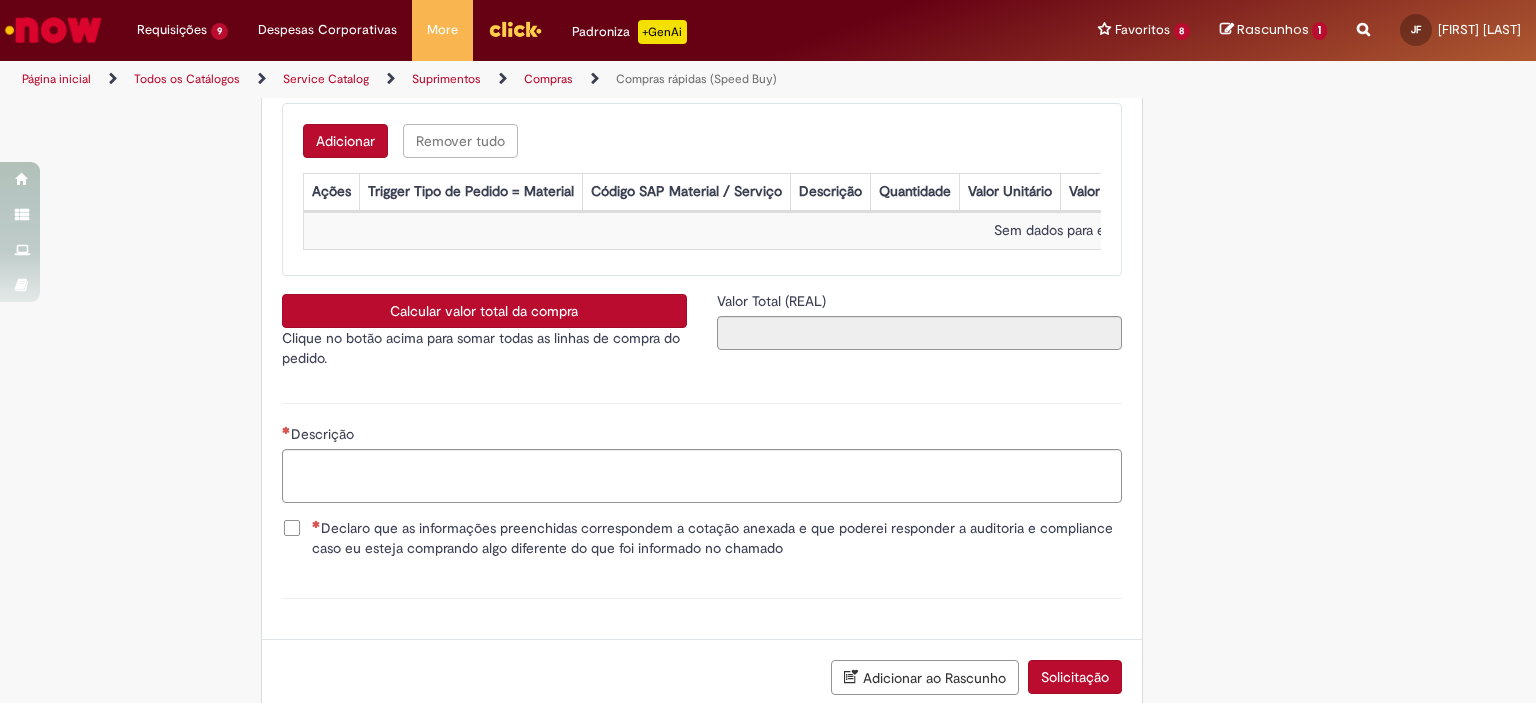 scroll, scrollTop: 3189, scrollLeft: 0, axis: vertical 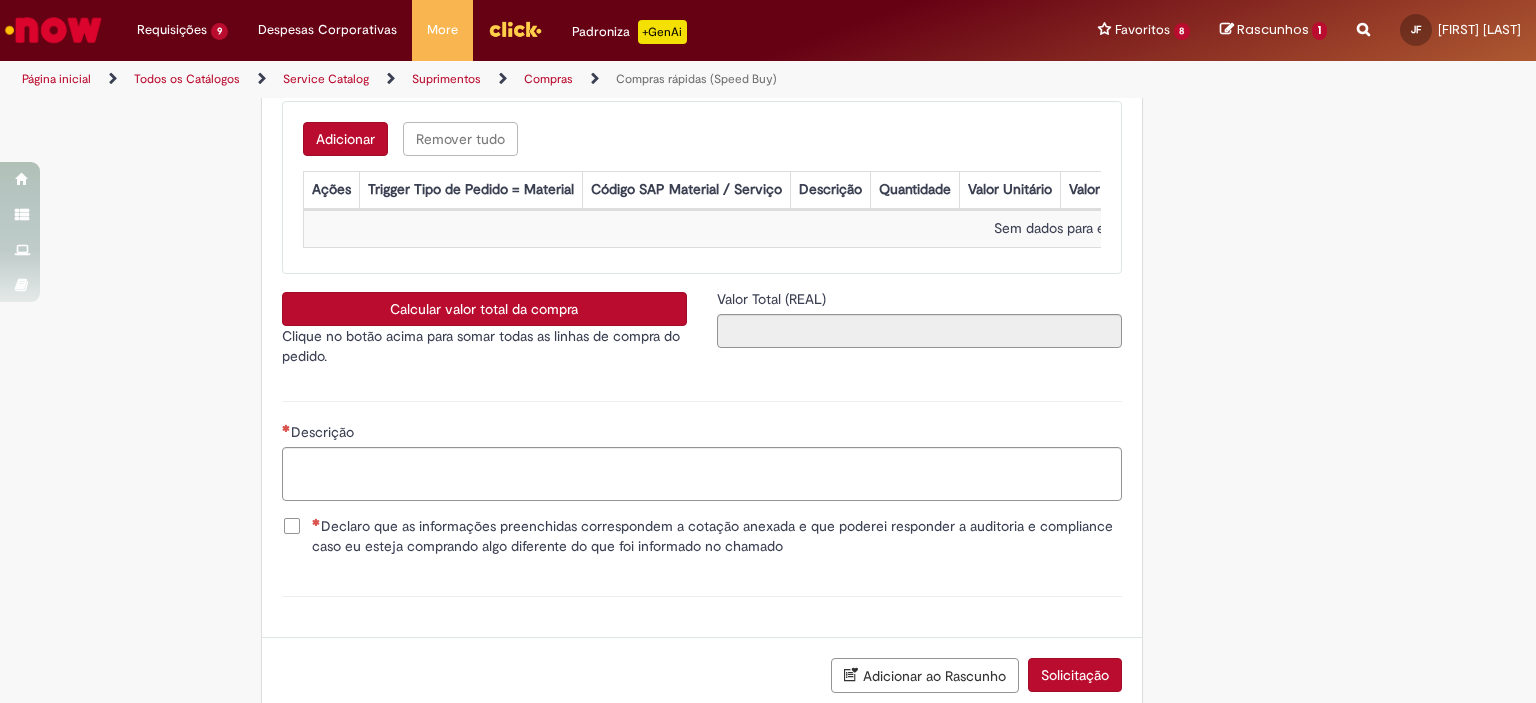 click on "Adicionar" at bounding box center [345, 139] 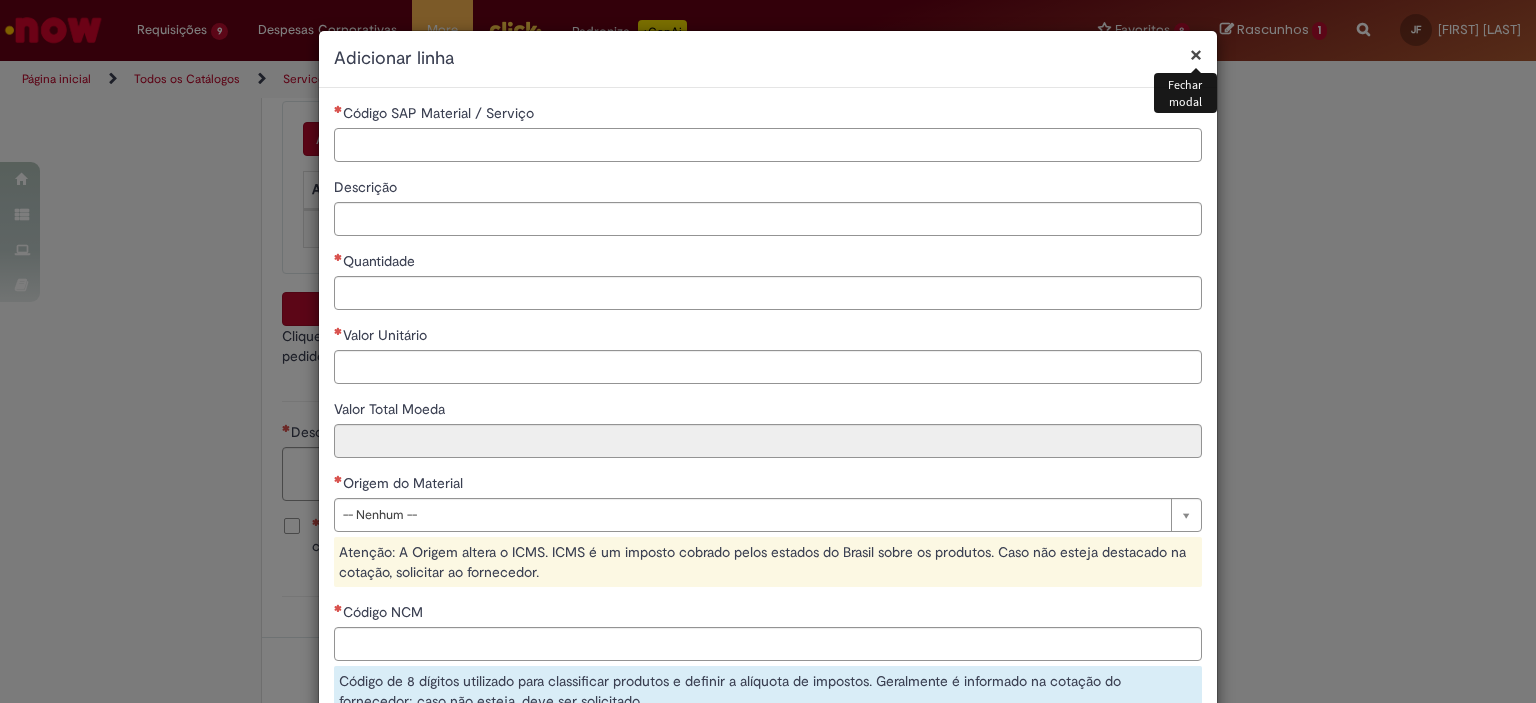 click on "Código SAP Material / Serviço" at bounding box center (768, 145) 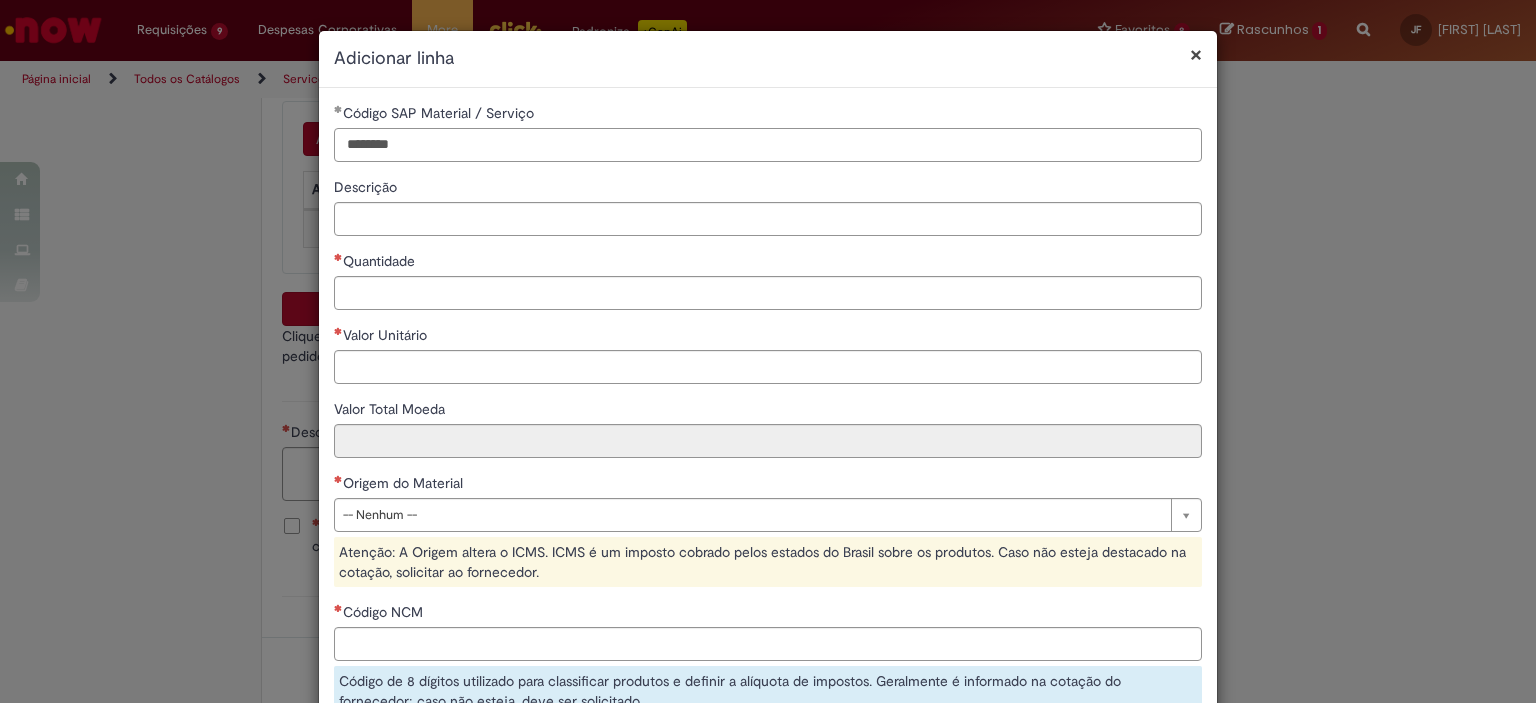 type on "********" 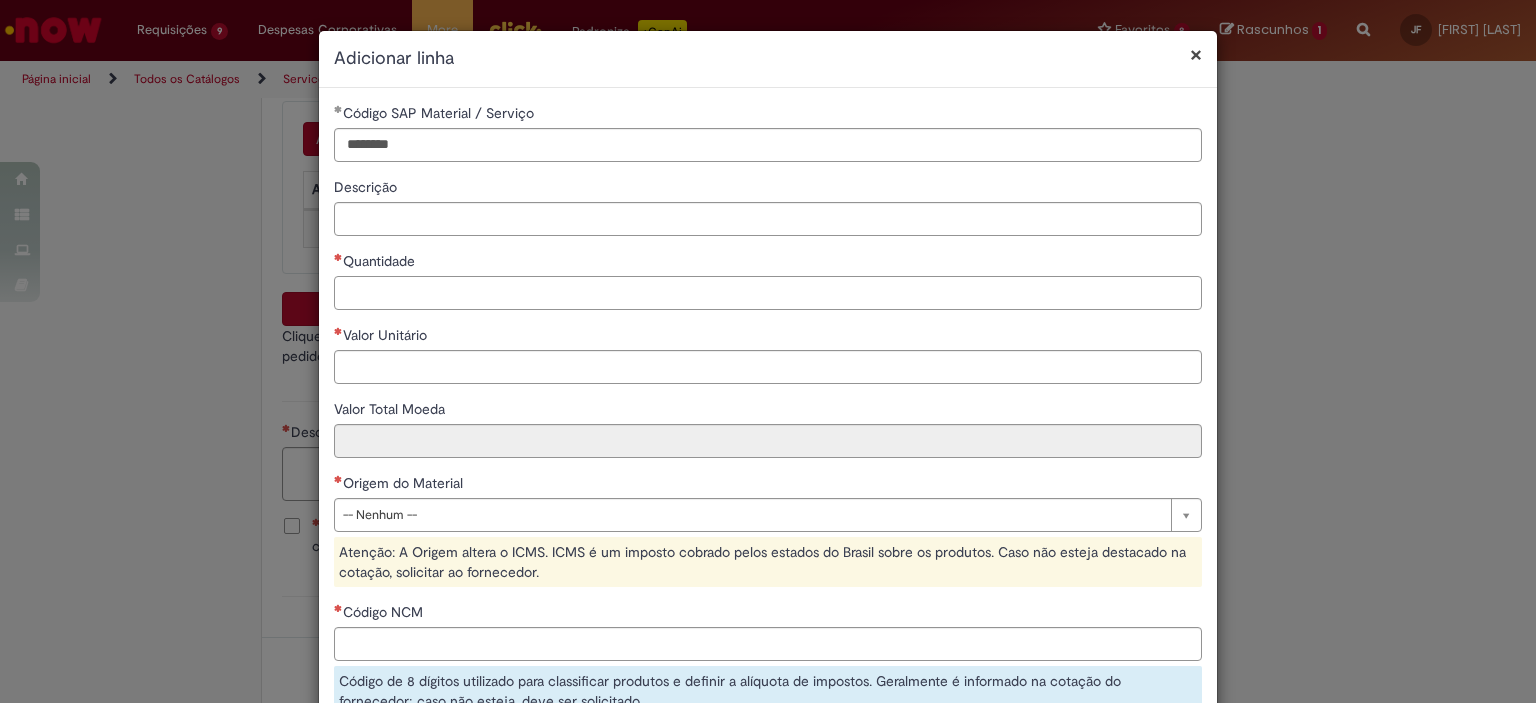 click on "Quantidade" at bounding box center (768, 293) 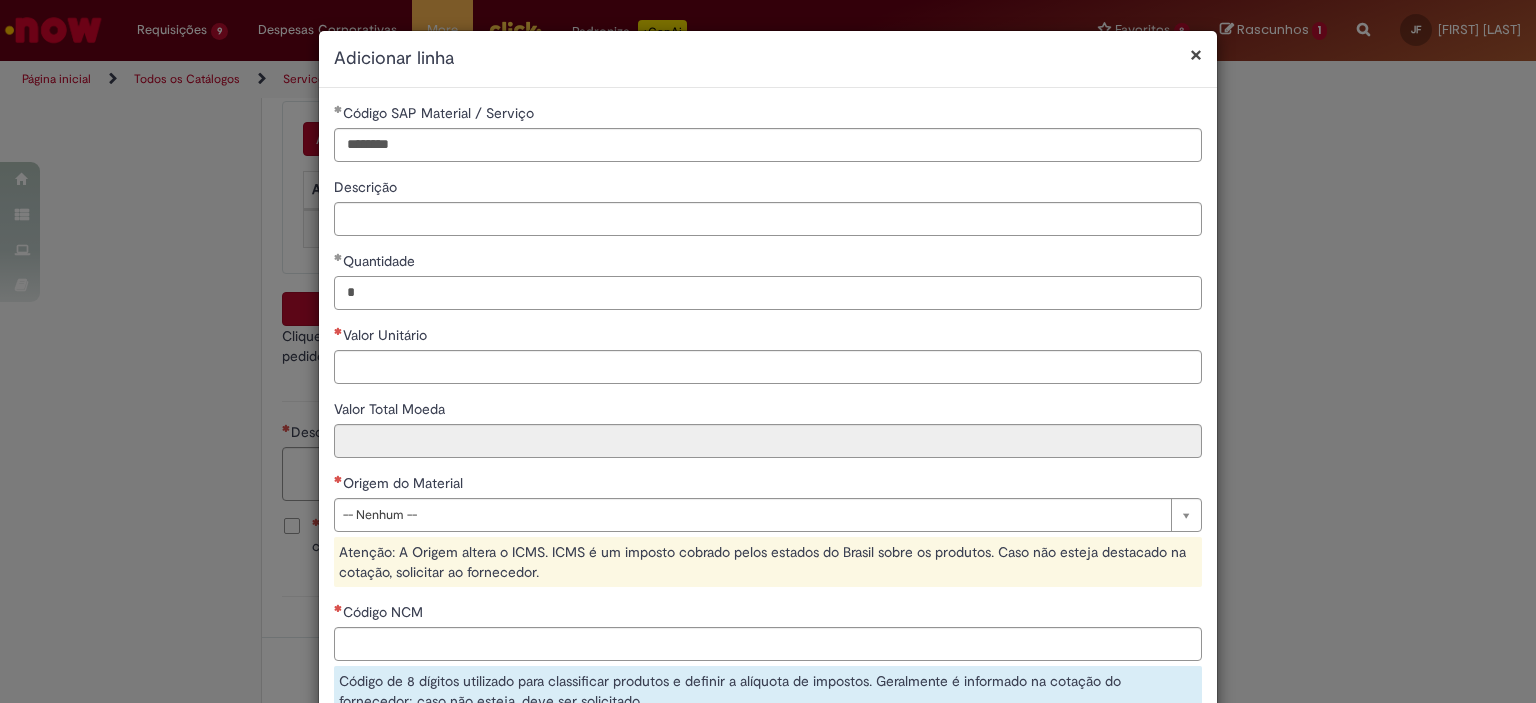 type on "*" 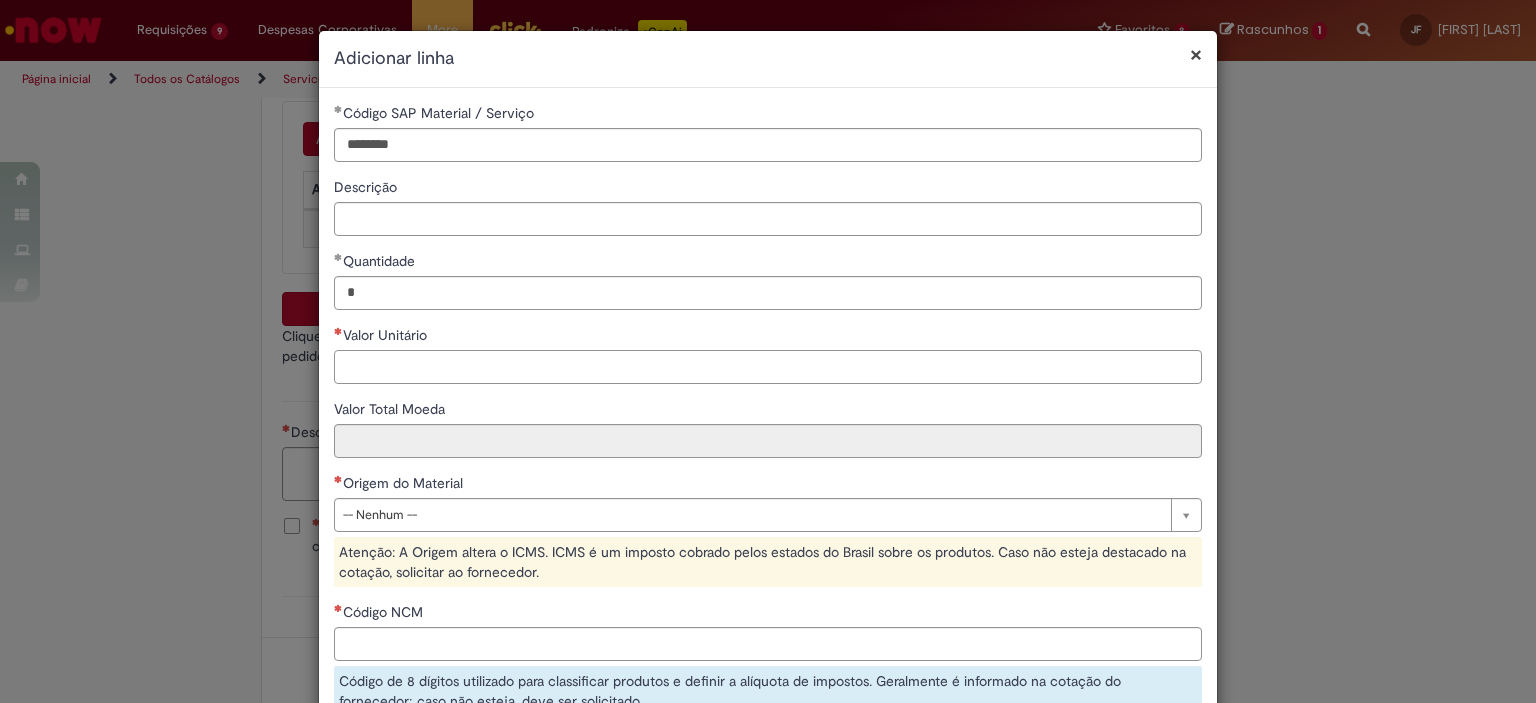 click on "Valor Unitário" at bounding box center (768, 367) 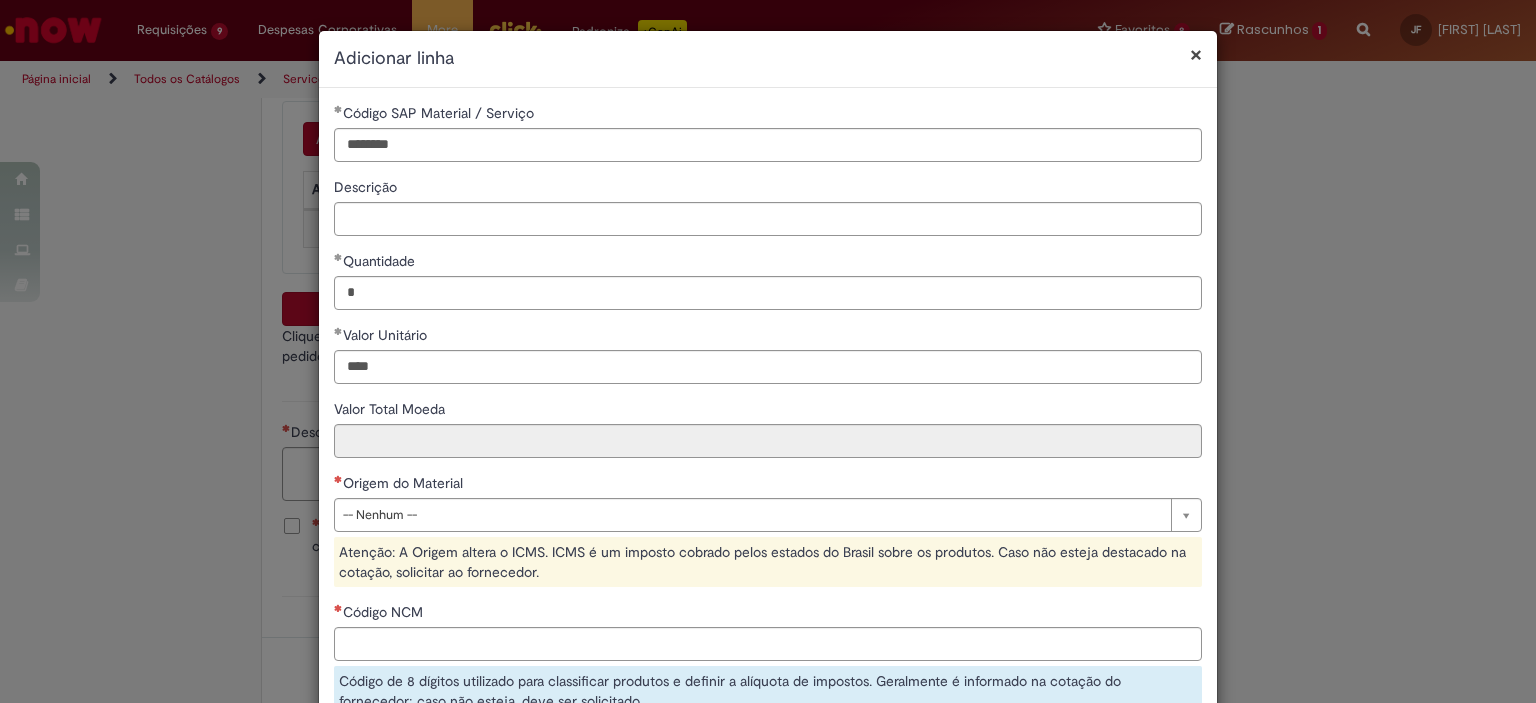 type on "********" 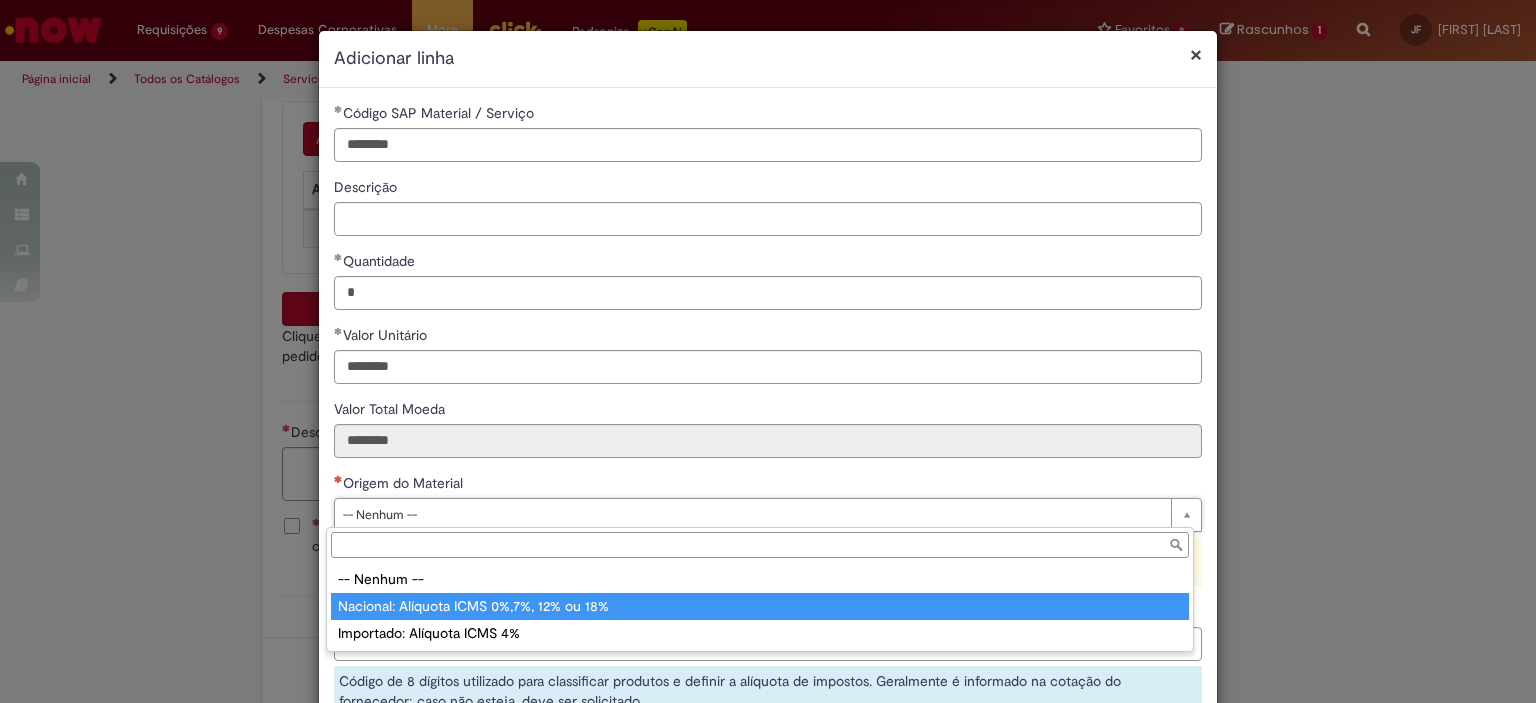 type on "**********" 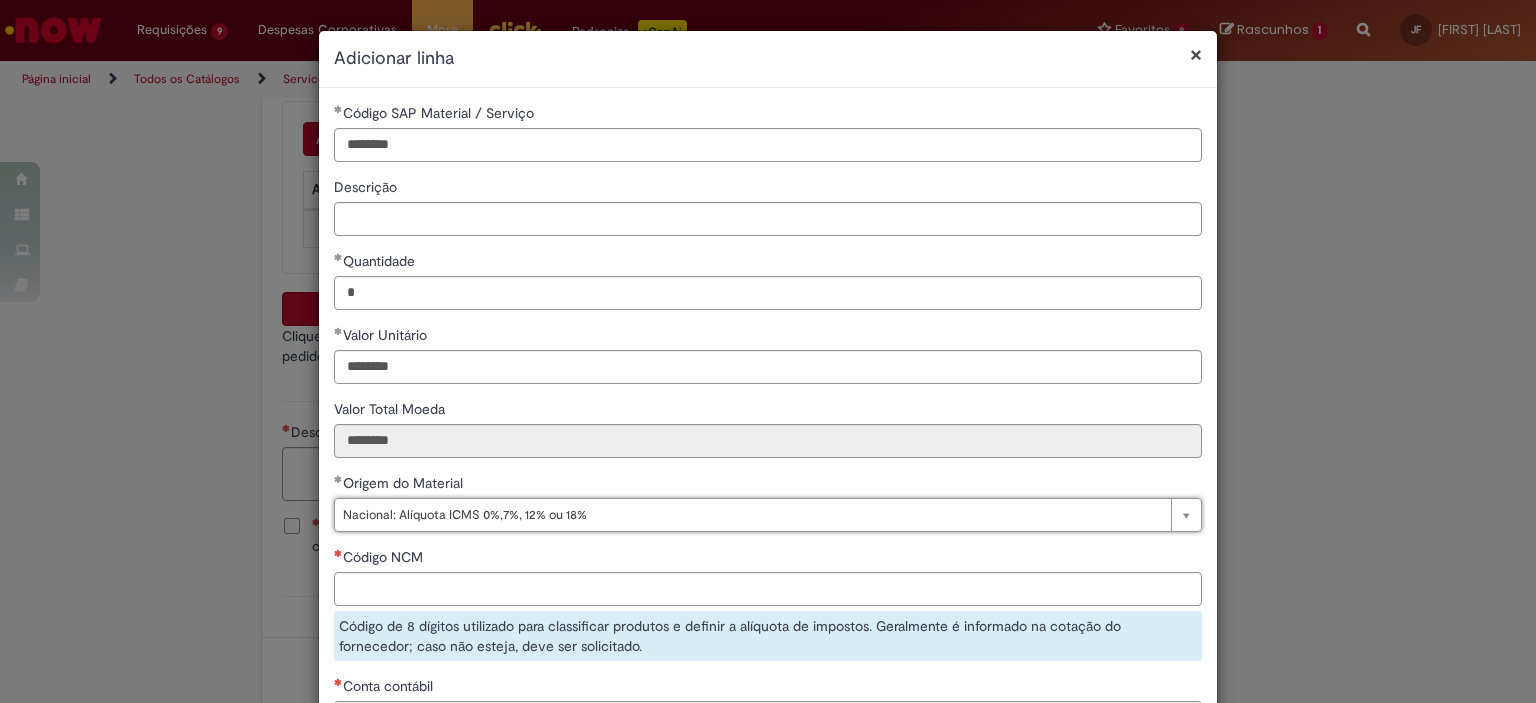 scroll, scrollTop: 230, scrollLeft: 0, axis: vertical 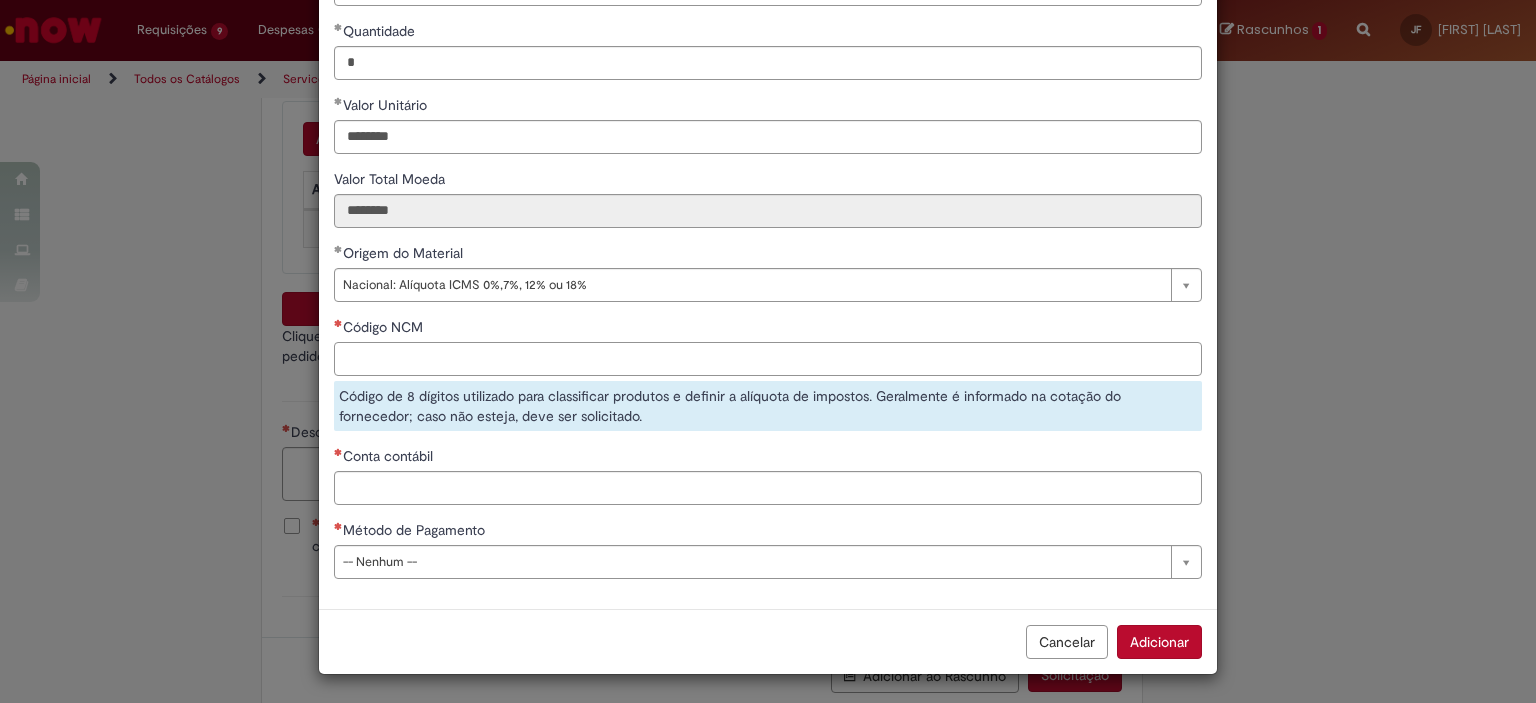 click on "Código NCM" at bounding box center (768, 359) 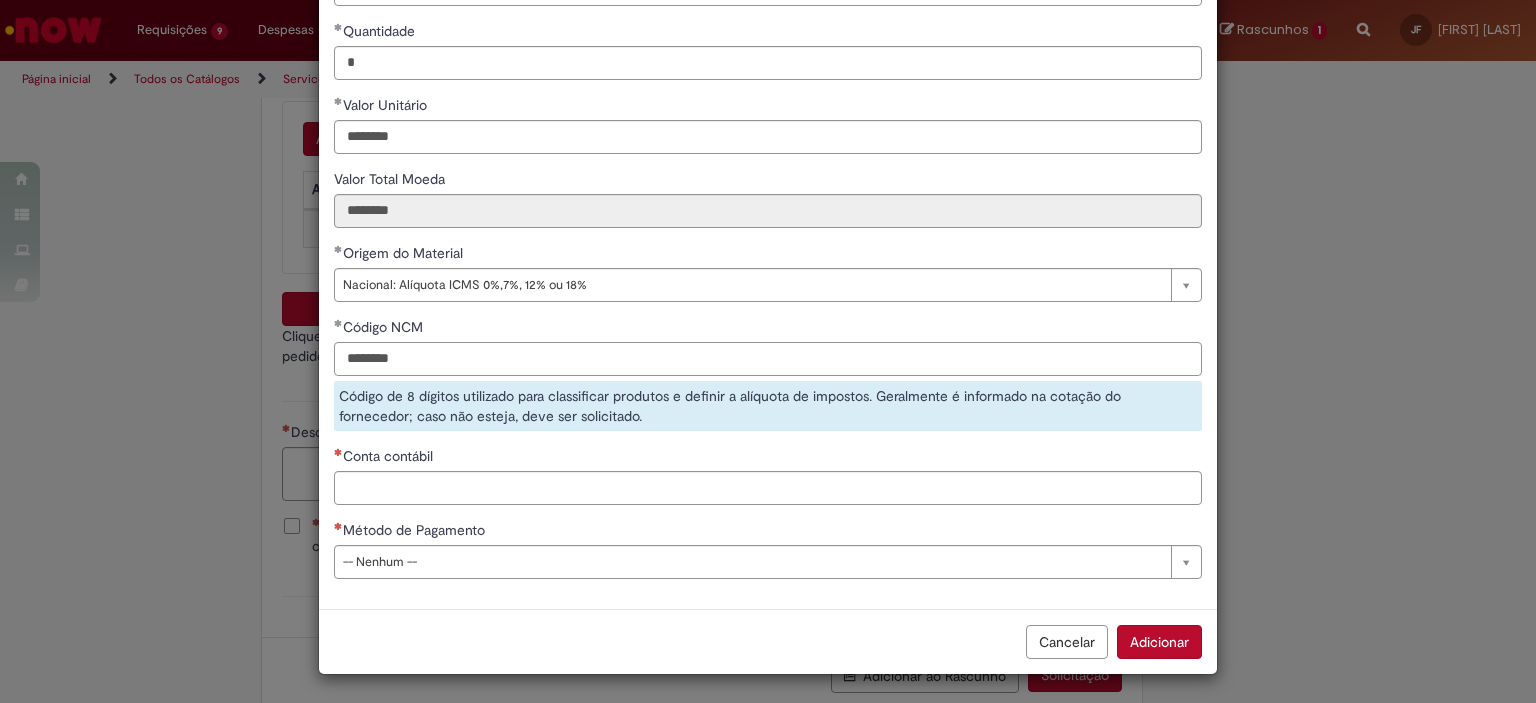 type on "********" 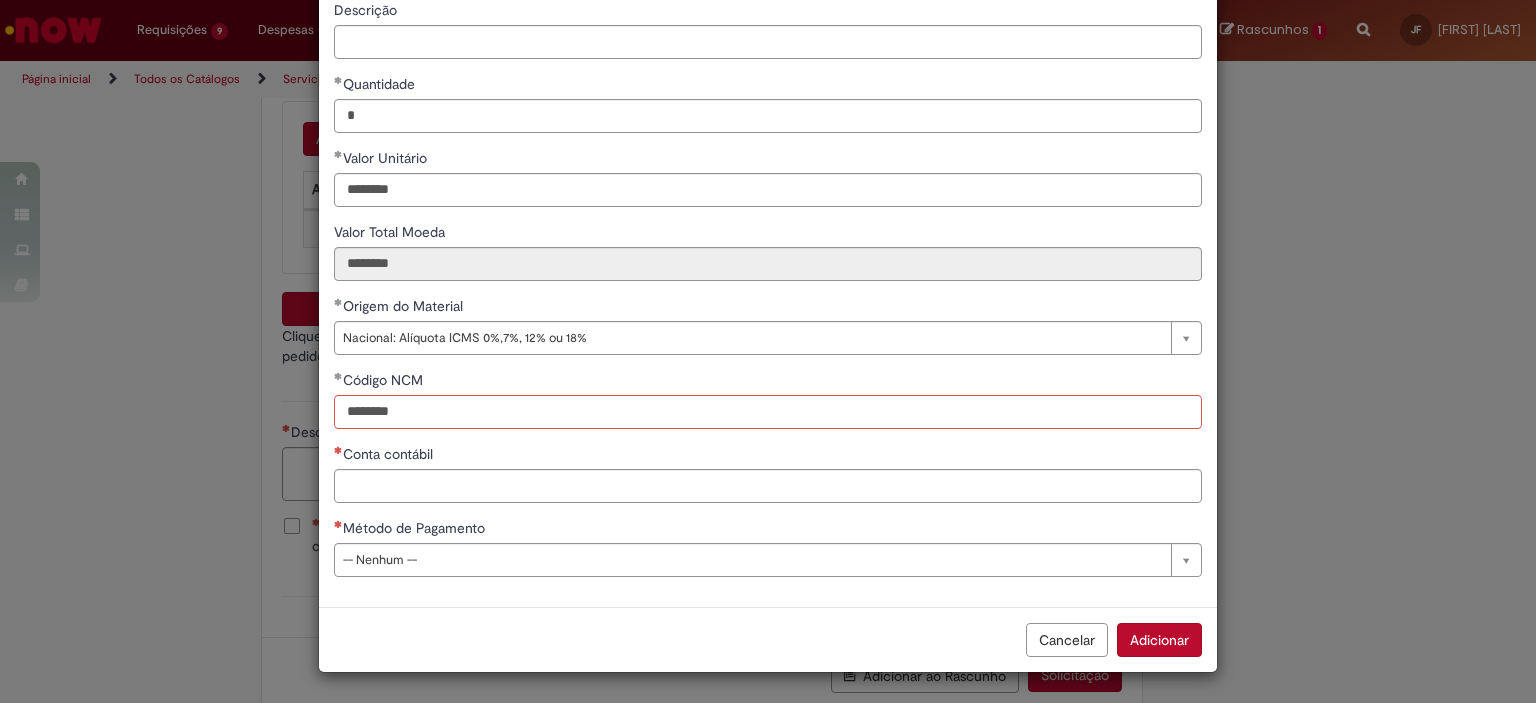 scroll, scrollTop: 175, scrollLeft: 0, axis: vertical 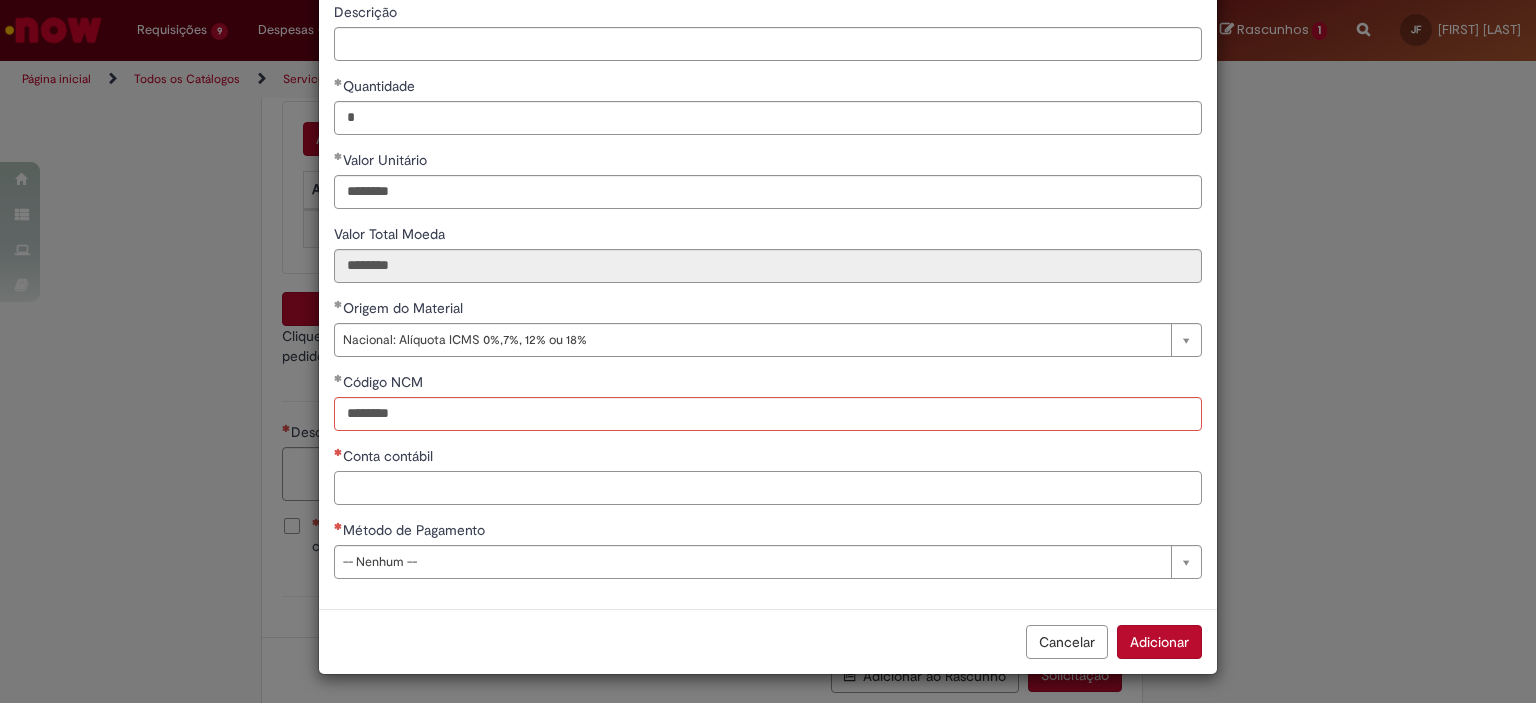 click on "Conta contábil" at bounding box center (768, 488) 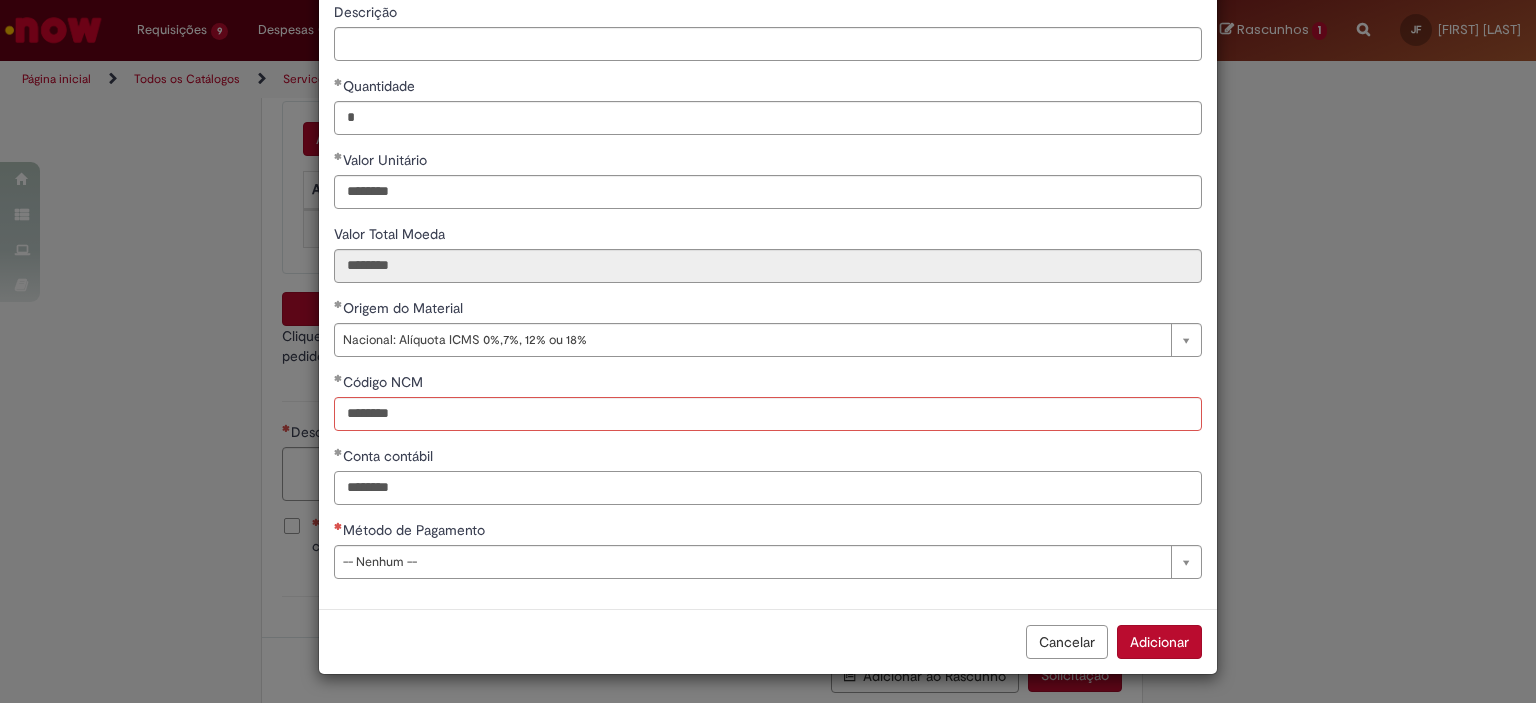 type on "********" 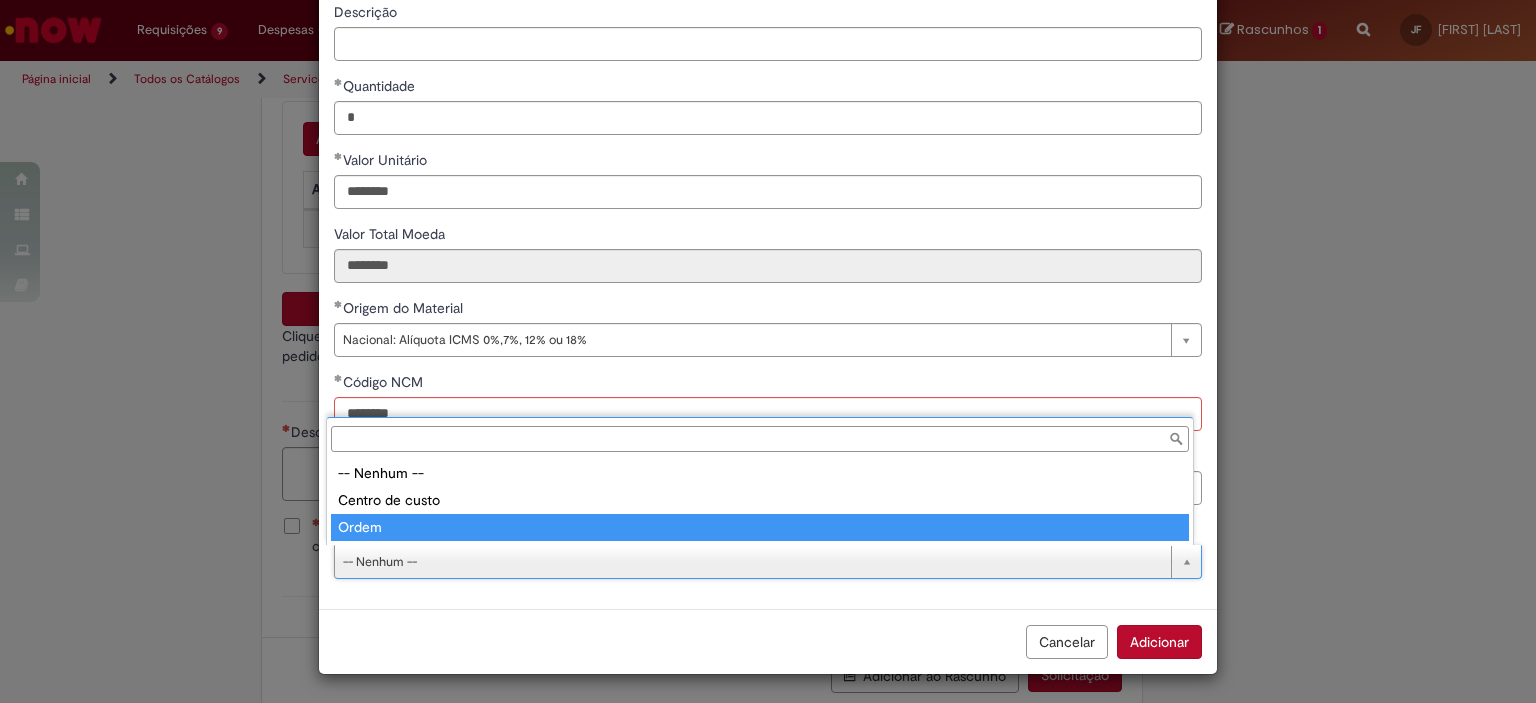 type on "*****" 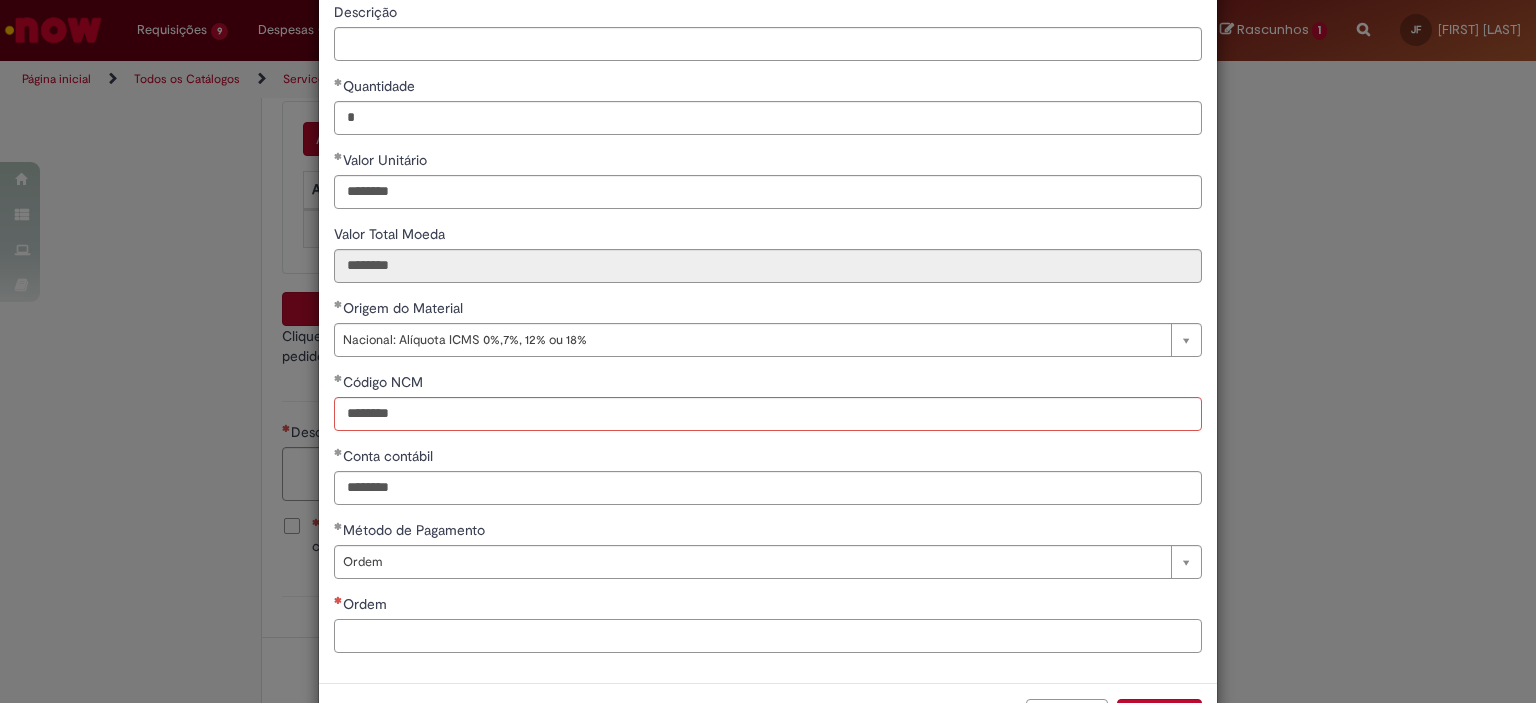 click on "Ordem" at bounding box center [768, 636] 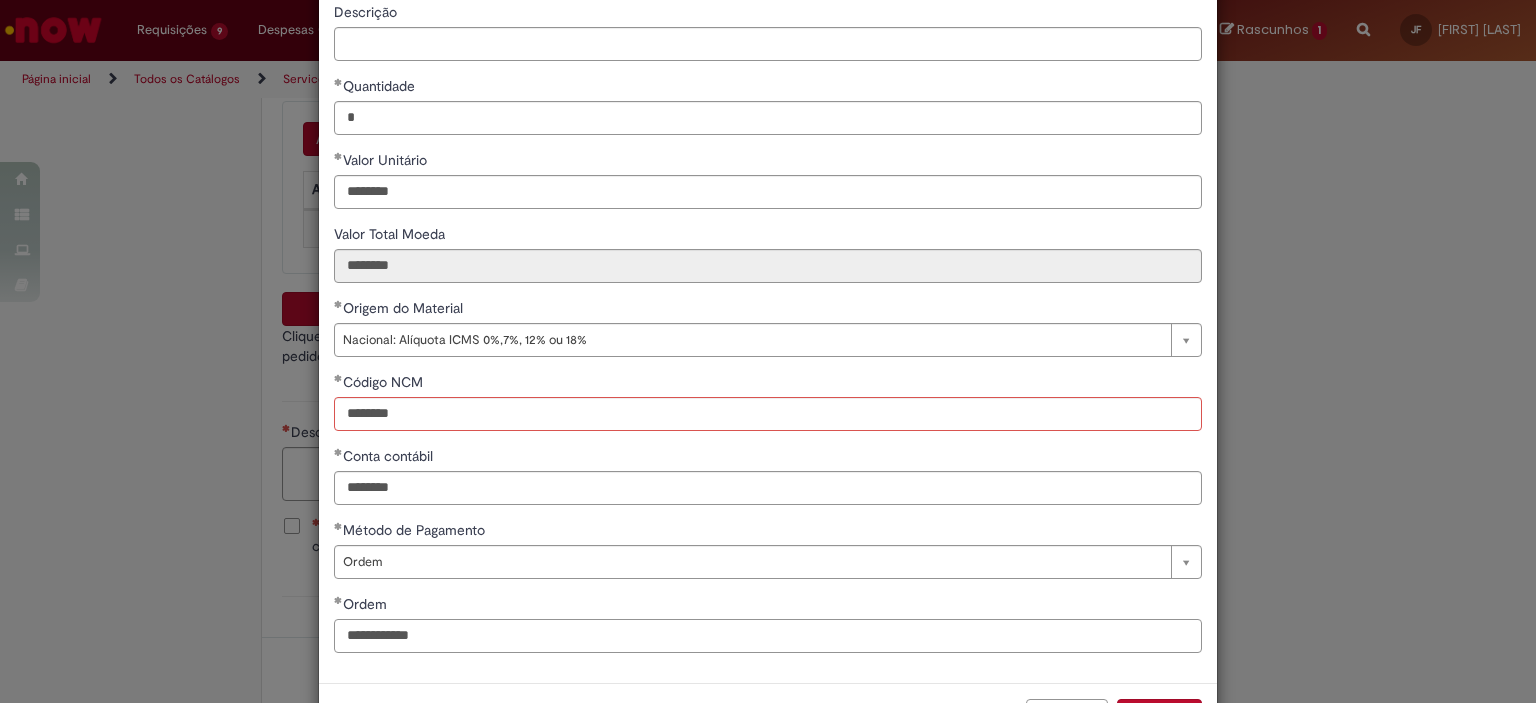 type on "**********" 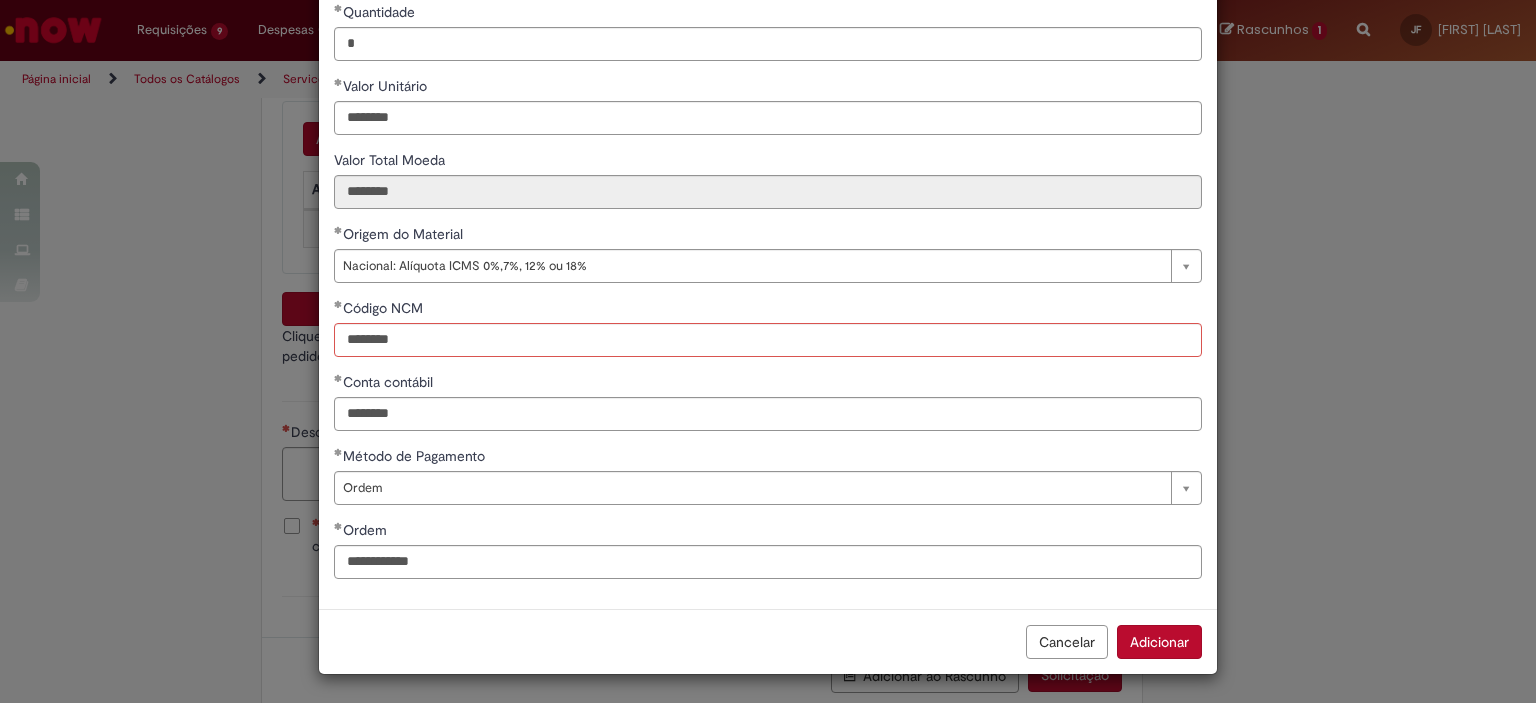 click on "Adicionar" at bounding box center (1159, 642) 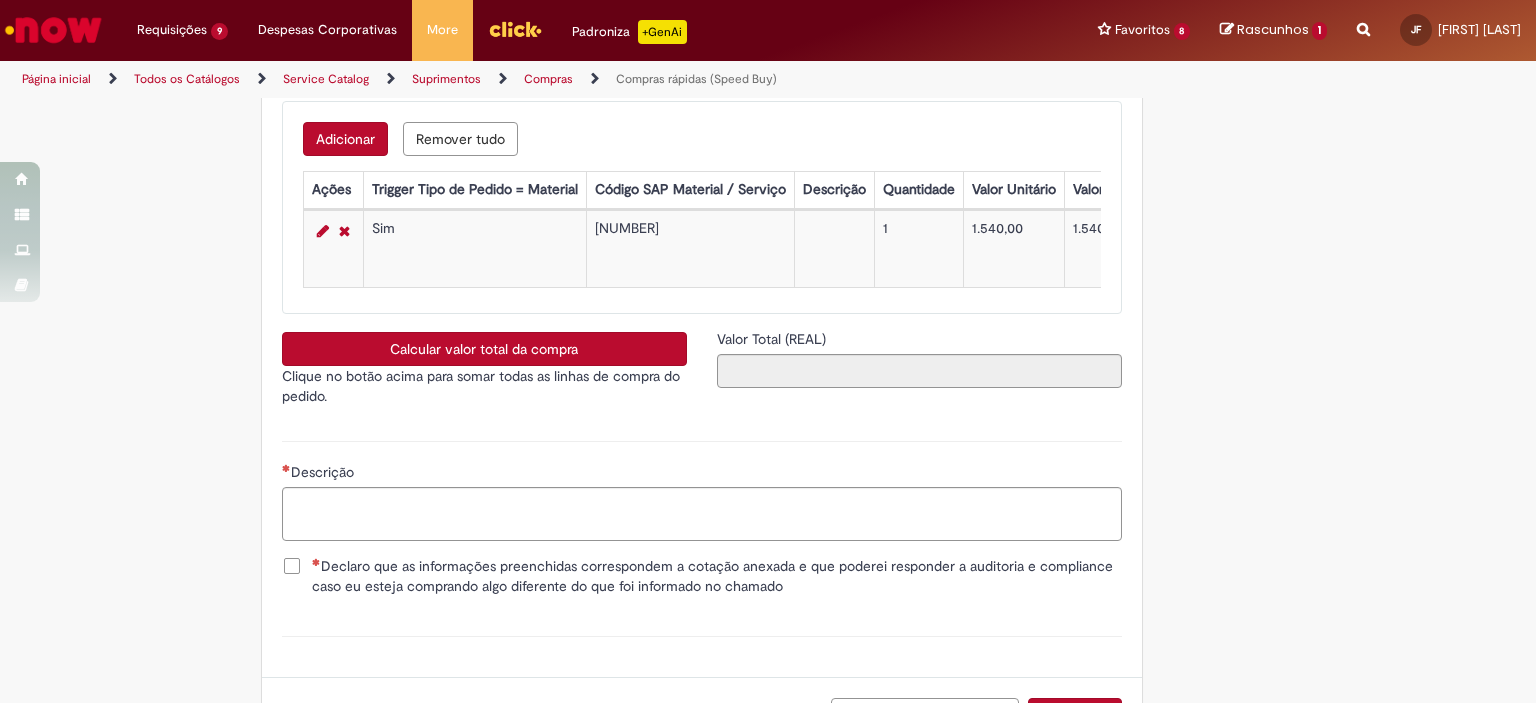 click on "Adicionar" at bounding box center [345, 139] 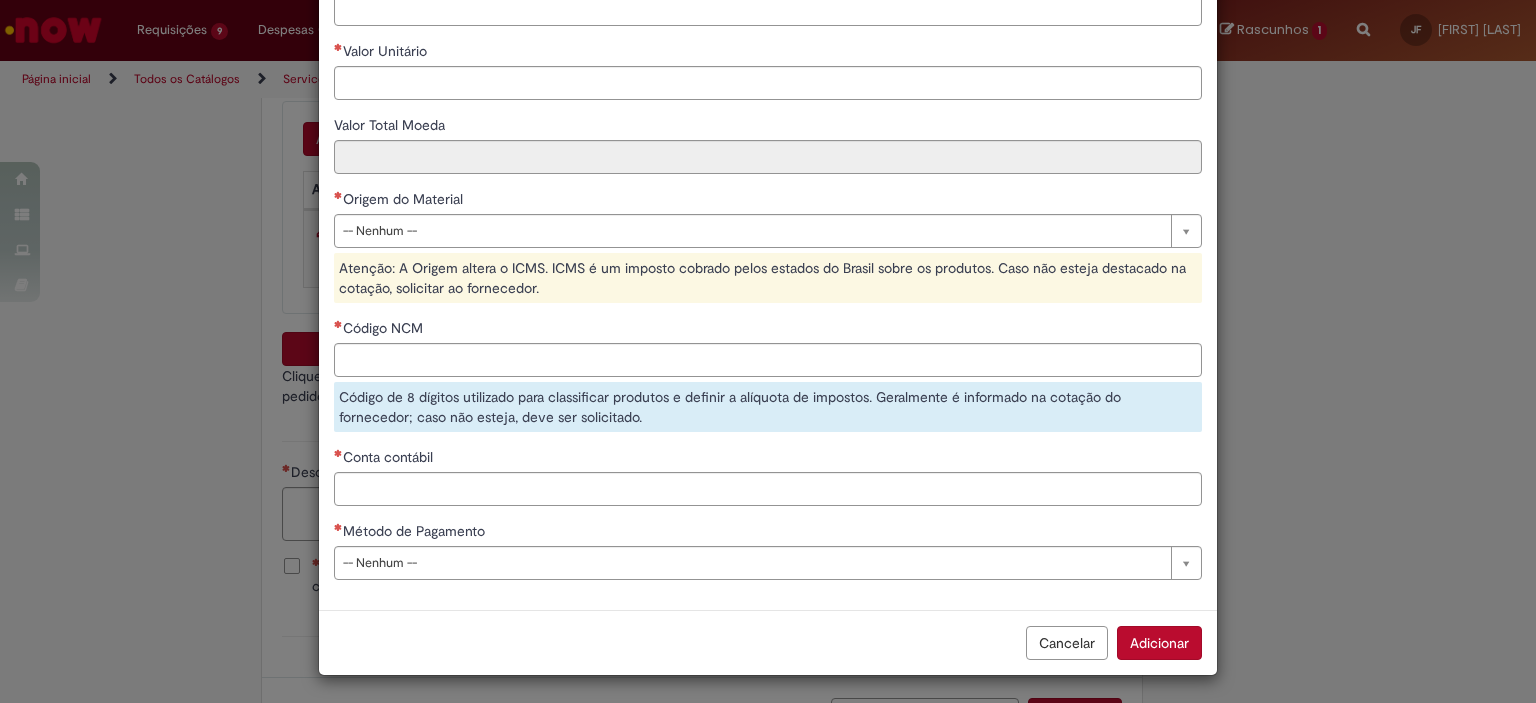 scroll, scrollTop: 285, scrollLeft: 0, axis: vertical 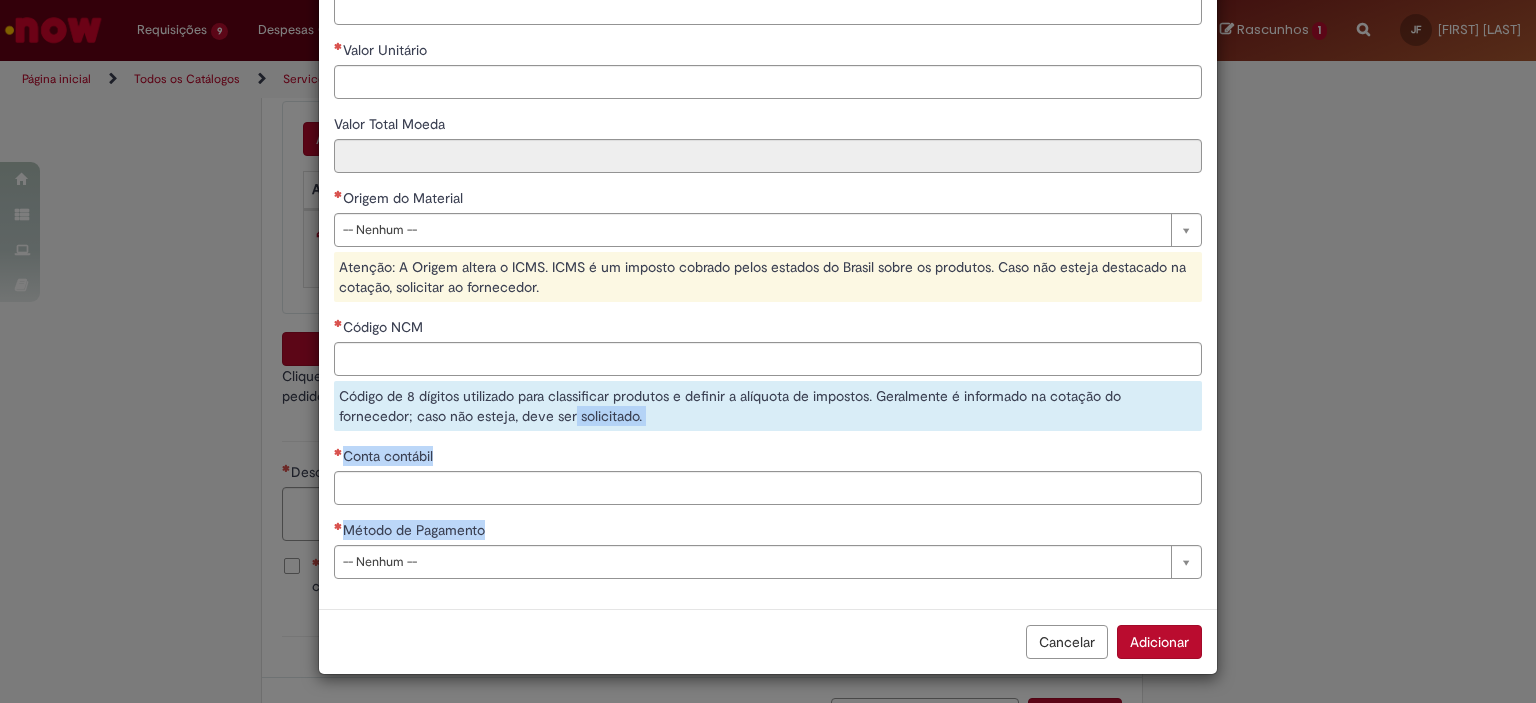 drag, startPoint x: 565, startPoint y: 420, endPoint x: 457, endPoint y: 567, distance: 182.40887 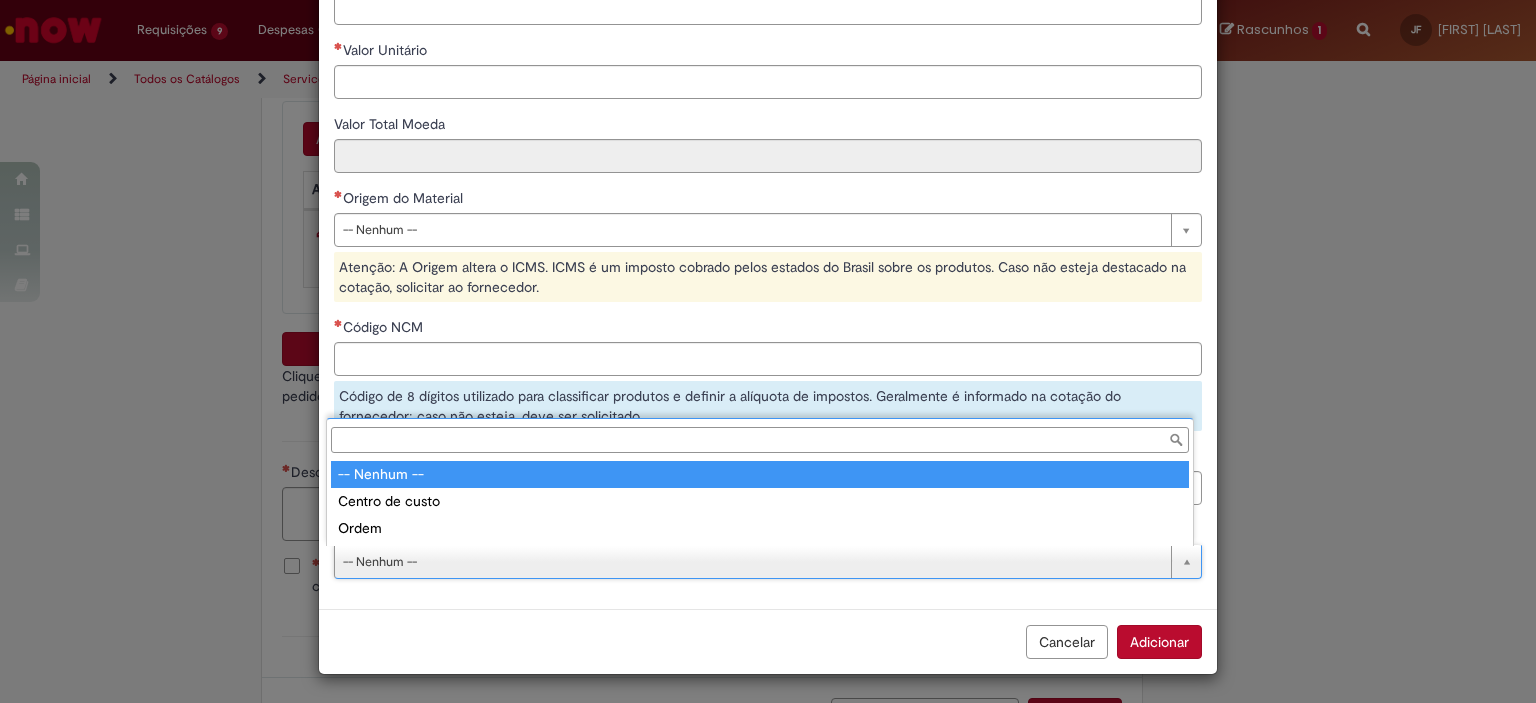 scroll, scrollTop: 284, scrollLeft: 0, axis: vertical 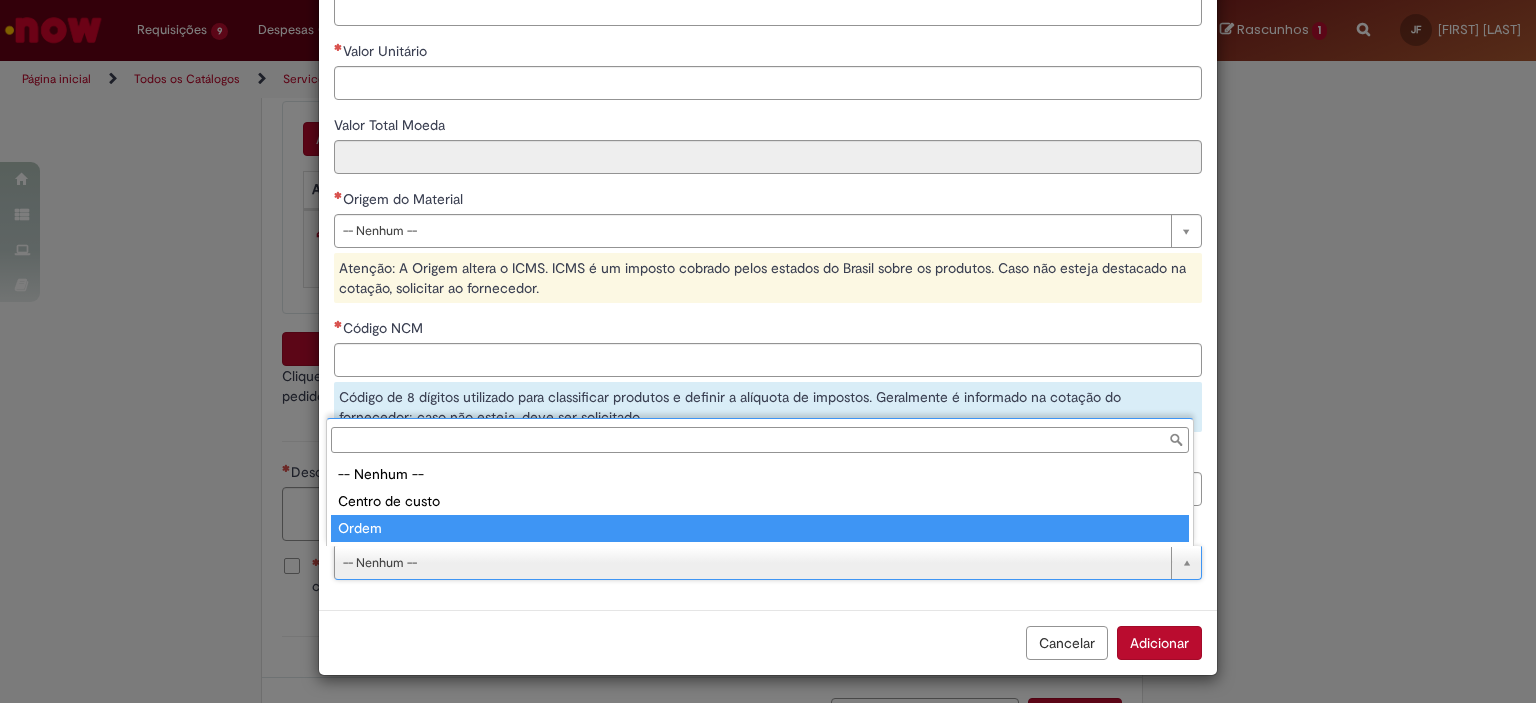 type on "*****" 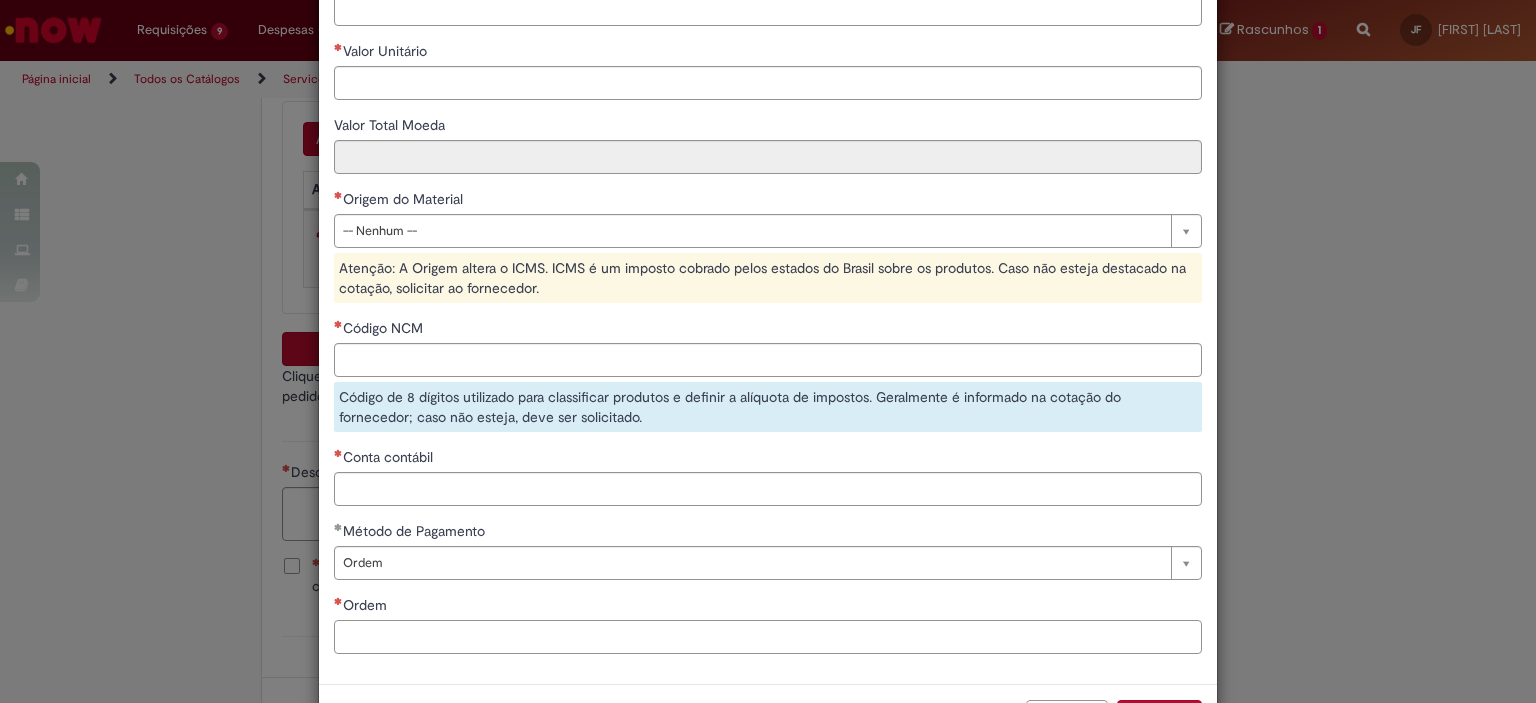 click on "Ordem" at bounding box center (768, 637) 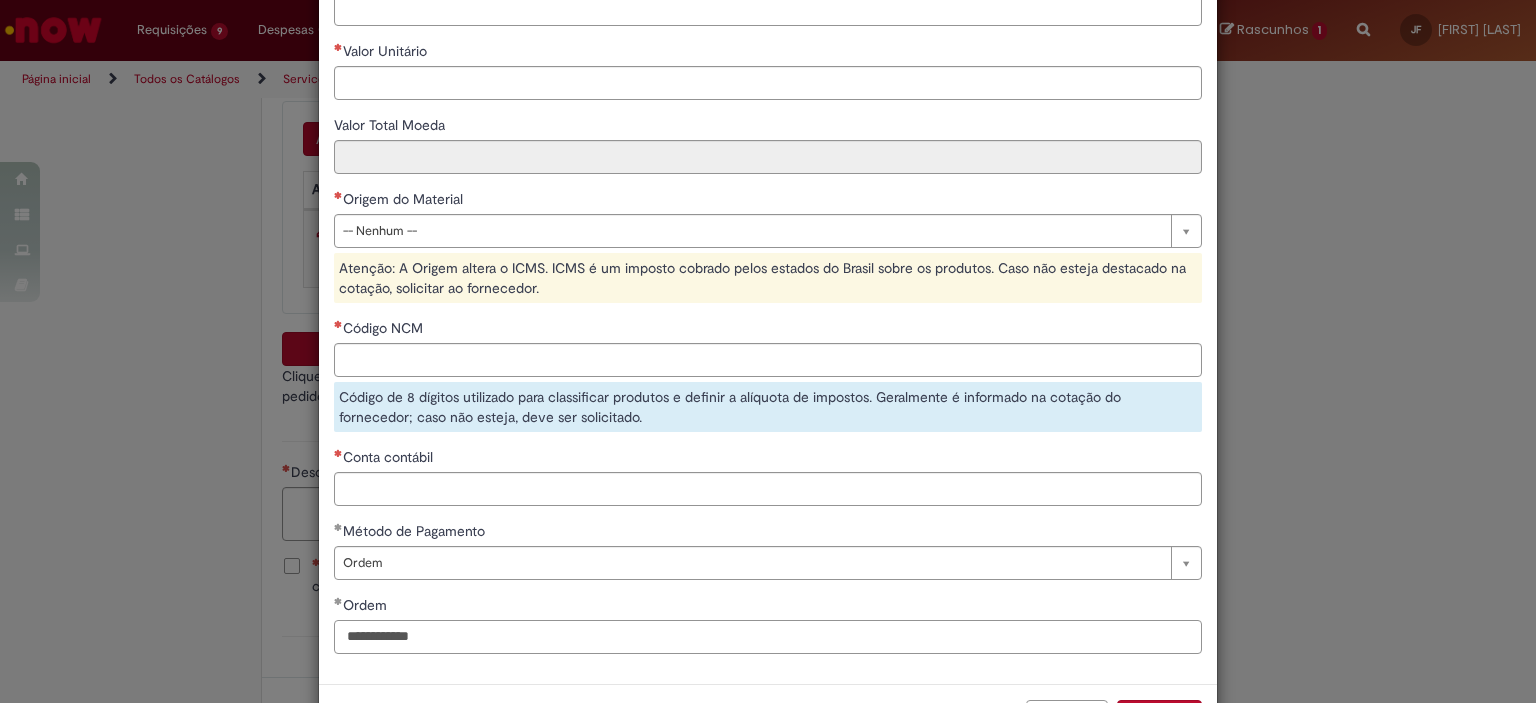 type on "**********" 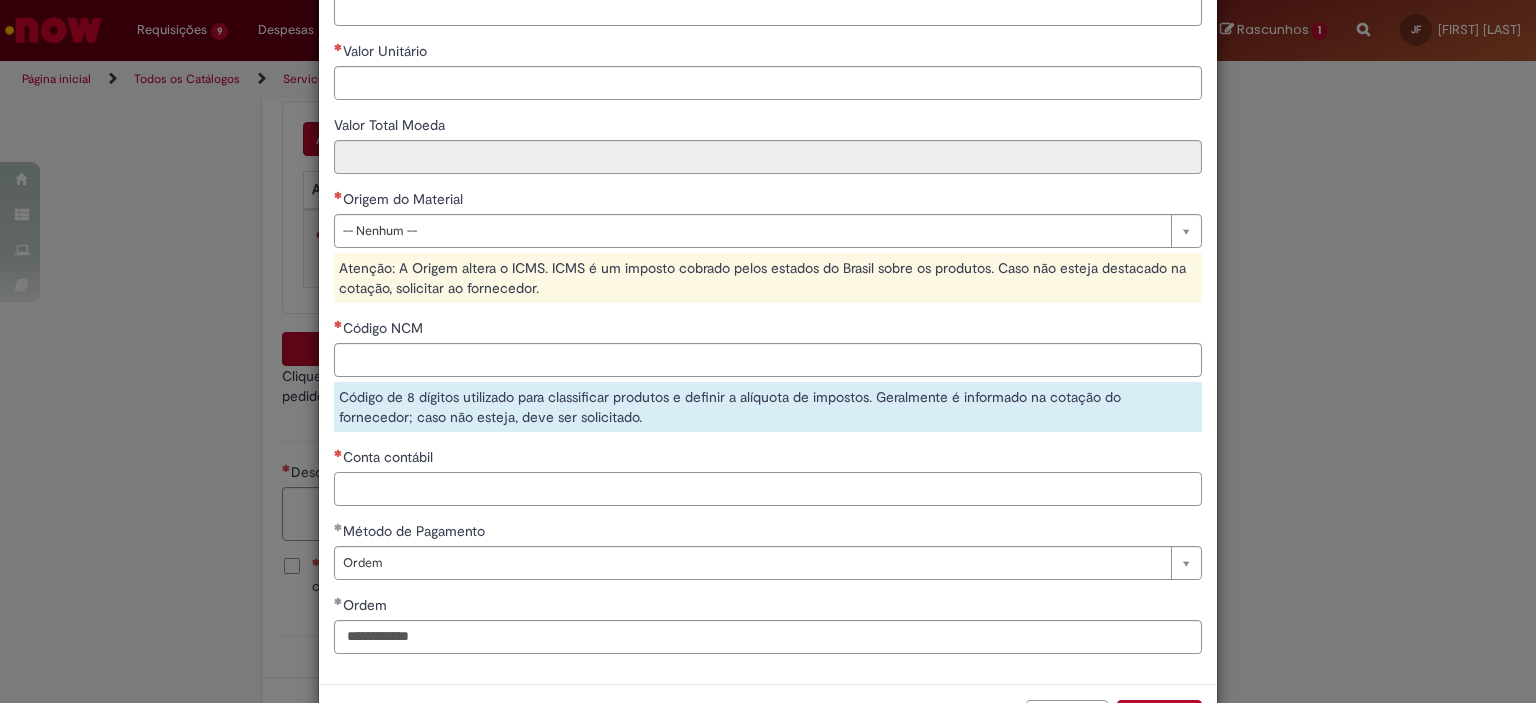 click on "Conta contábil" at bounding box center (768, 489) 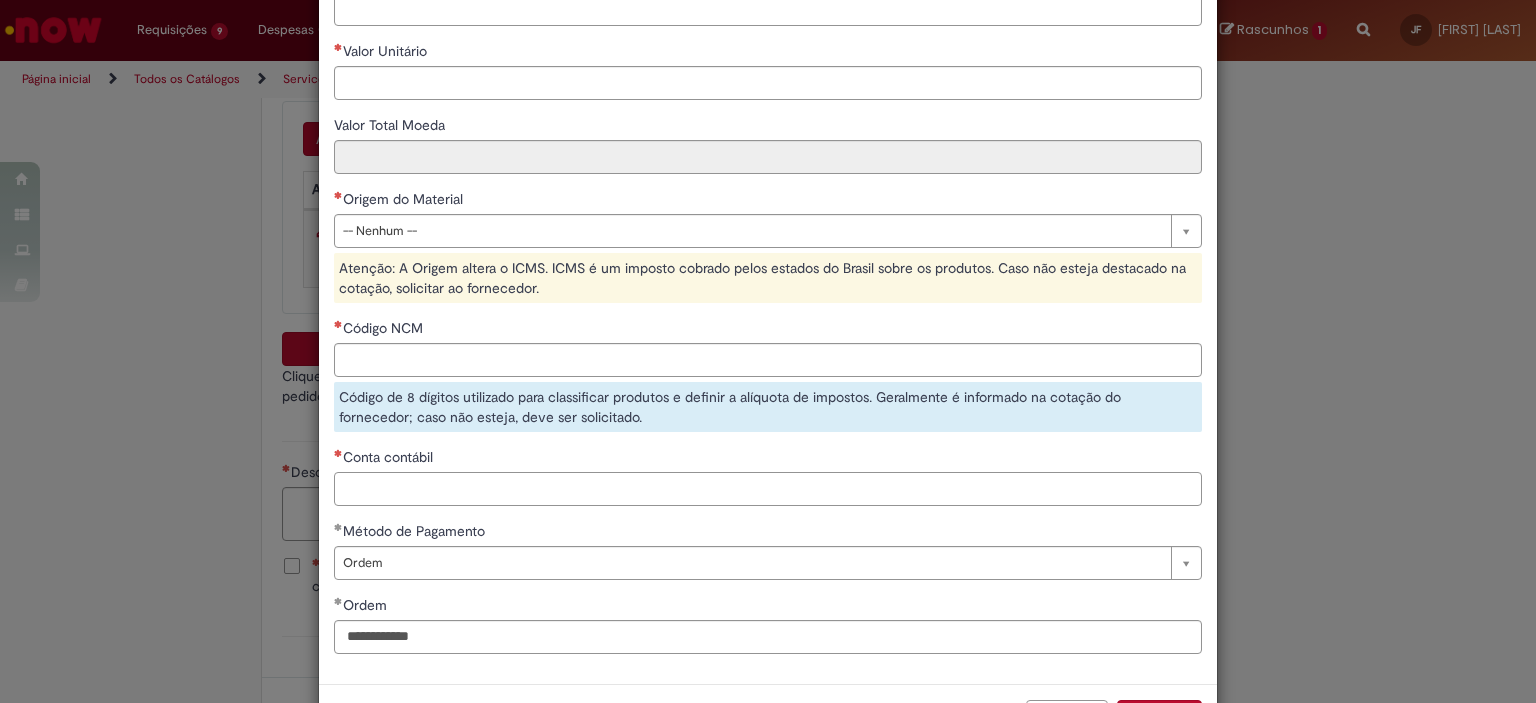 paste on "********" 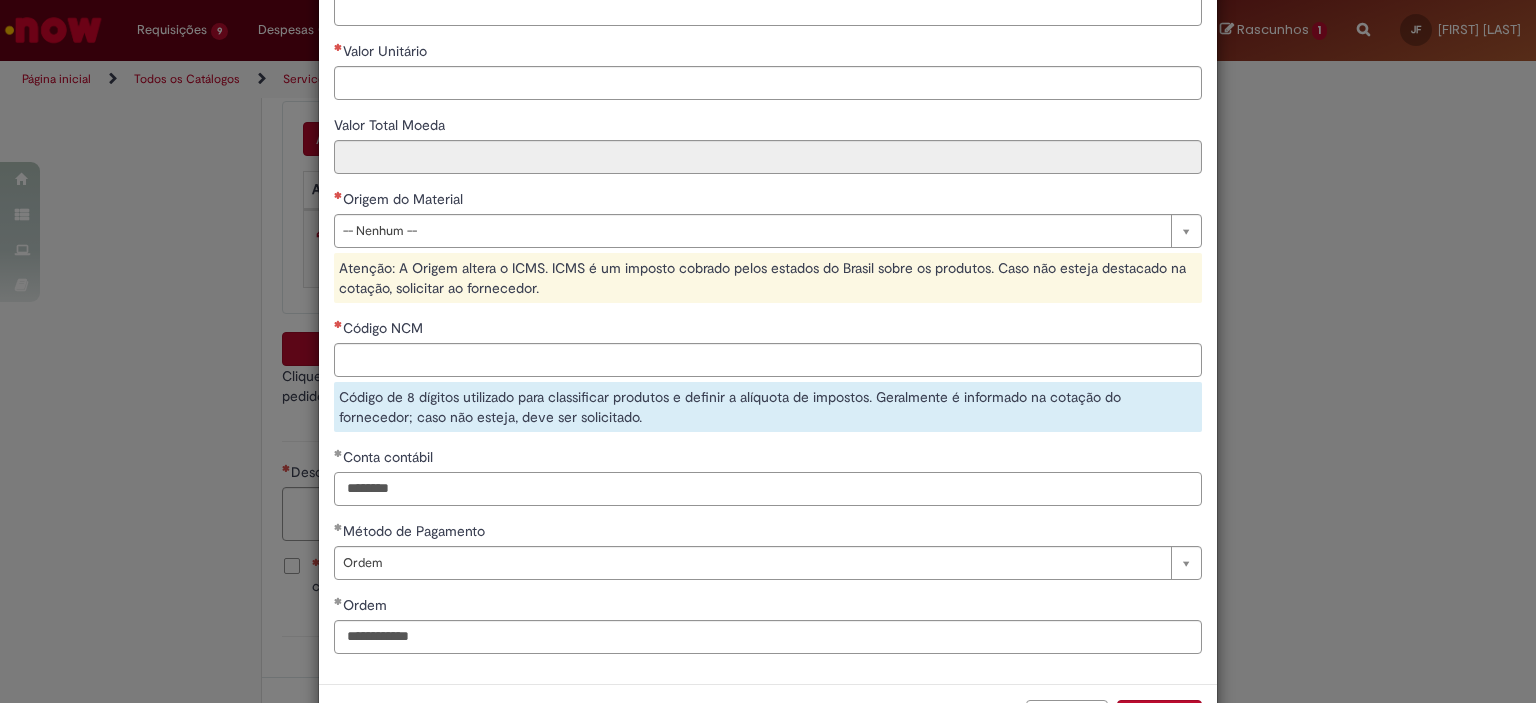 type on "********" 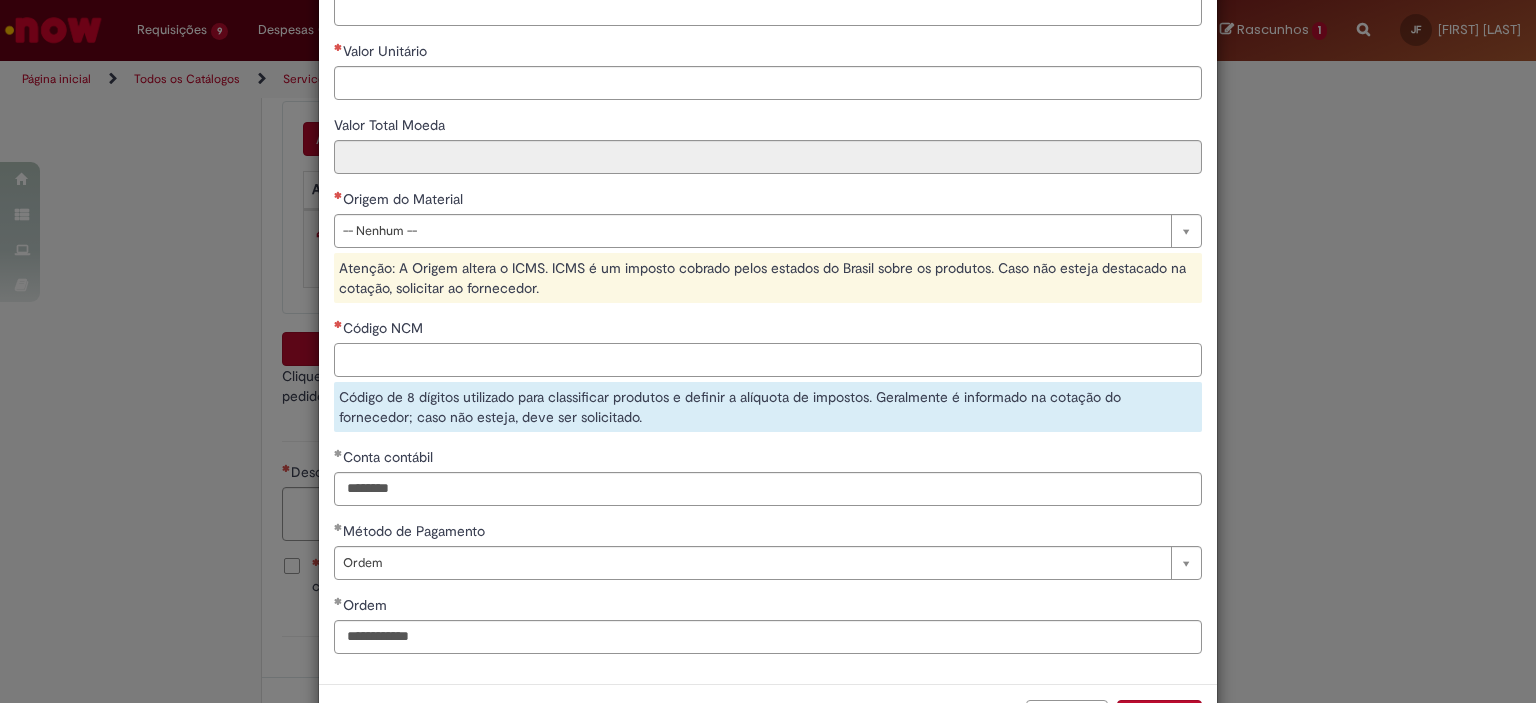 click on "Código NCM" at bounding box center [768, 360] 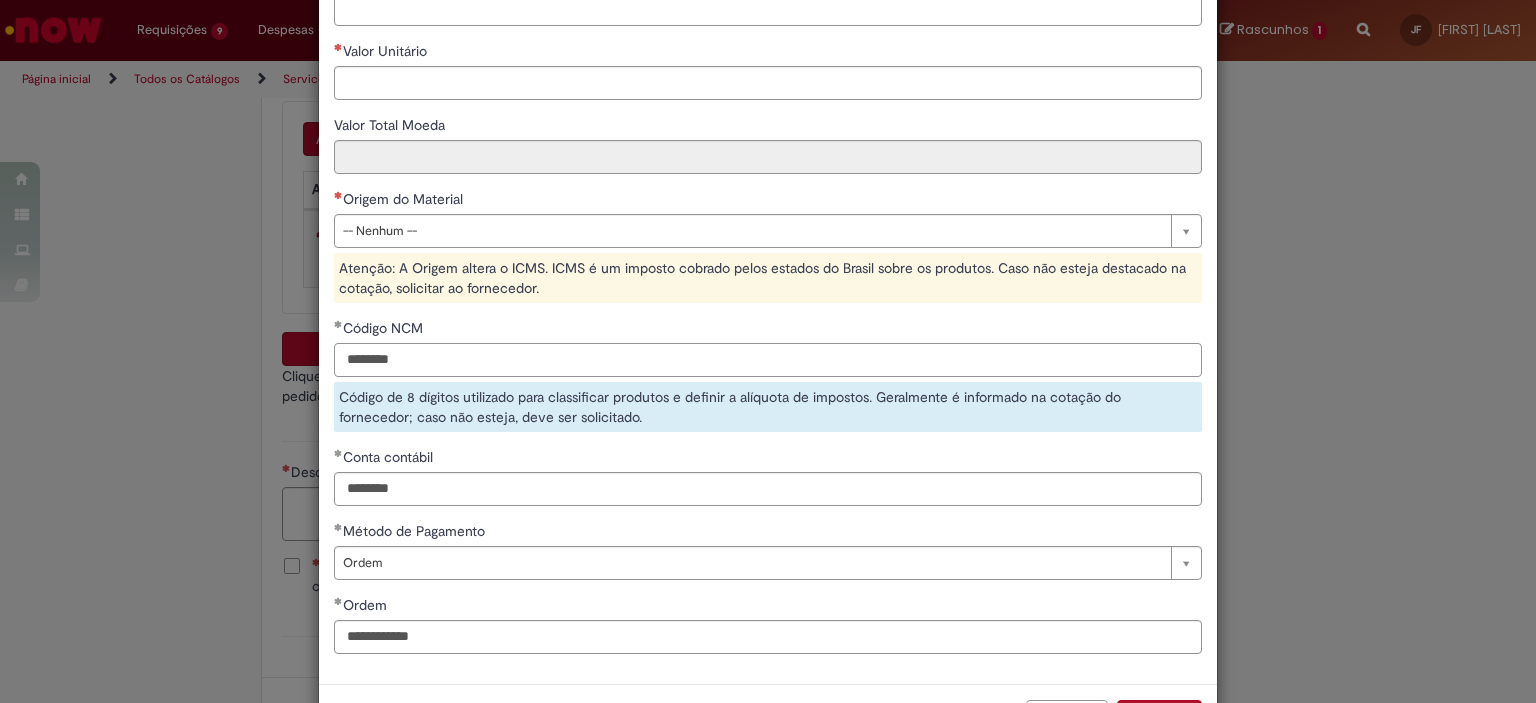 scroll, scrollTop: 0, scrollLeft: 0, axis: both 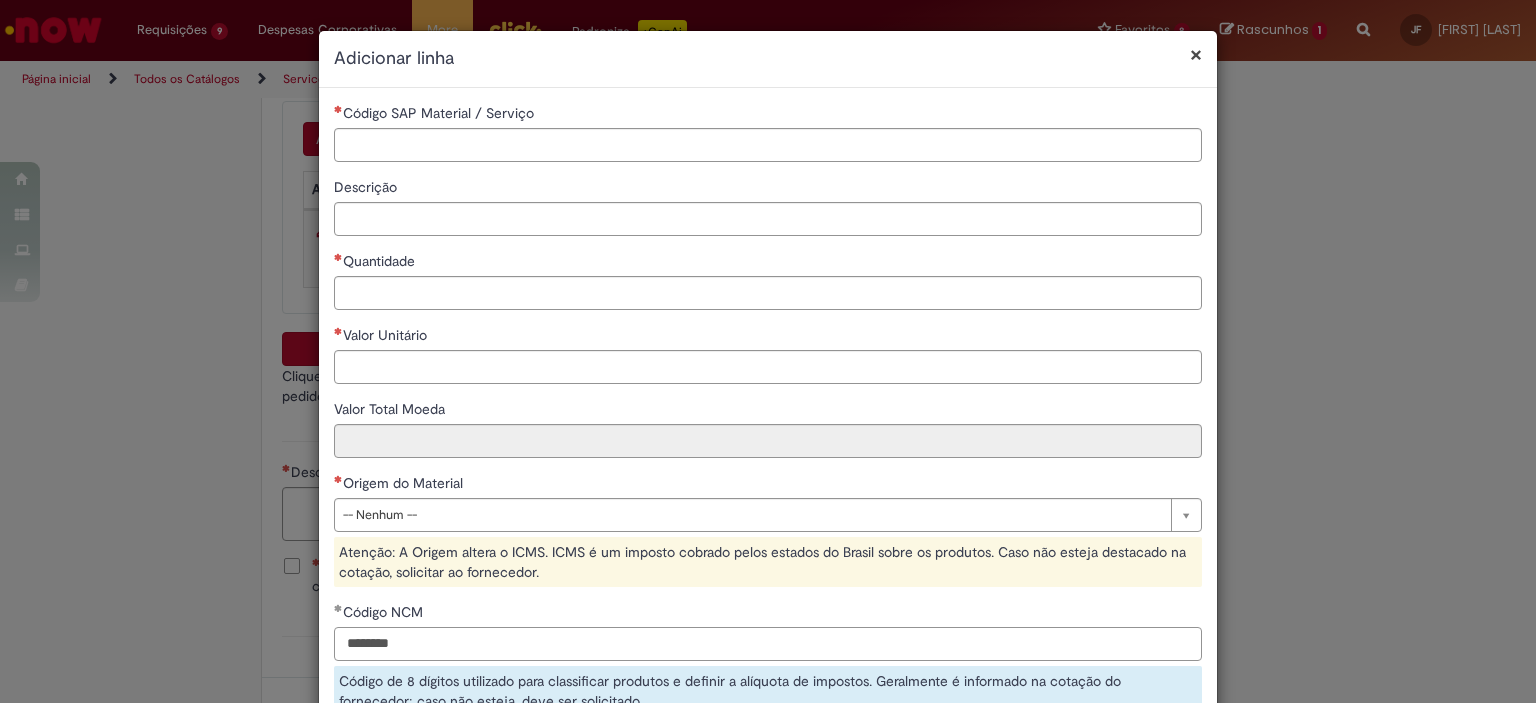 type on "********" 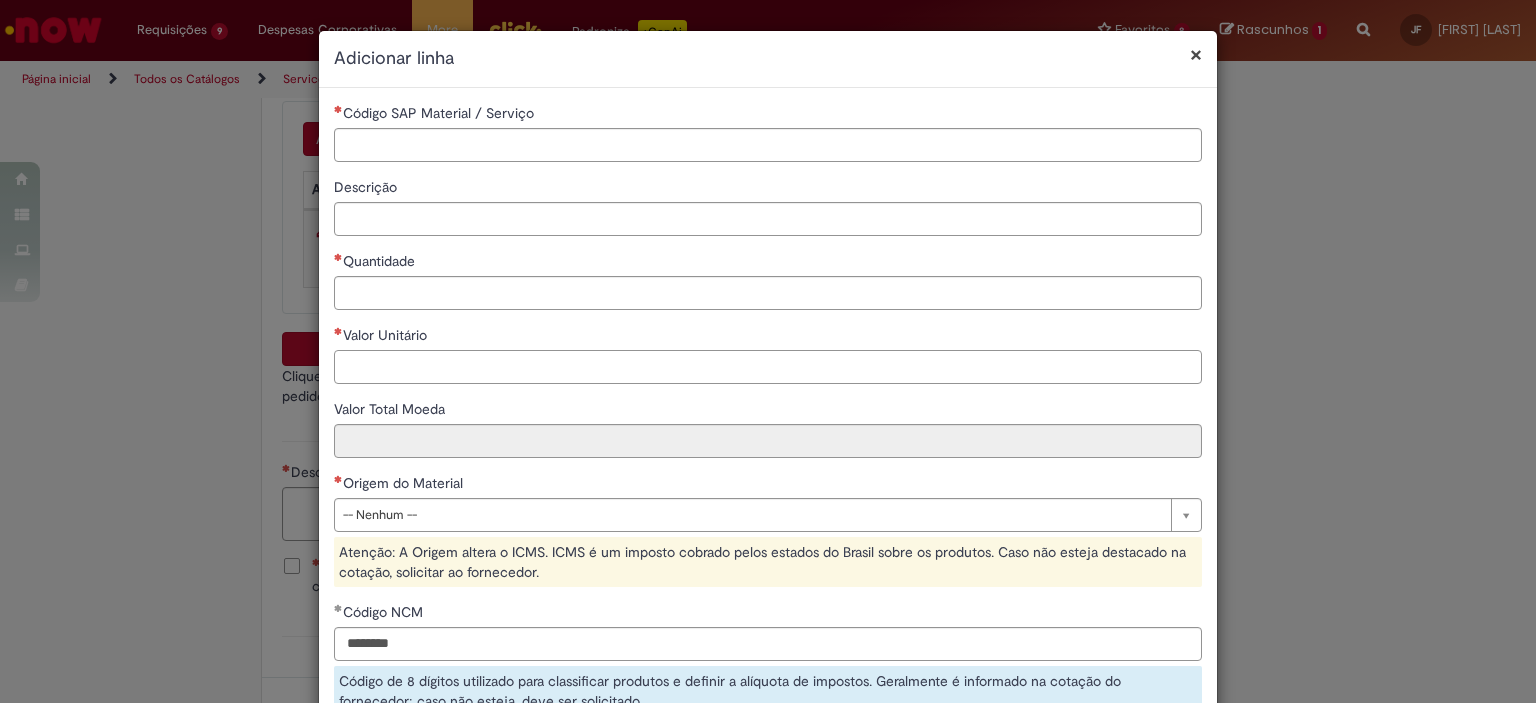 click on "Valor Unitário" at bounding box center [768, 367] 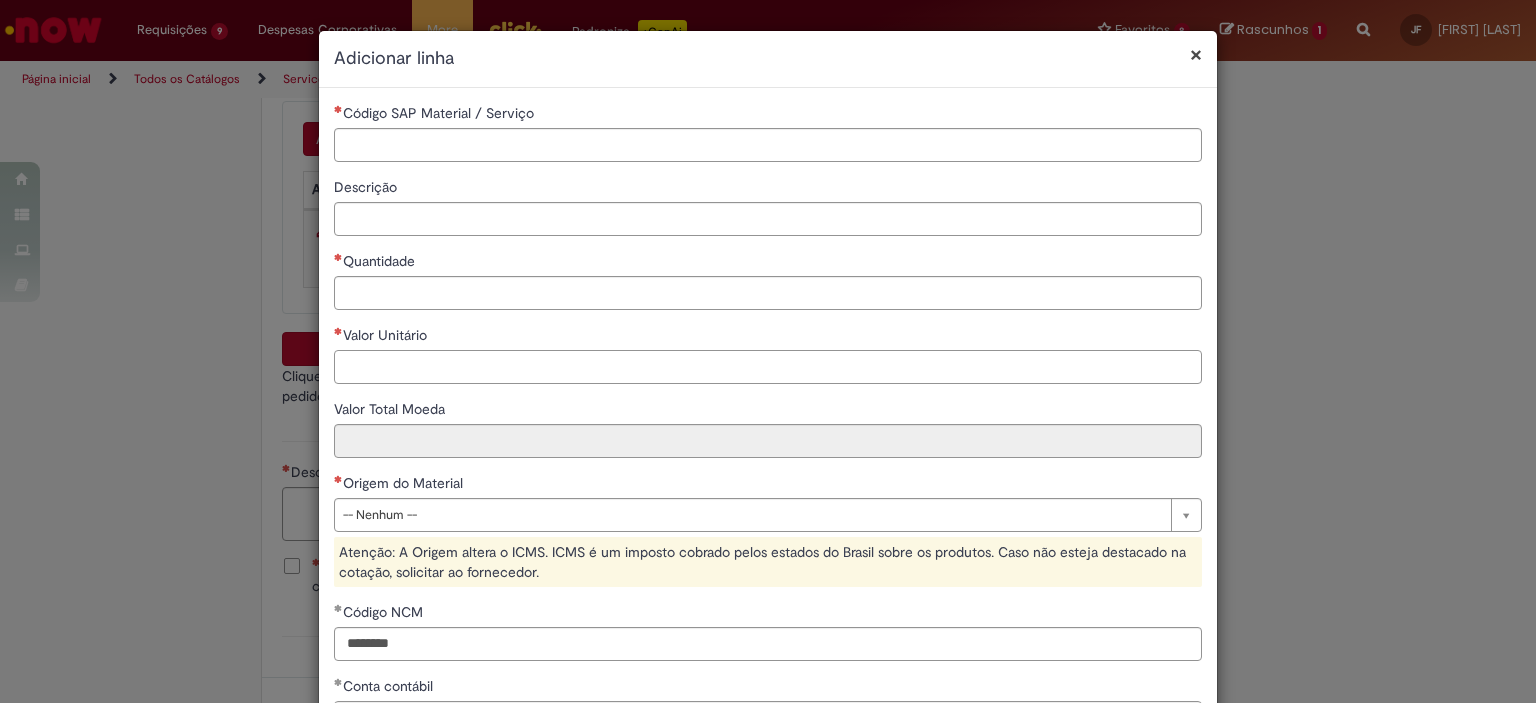 type on "*" 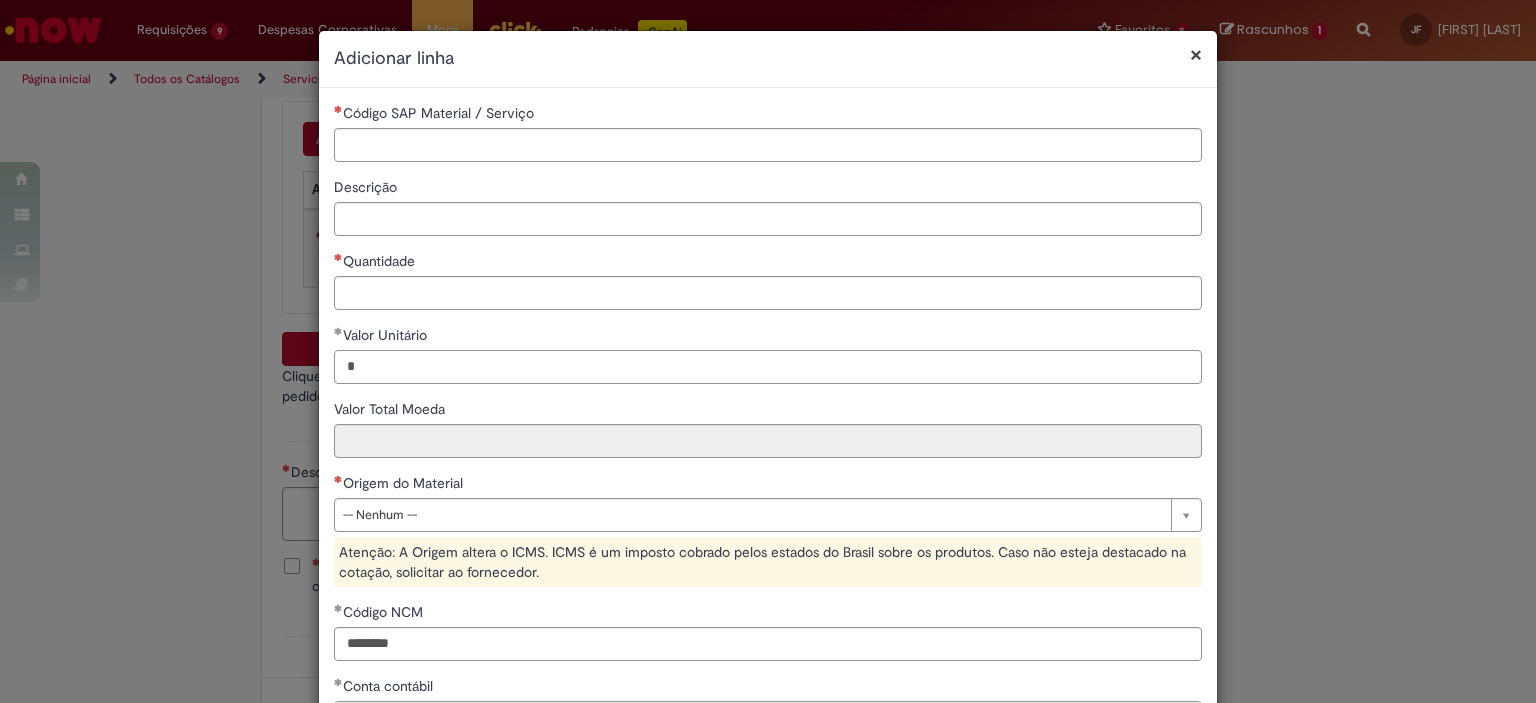 type 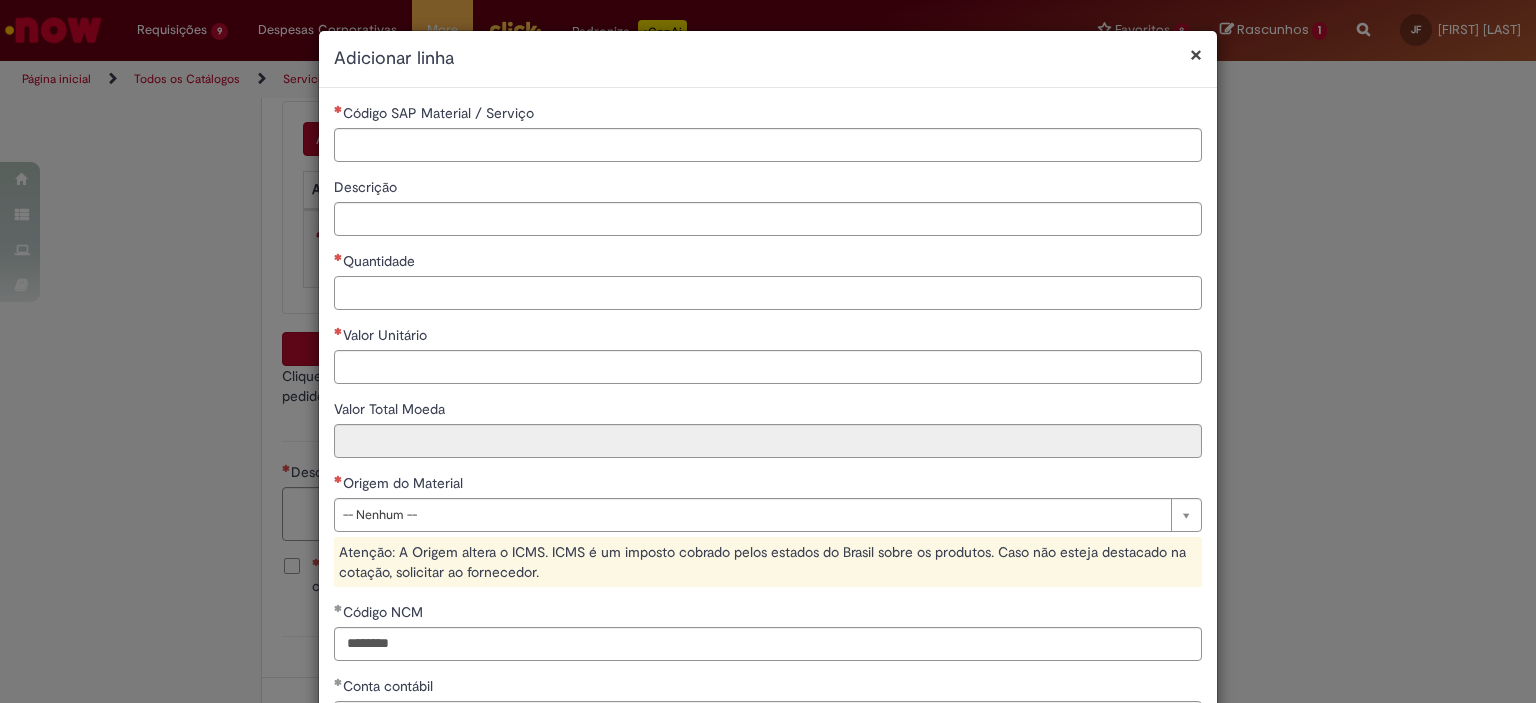 click on "Quantidade" at bounding box center (768, 293) 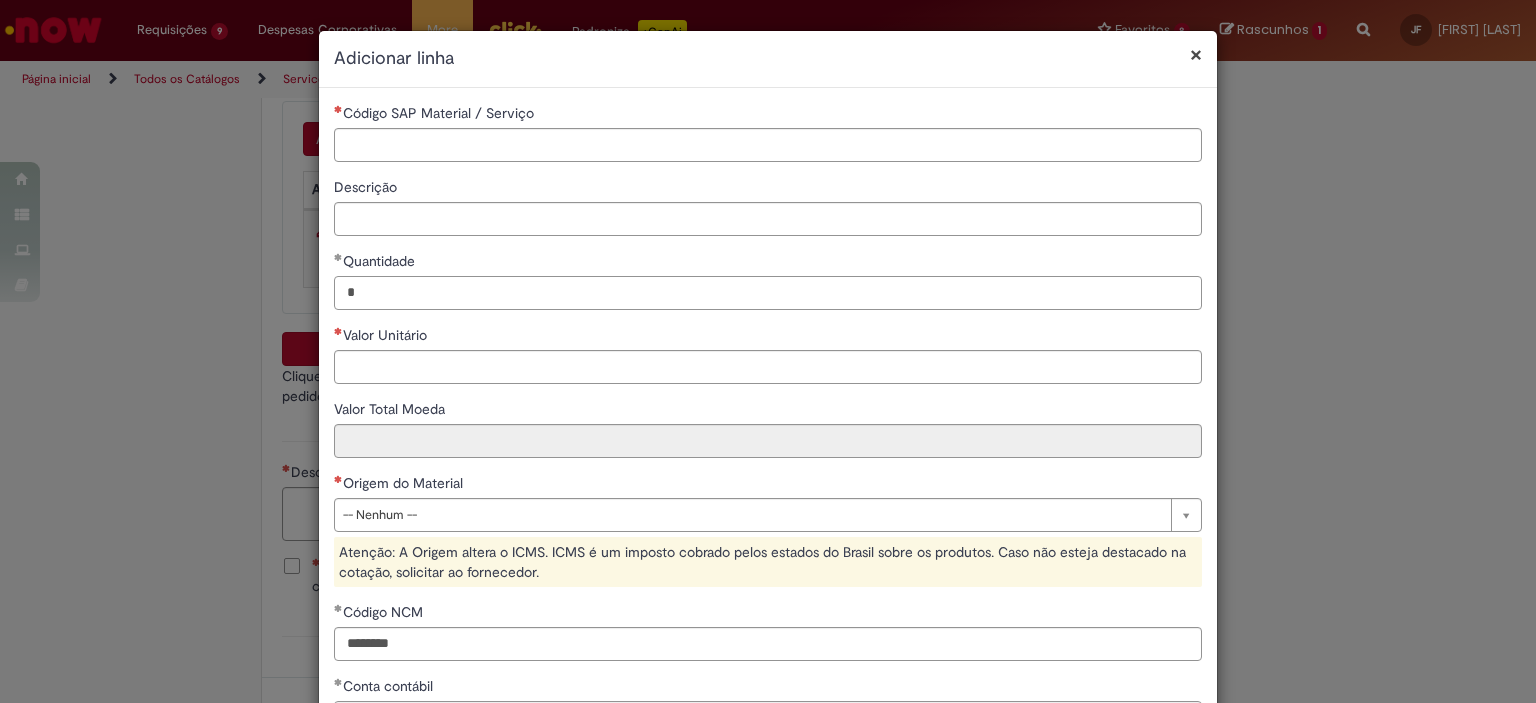 type on "*" 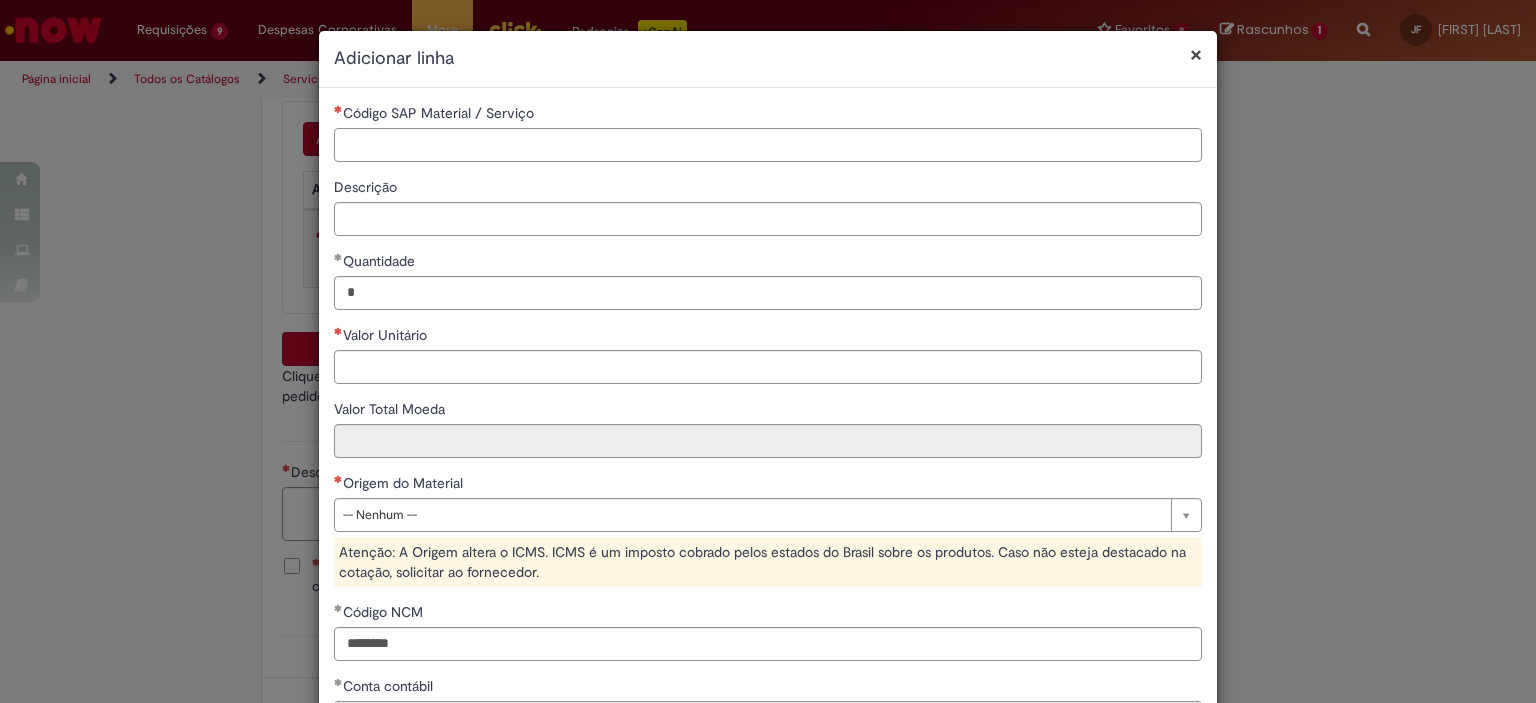 click on "Código SAP Material / Serviço" at bounding box center (768, 145) 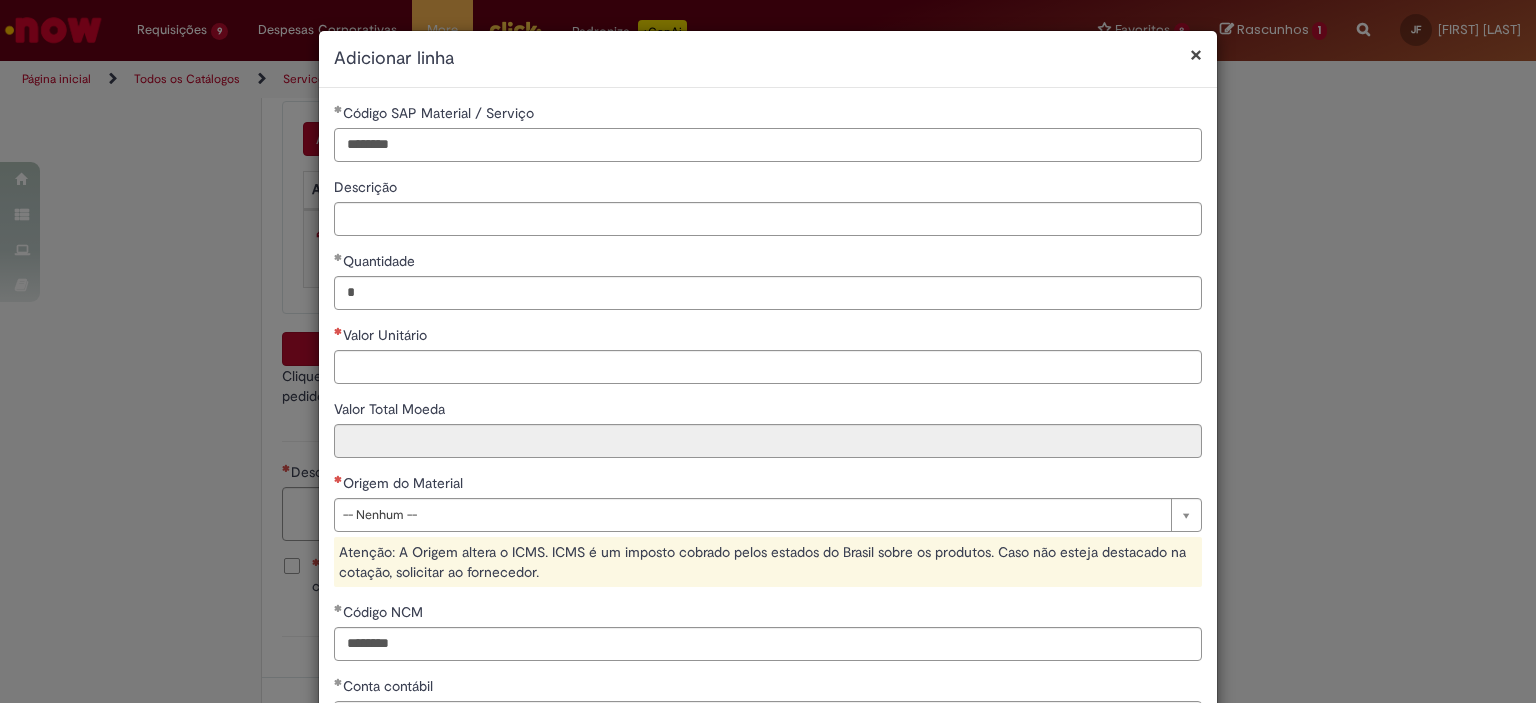 type on "********" 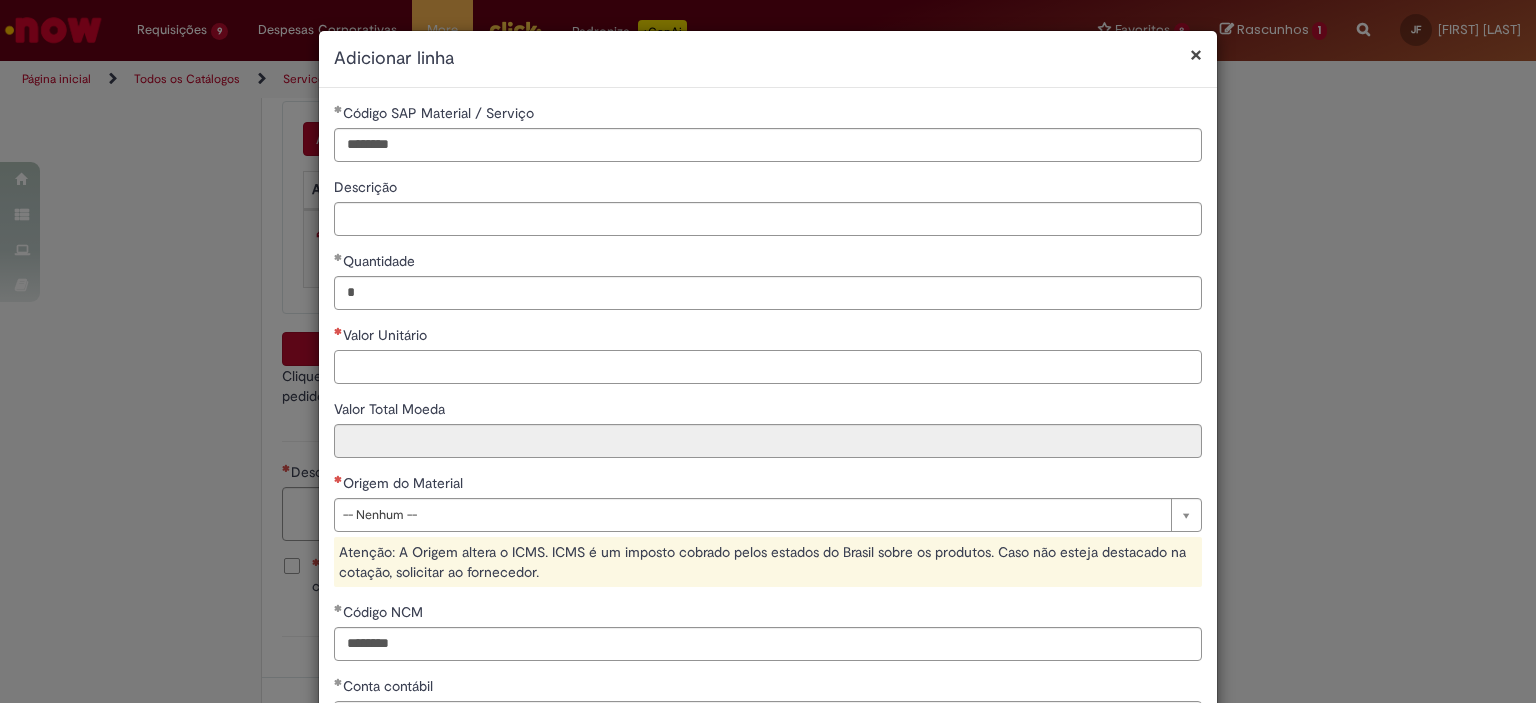 click on "Valor Unitário" at bounding box center [768, 367] 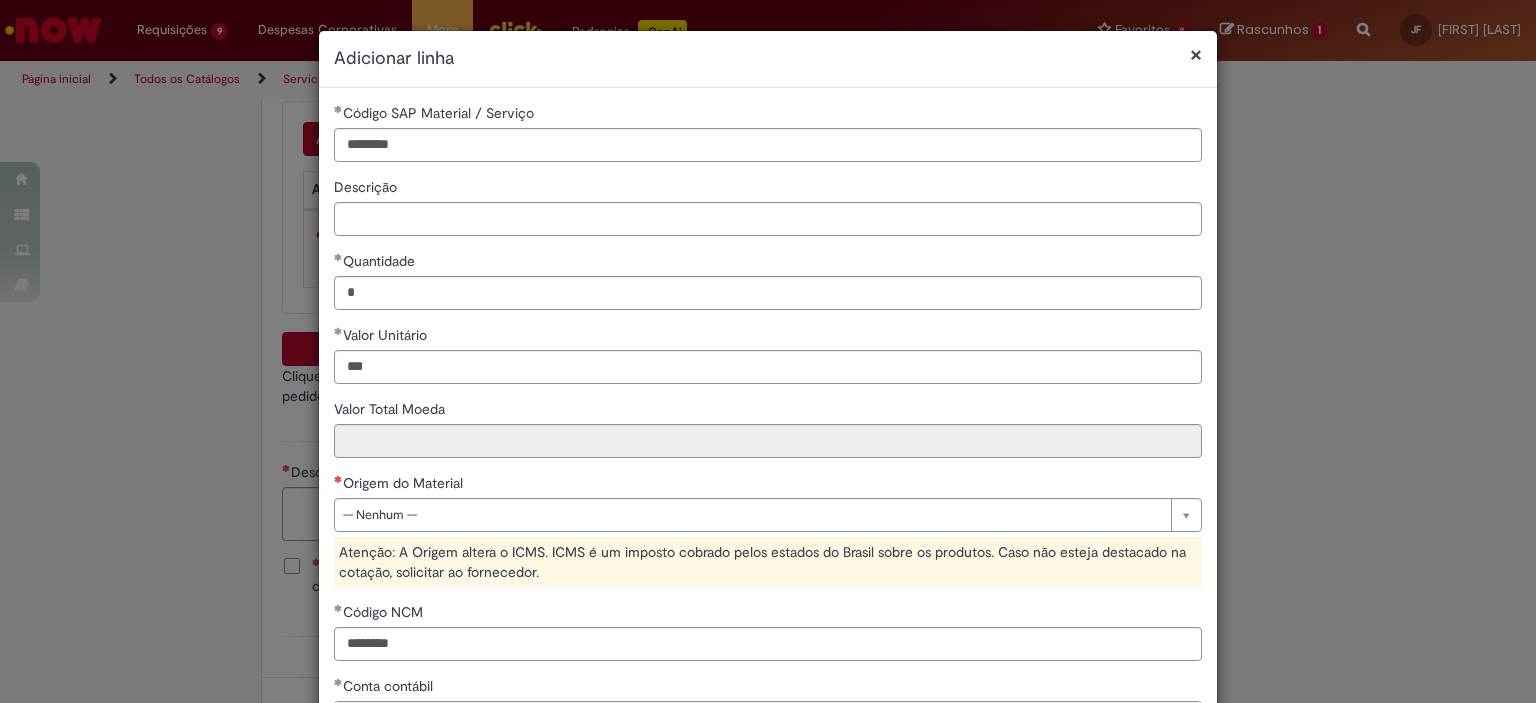 type on "******" 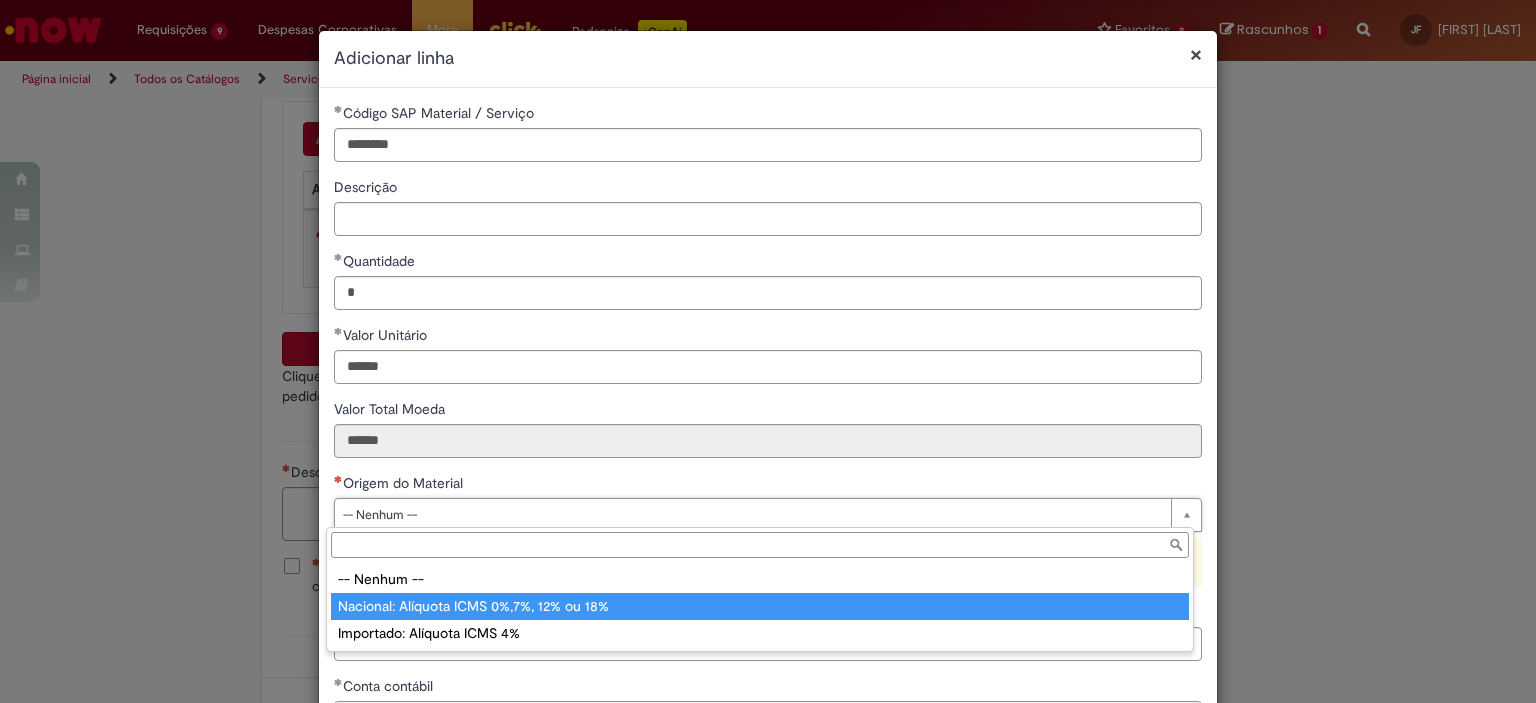 type on "**********" 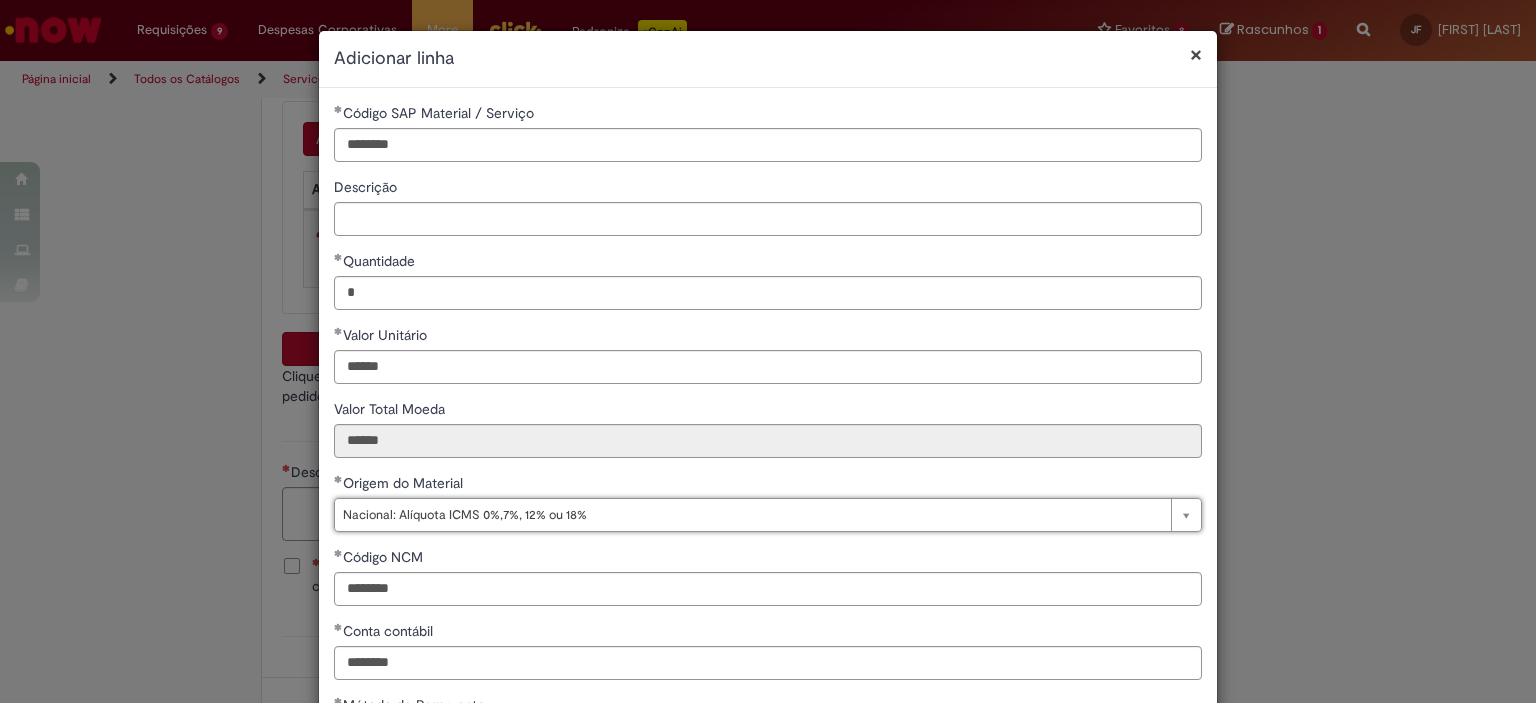 scroll, scrollTop: 249, scrollLeft: 0, axis: vertical 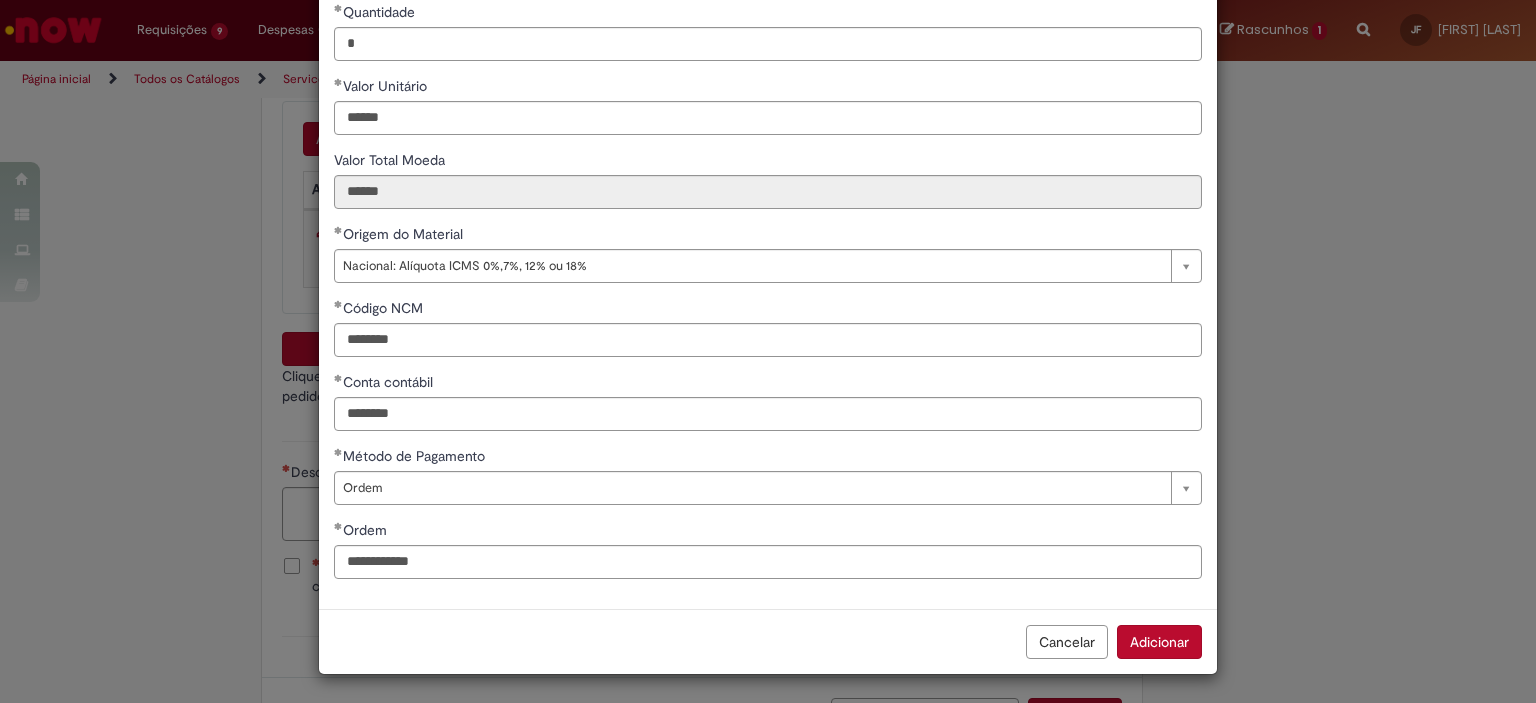 click on "Adicionar" at bounding box center [1159, 642] 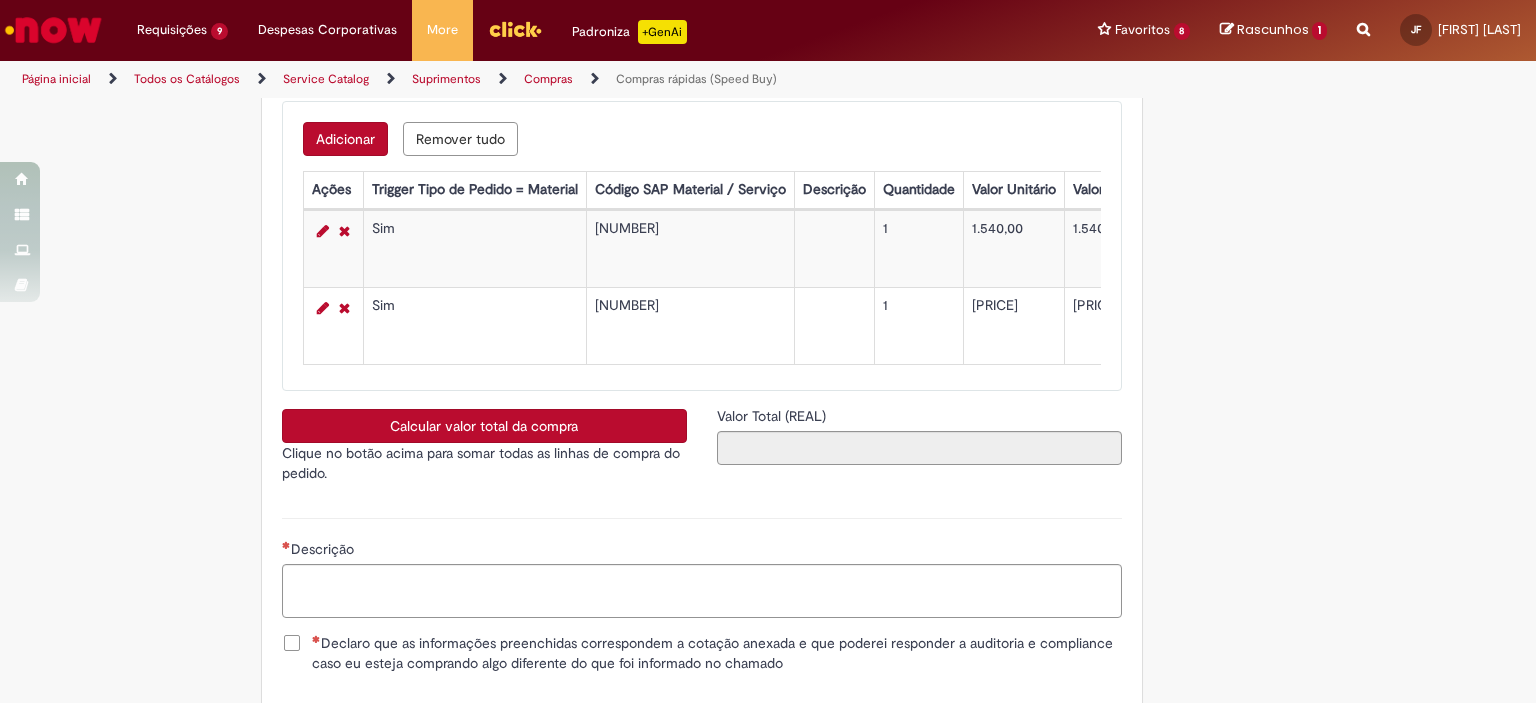 click on "Calcular valor total da compra" at bounding box center (484, 426) 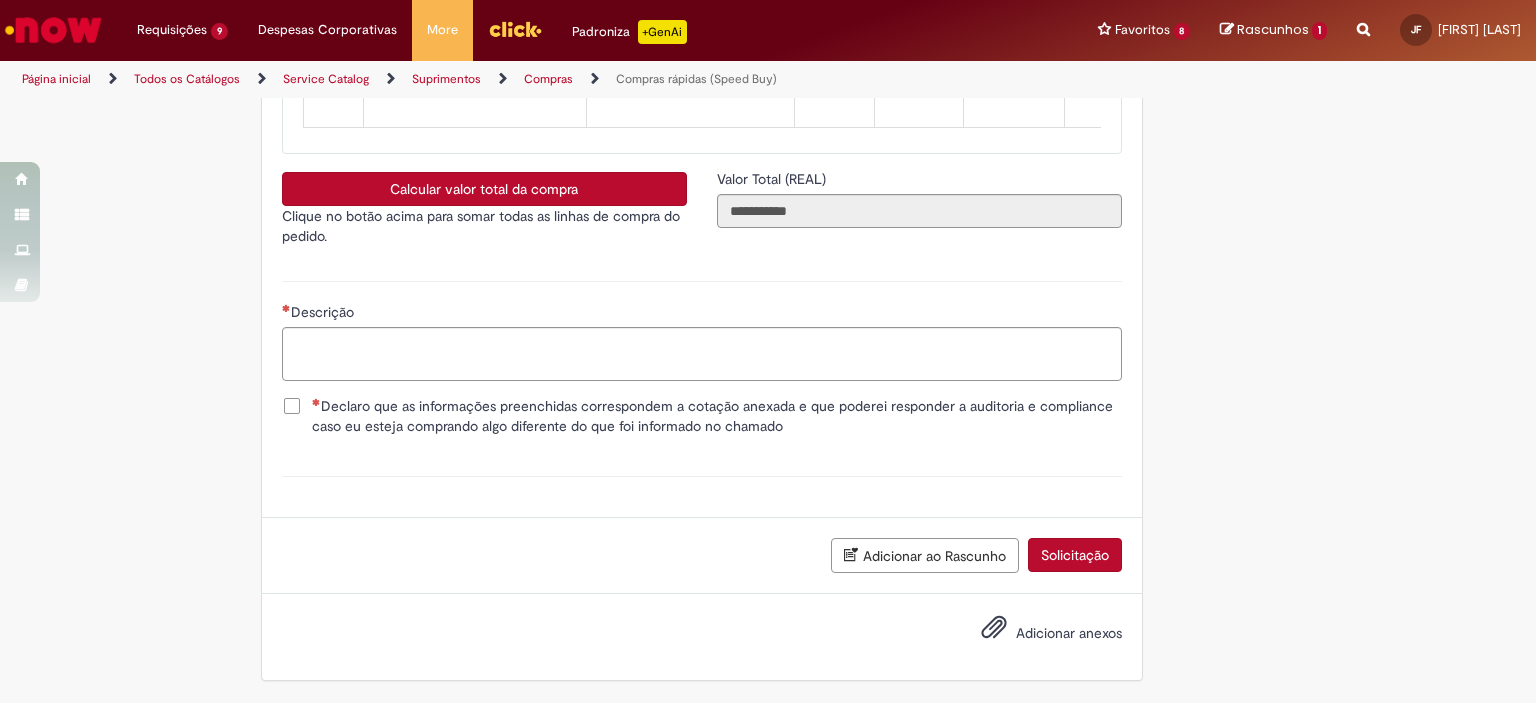 scroll, scrollTop: 3437, scrollLeft: 0, axis: vertical 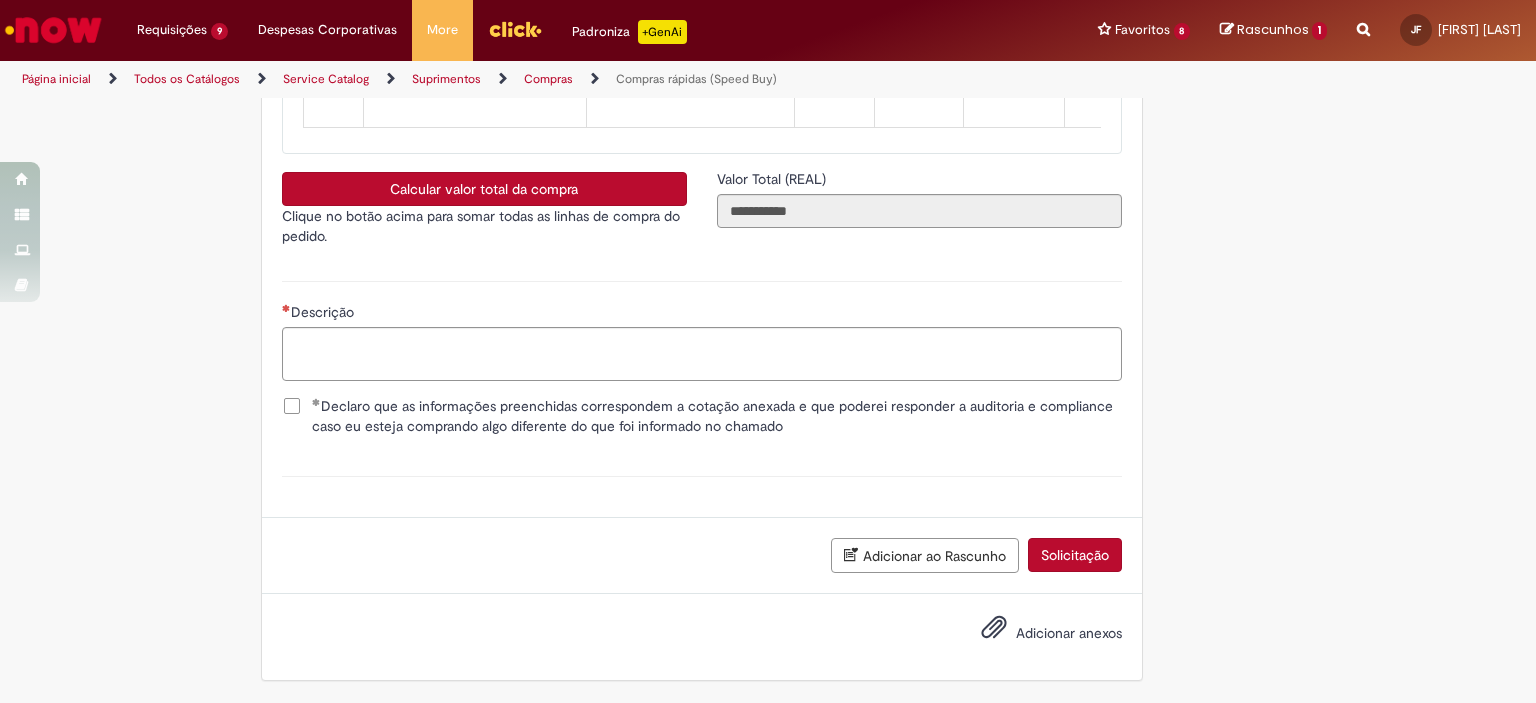 click on "Adicionar anexos" at bounding box center (1069, 633) 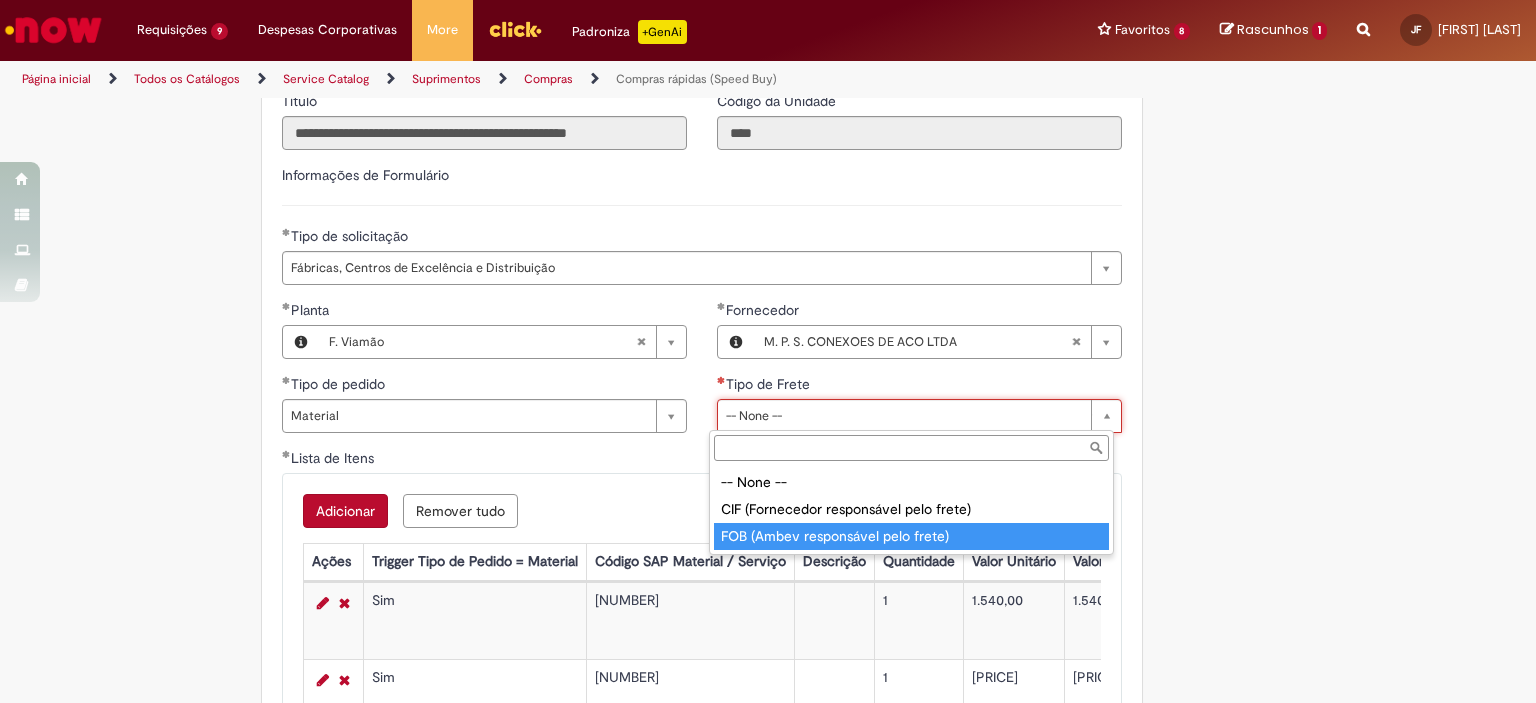 type on "**********" 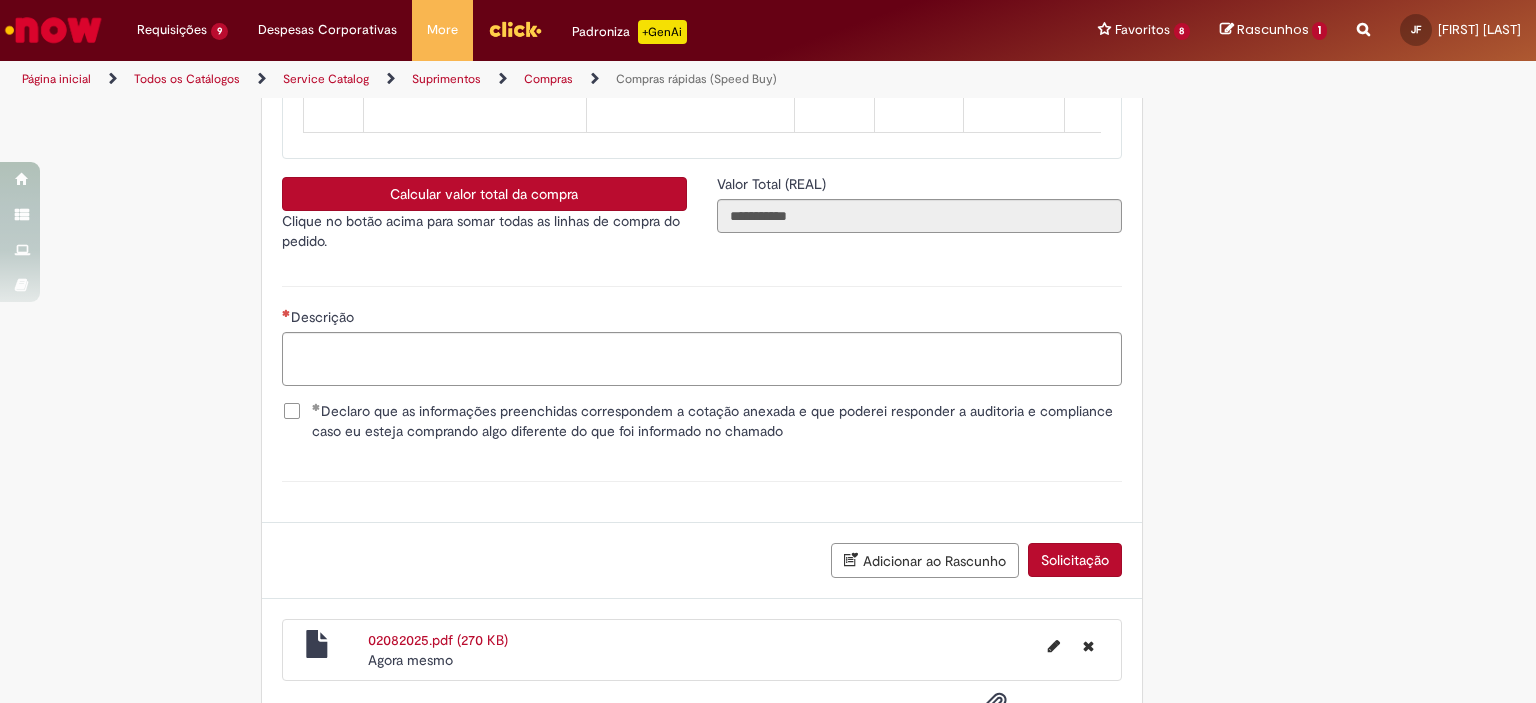 scroll, scrollTop: 3624, scrollLeft: 0, axis: vertical 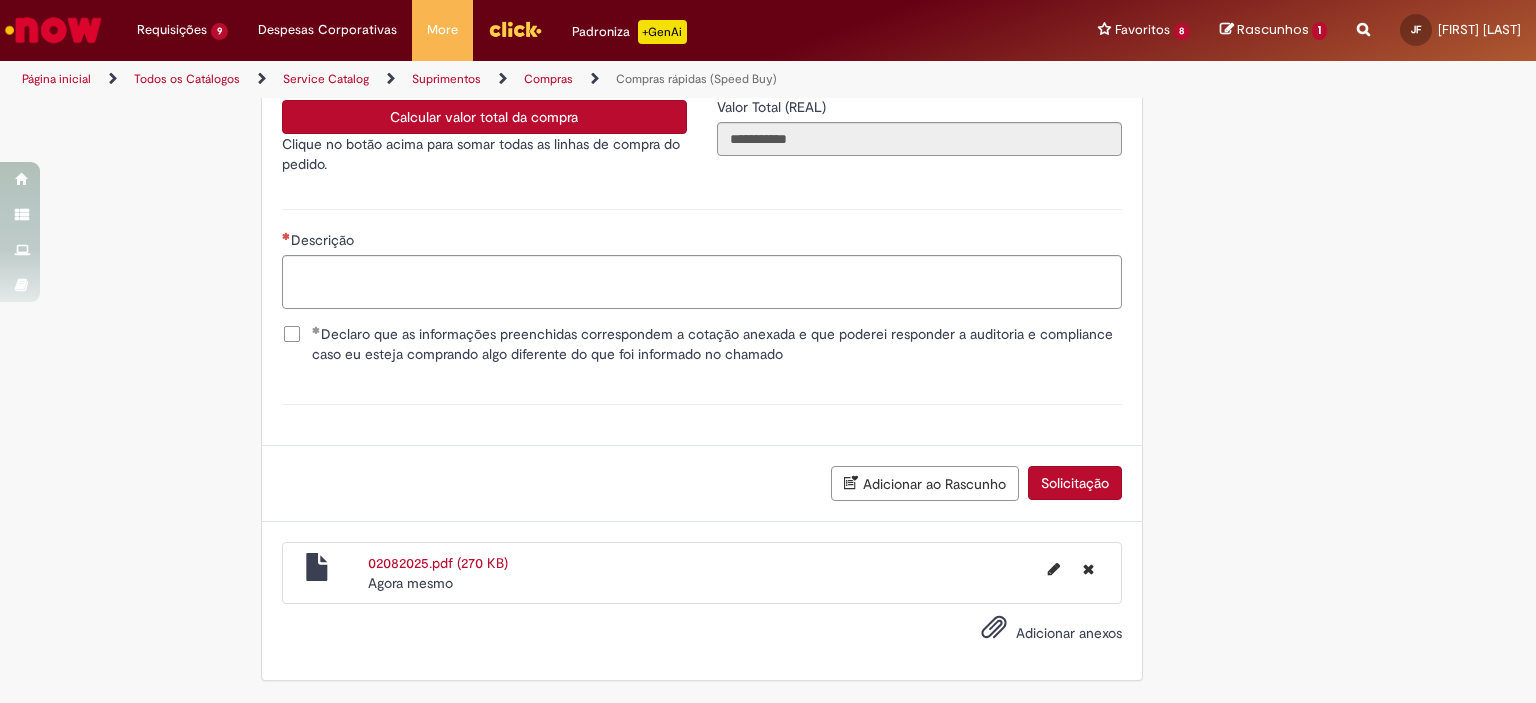 click on "Obrigatório um anexo.
Adicionar a Favoritos
Compras rápidas (Speed Buy)
Chamado destinado para a geração de pedido de compra de indiretos.
O Speed buy é a ferramenta oficial para a geração de pedidos de compra que atenda aos seguintes requisitos:
Compras de material e serviço indiretos
Compras inferiores a R$13.000 *
Compras com fornecedores nacionais
Compras de material sem contrato ativo no SAP para o centro solicitado
* Essa cota é referente ao tipo de solicitação padrão de Speed buy. Os chamados com cotas especiais podem possuir valores divergentes.
Regras de Utilização
No campo “Tipo de Solicitação” selecionar a opção correspondente a sua unidade de negócio.
Solicitação Padrão de Speed buy:
Fábricas, centros de Excelência e de Distribuição:  habilitado para todos usuários ambev
Cotas especiais de Speed buy:" at bounding box center (670, -1406) 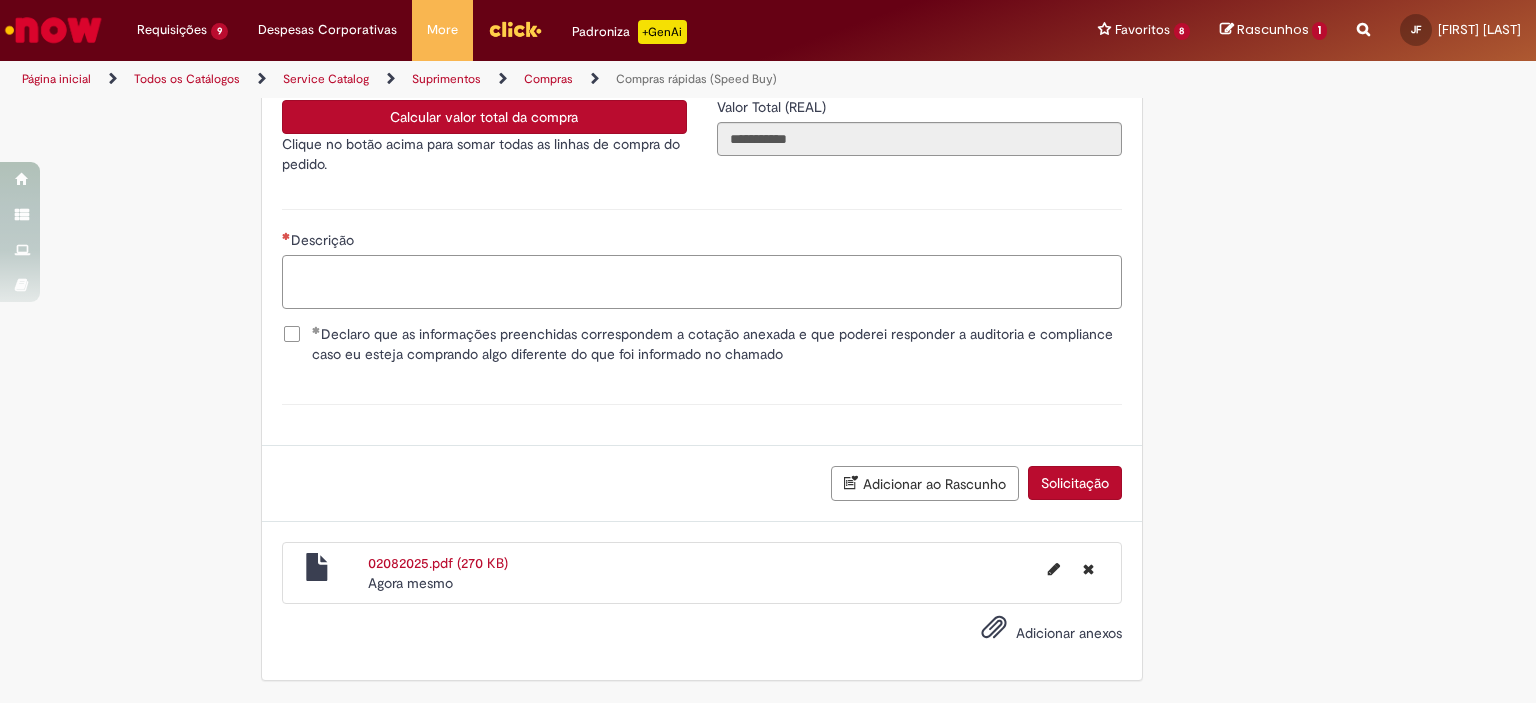 click on "Descrição" at bounding box center (702, 282) 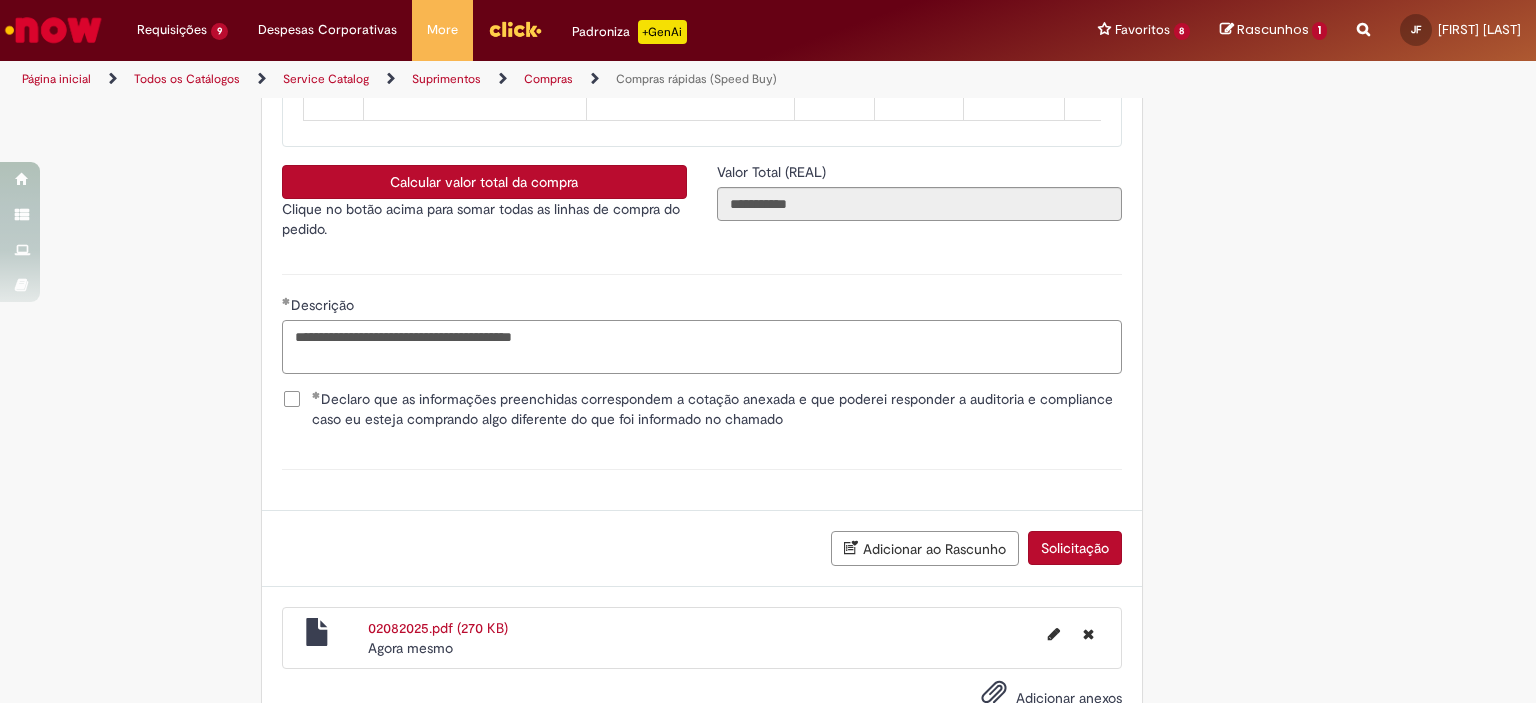 scroll, scrollTop: 3558, scrollLeft: 0, axis: vertical 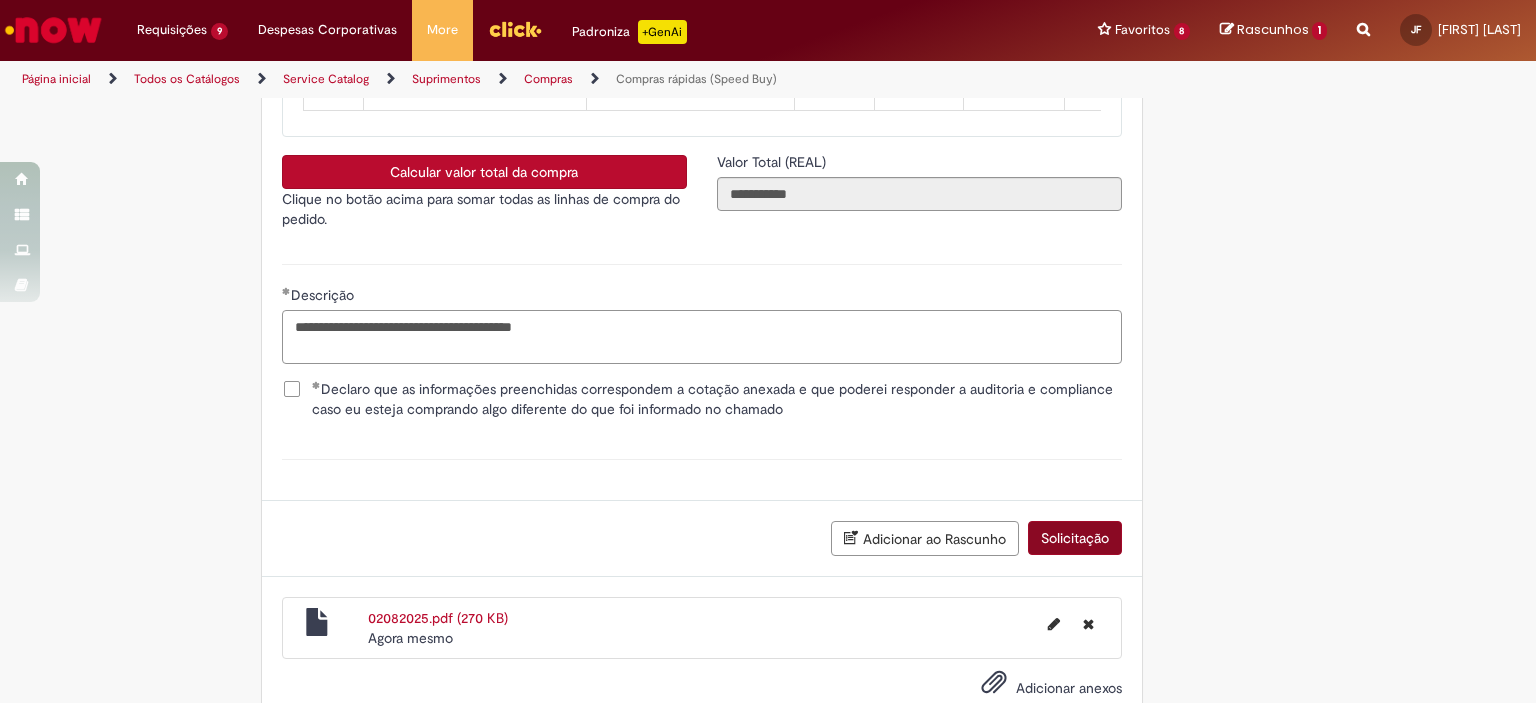 type on "**********" 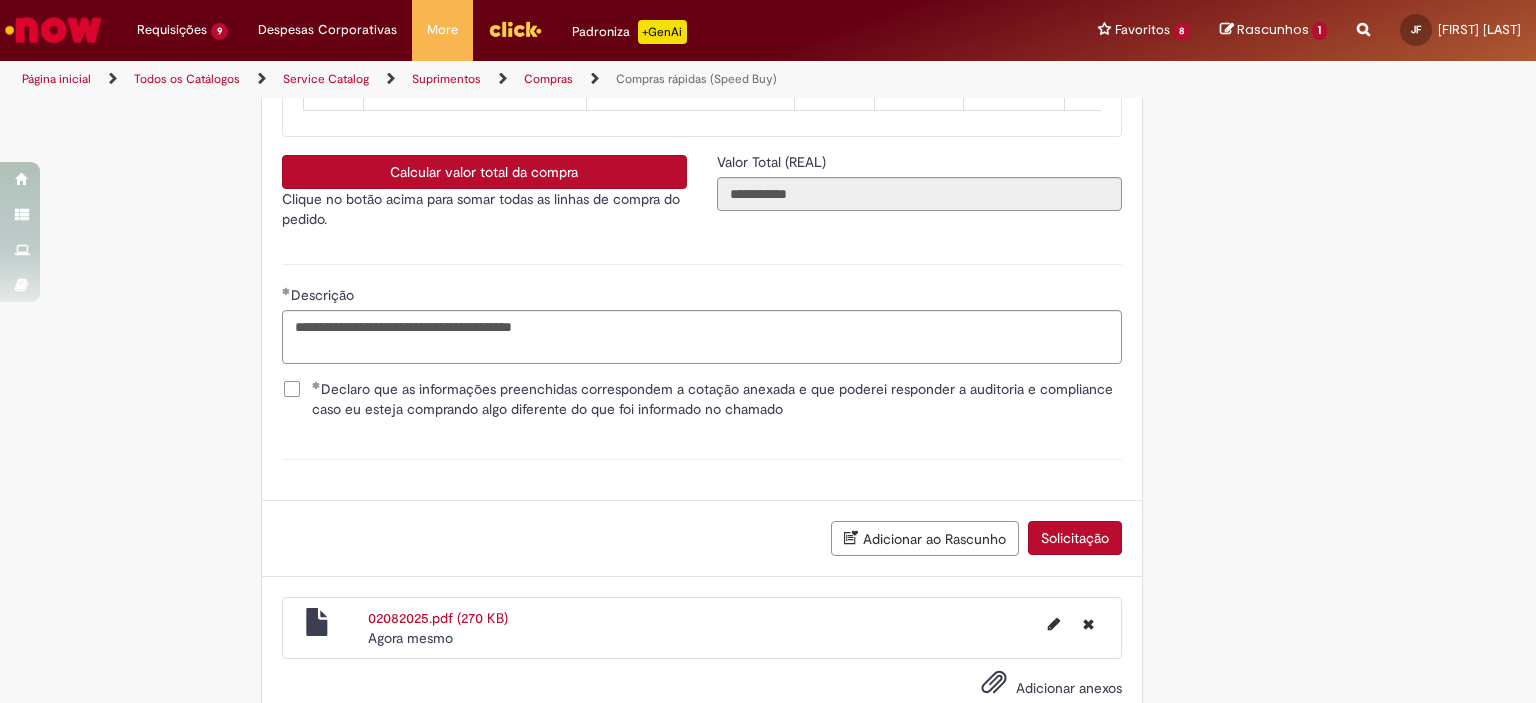 click on "Solicitação" at bounding box center (1075, 538) 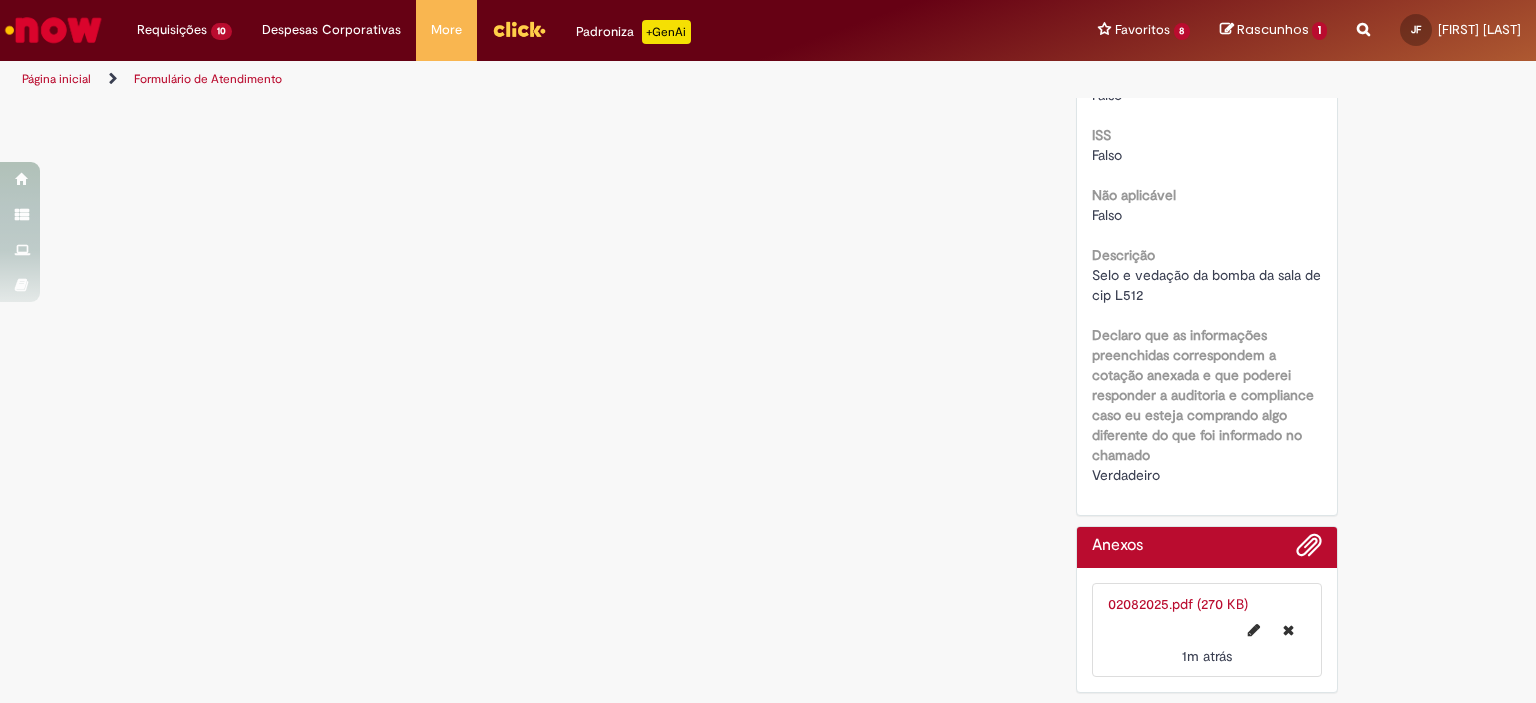 scroll, scrollTop: 0, scrollLeft: 0, axis: both 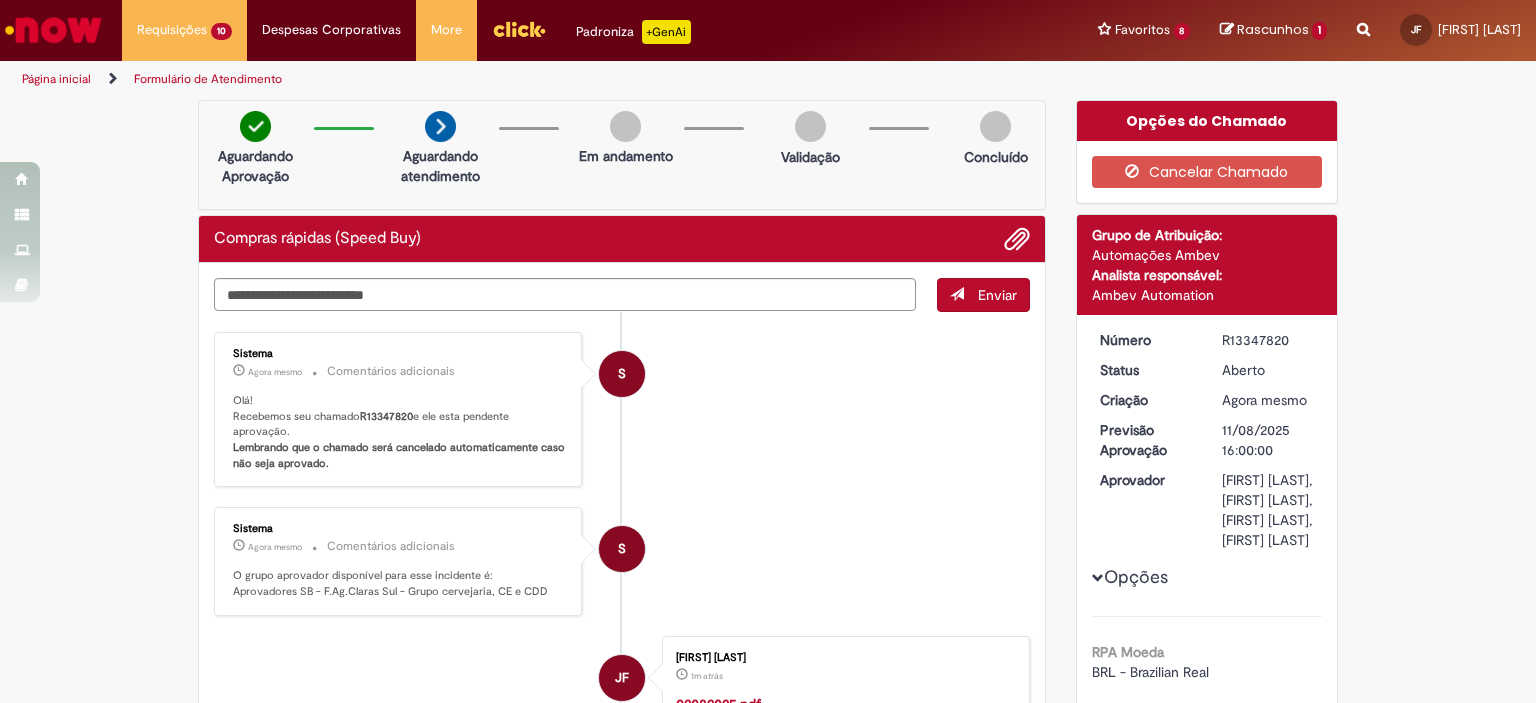 click on "R13347820" at bounding box center [1268, 340] 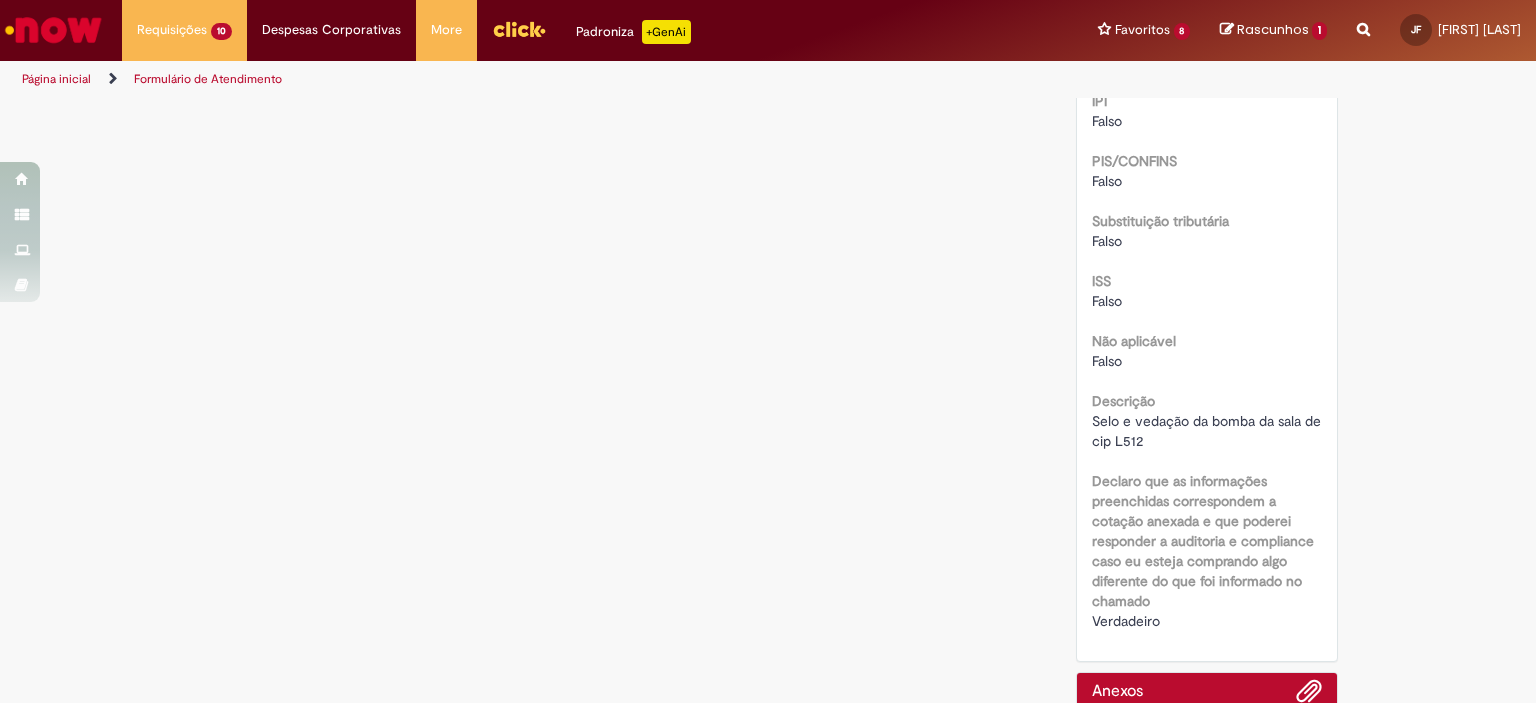 scroll, scrollTop: 2470, scrollLeft: 0, axis: vertical 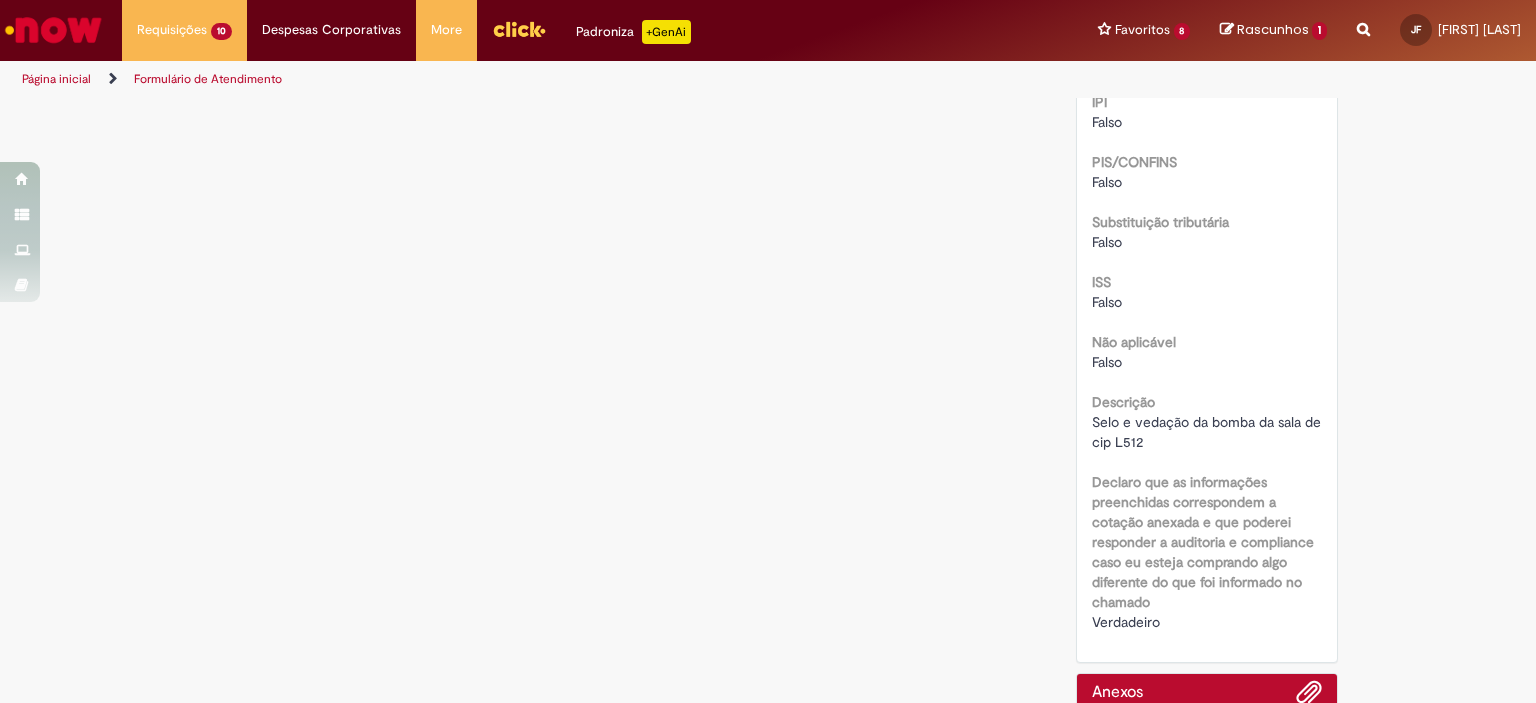 click on "Verificar Código de Barras
Aguardando Aprovação
Aguardando atendimento
Em andamento
Validação
Concluído
Compras rápidas (Speed Buy)
Enviar
S
Sistema
Agora mesmo Agora mesmo     Comentários adicionais
Olá!  Recebemos seu chamado  R13347820  e ele esta pendente aprovação.  Lembrando que o chamado será cancelado automaticamente caso não seja aprovado." at bounding box center [768, -760] 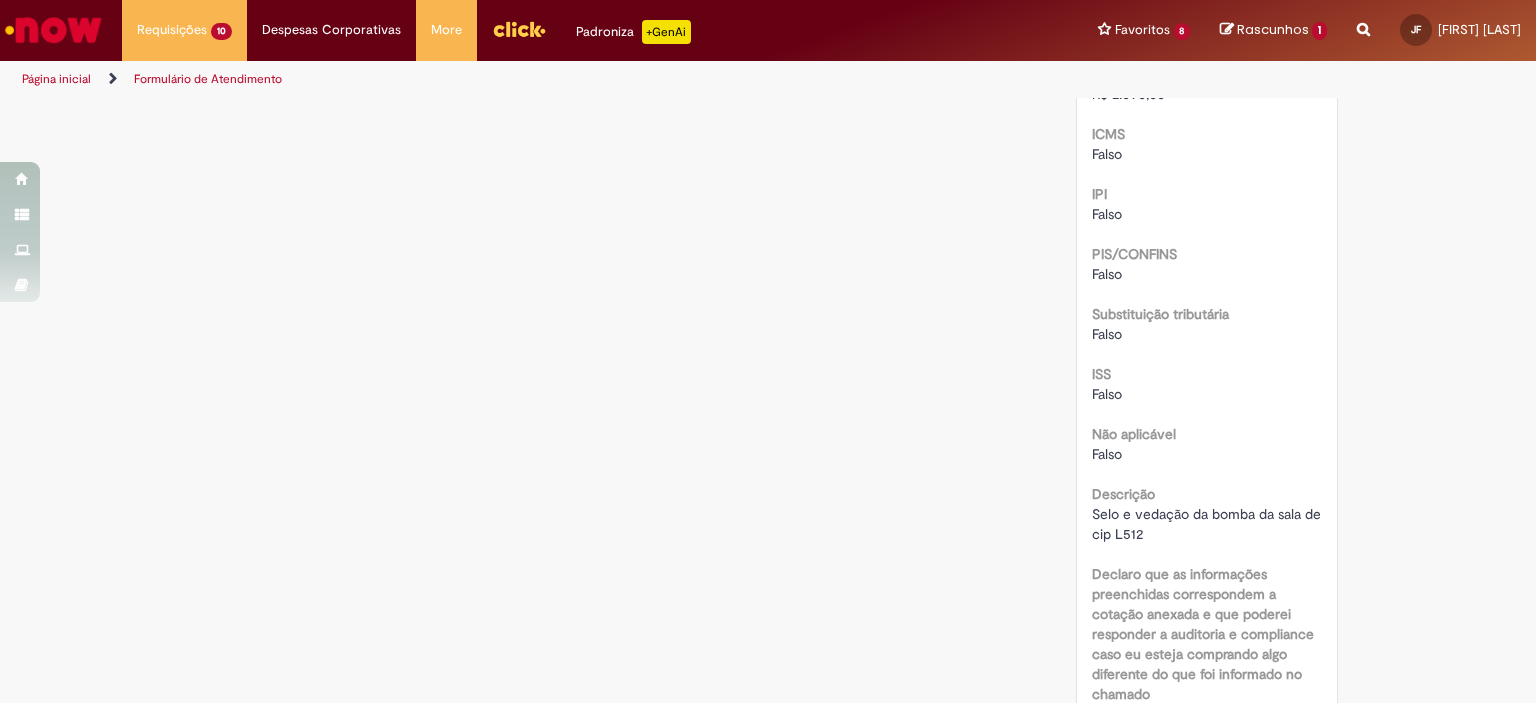 scroll, scrollTop: 2359, scrollLeft: 0, axis: vertical 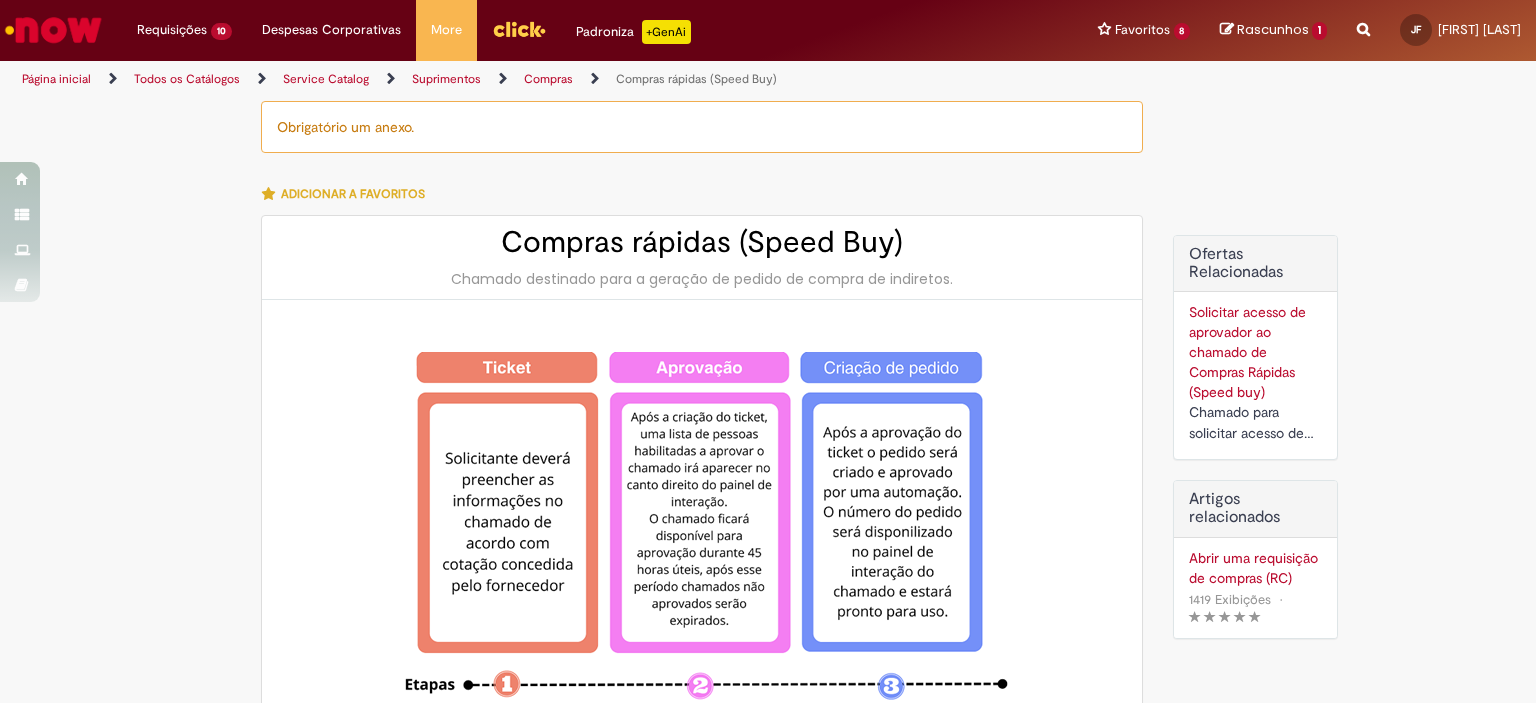 type on "********" 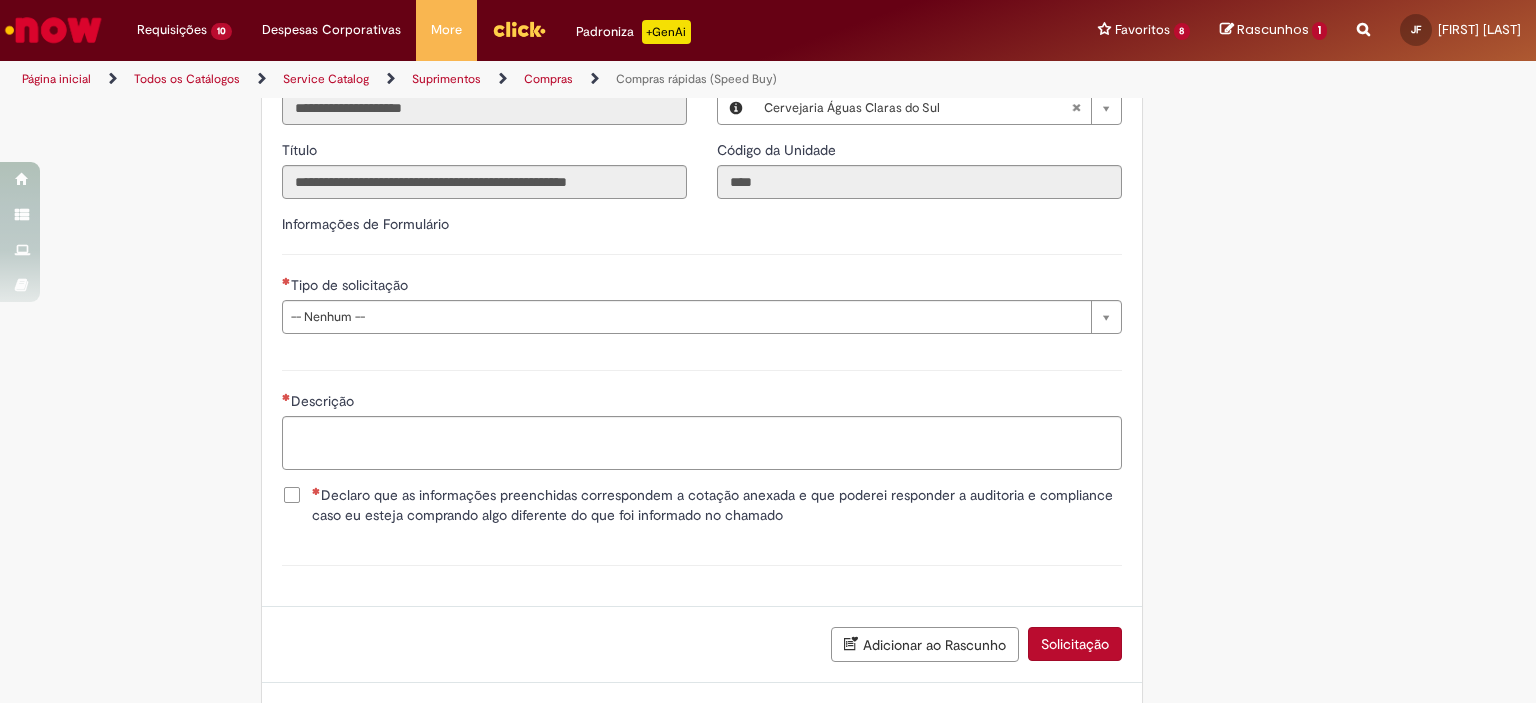 scroll, scrollTop: 2856, scrollLeft: 0, axis: vertical 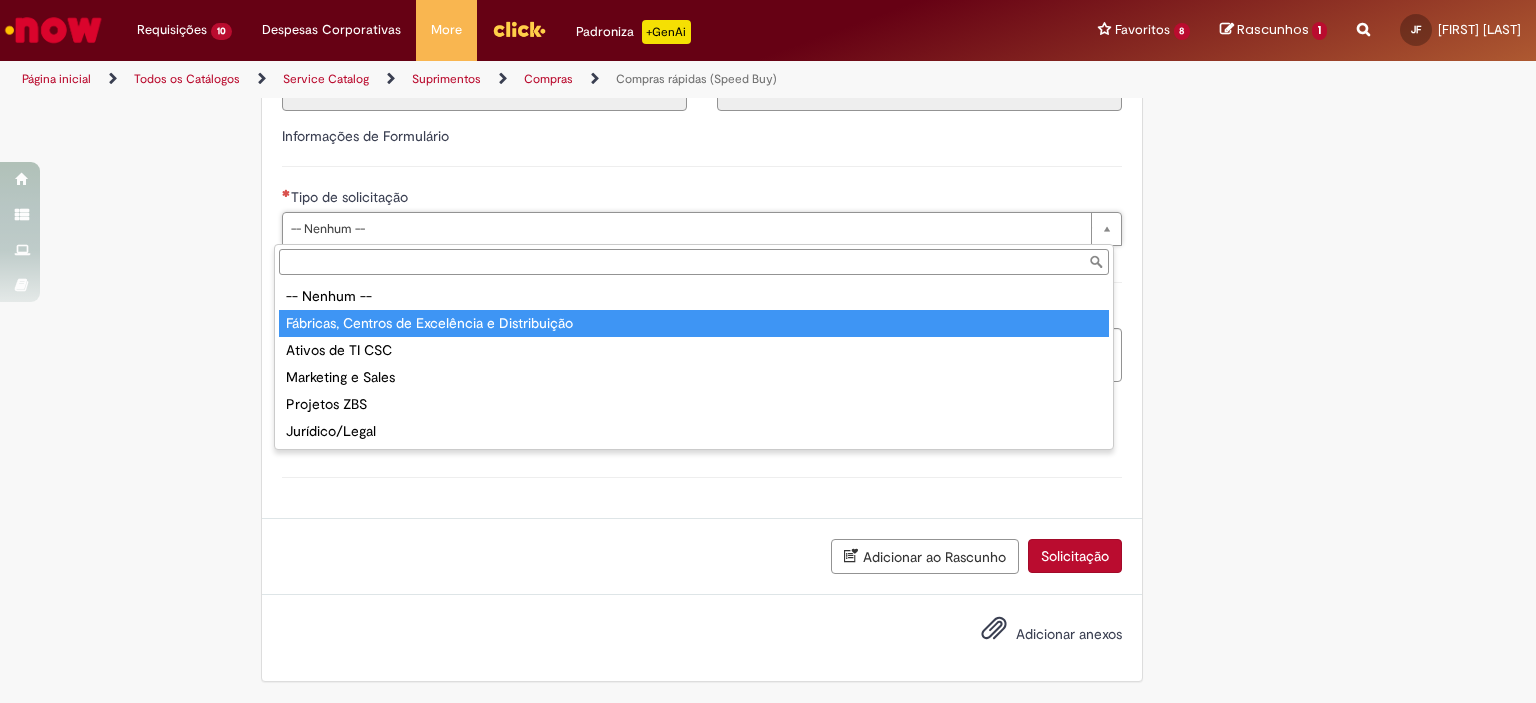 type on "**********" 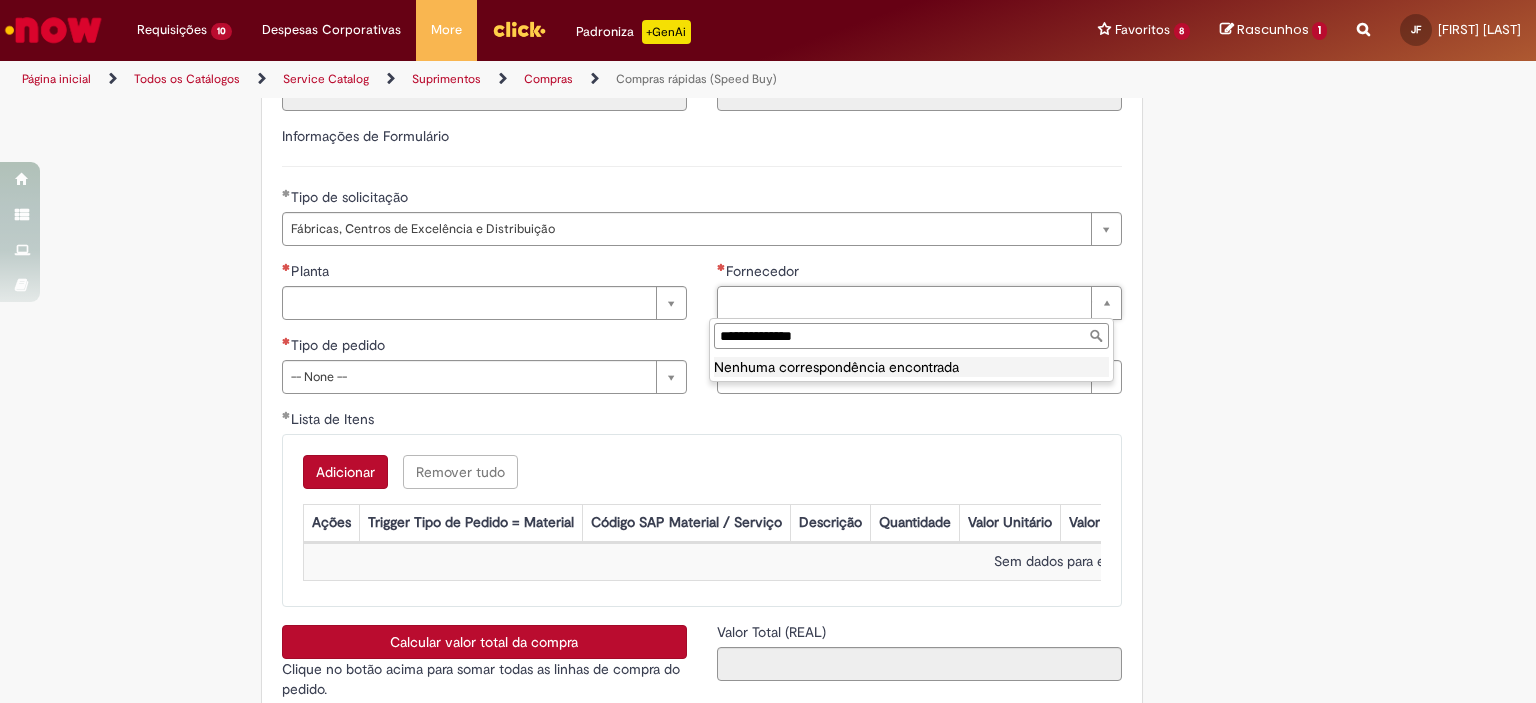 type on "**********" 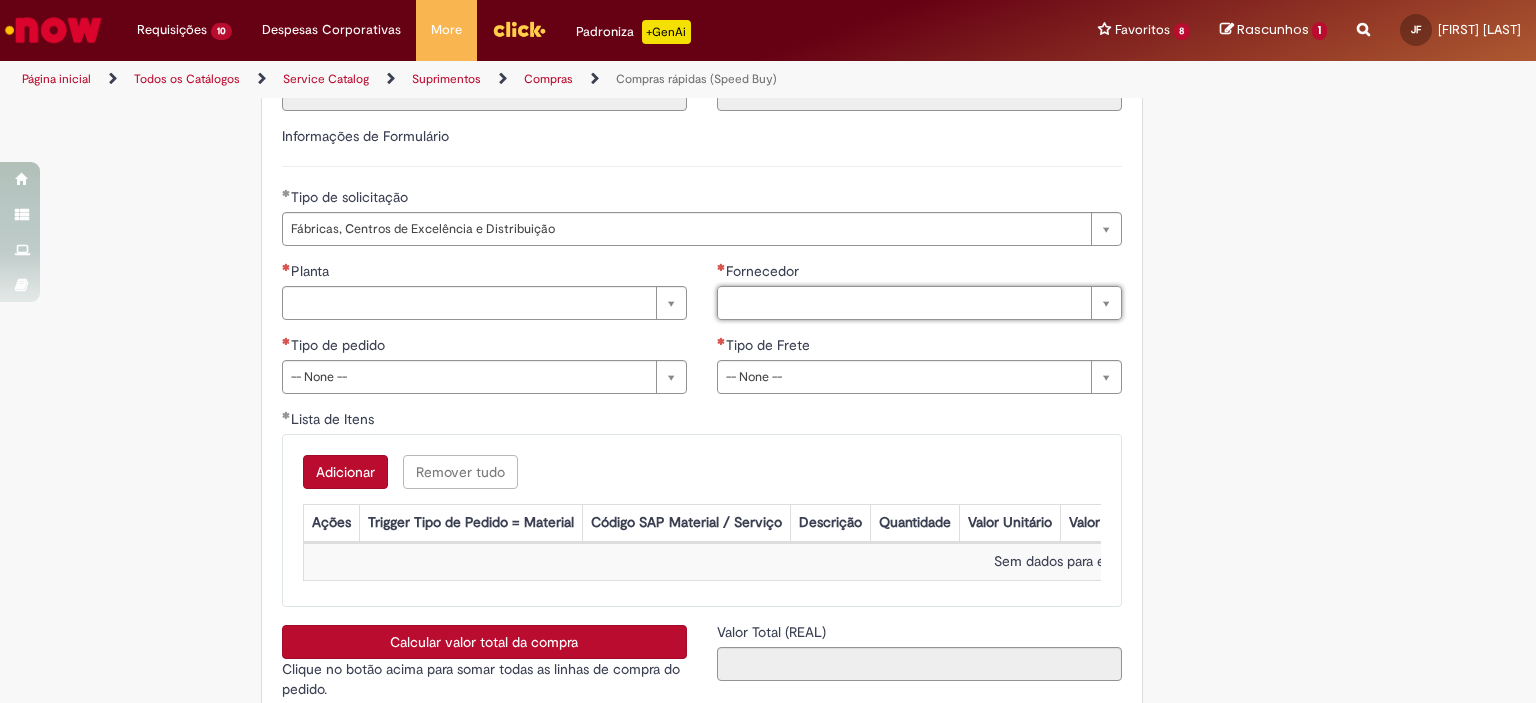 drag, startPoint x: 192, startPoint y: 155, endPoint x: 101, endPoint y: -60, distance: 233.4652 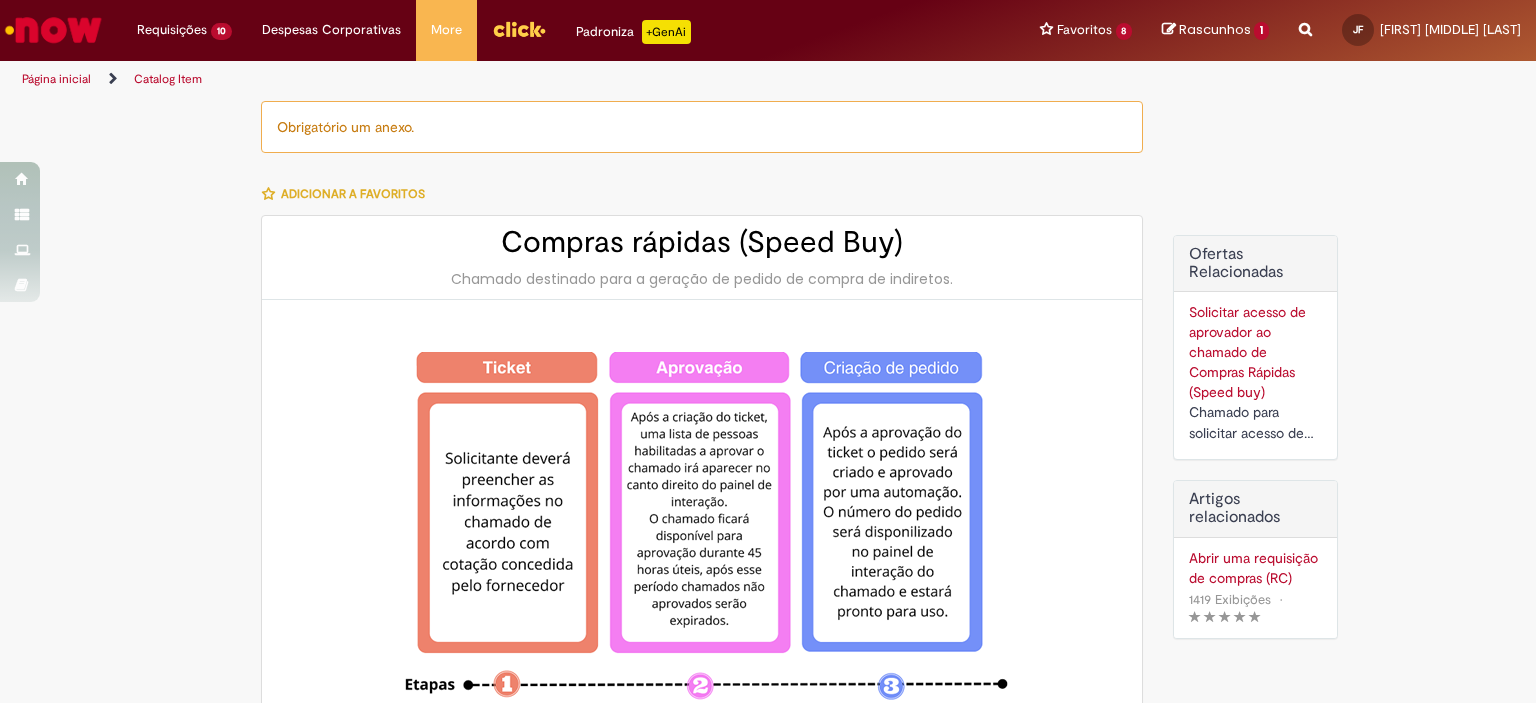 scroll, scrollTop: 0, scrollLeft: 0, axis: both 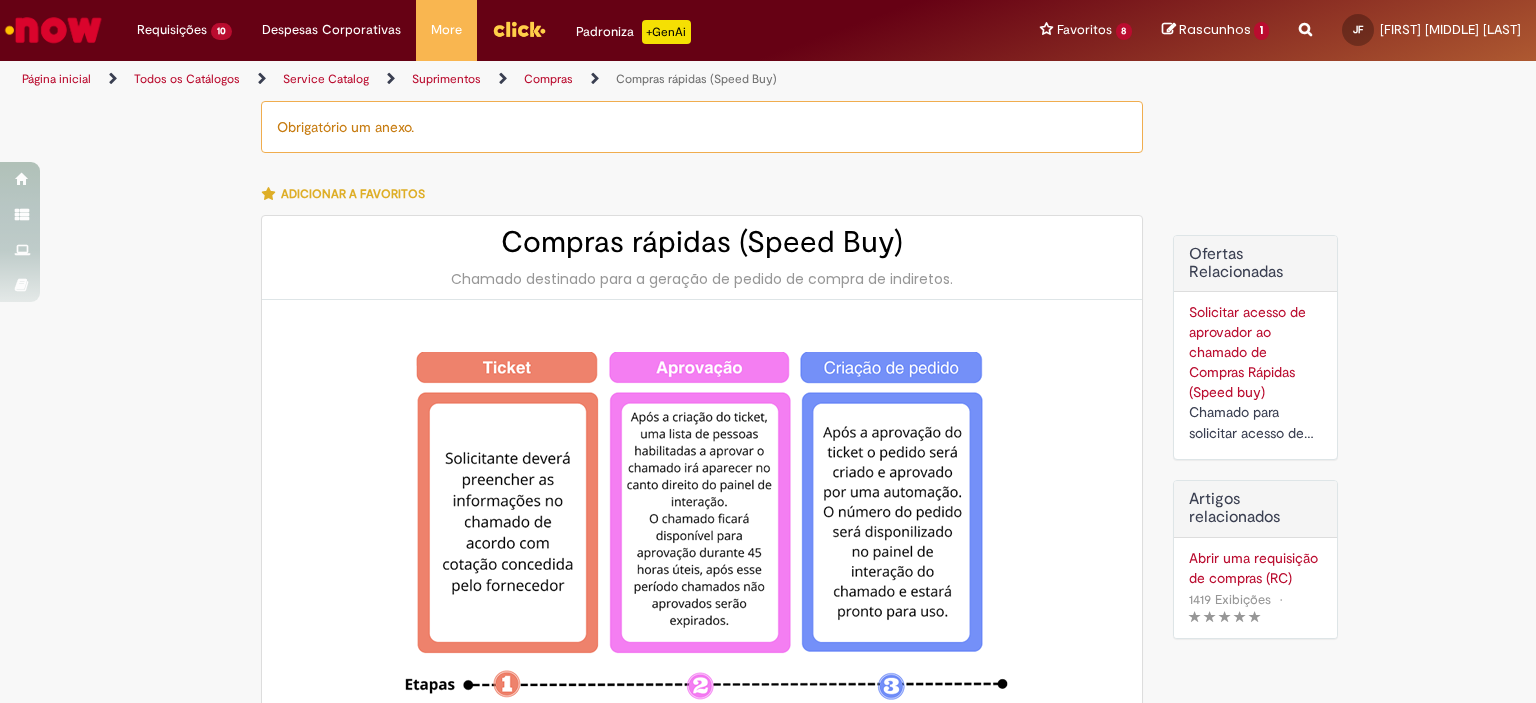 type on "**********" 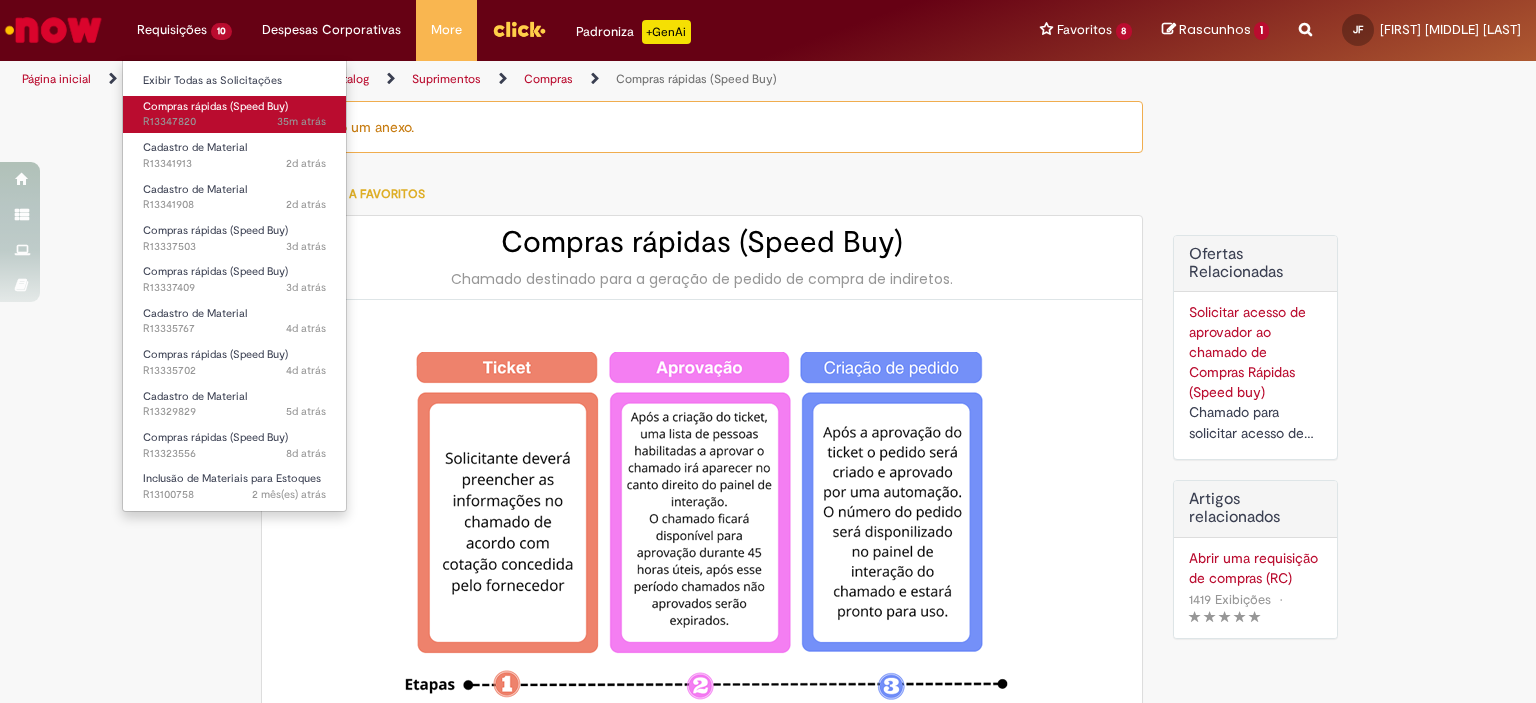 click on "35m atrás 35 minutos atrás  R13347820" at bounding box center [234, 122] 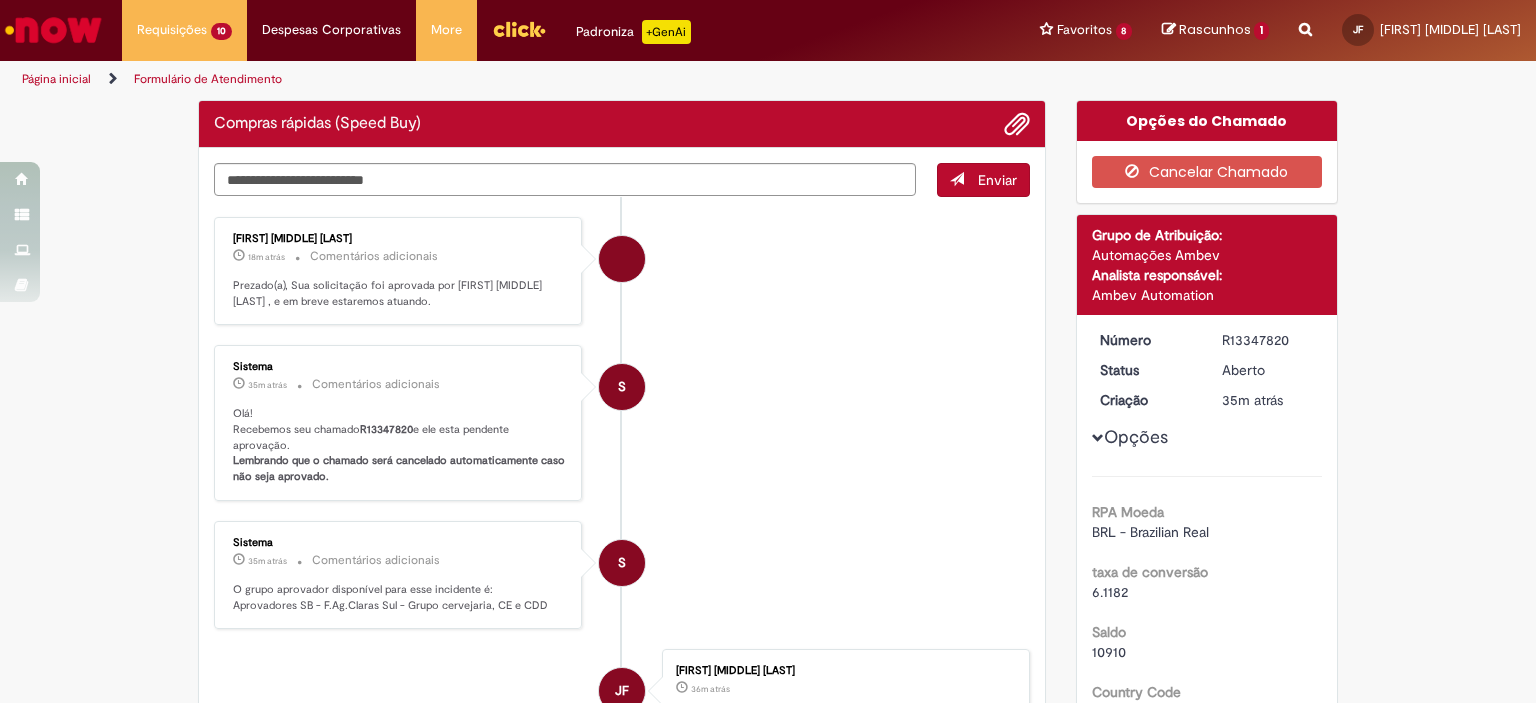 click on "S
Sistema
35m atrás 35 minutos atrás     Comentários adicionais
Olá!  Recebemos seu chamado  R13347820  e ele esta pendente aprovação.  Lembrando que o chamado será cancelado automaticamente caso não seja aprovado." at bounding box center (622, 423) 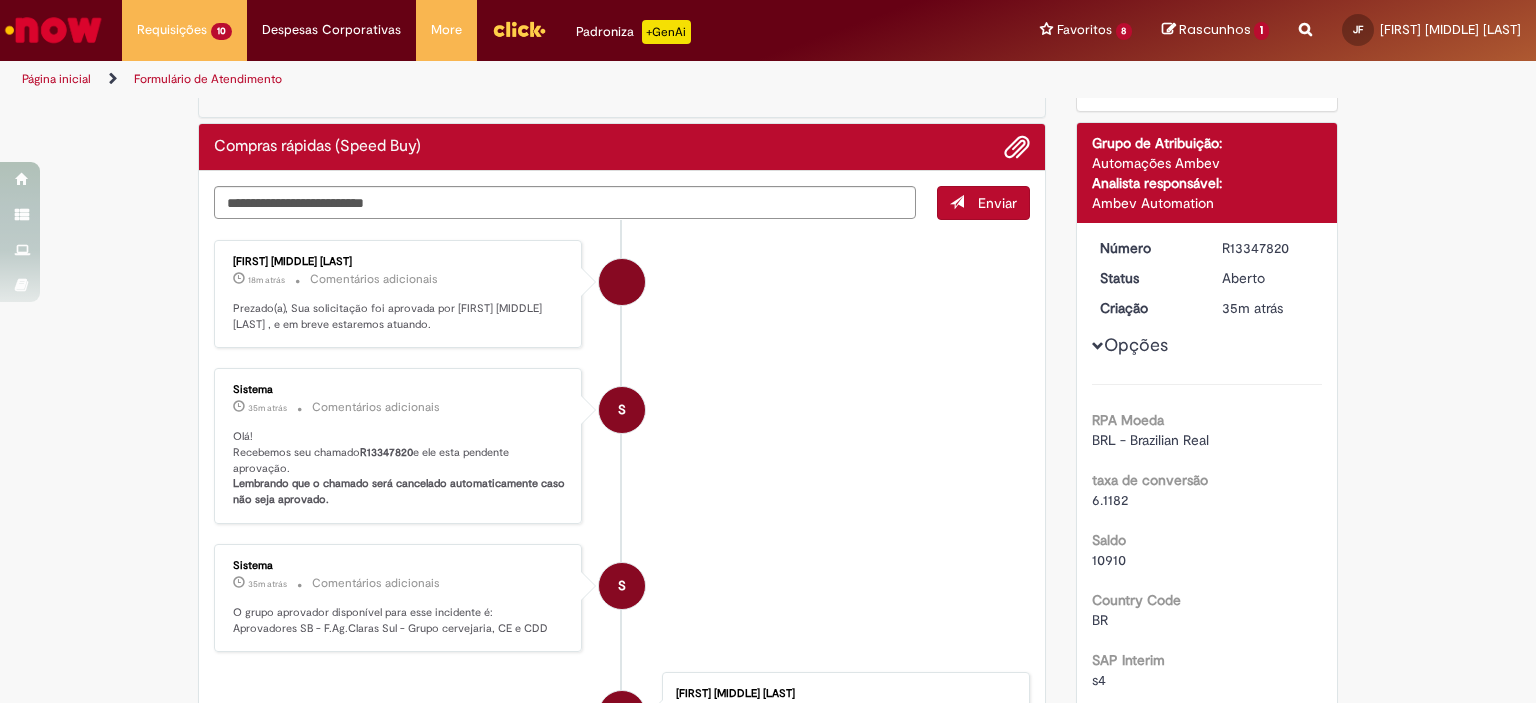scroll, scrollTop: 91, scrollLeft: 0, axis: vertical 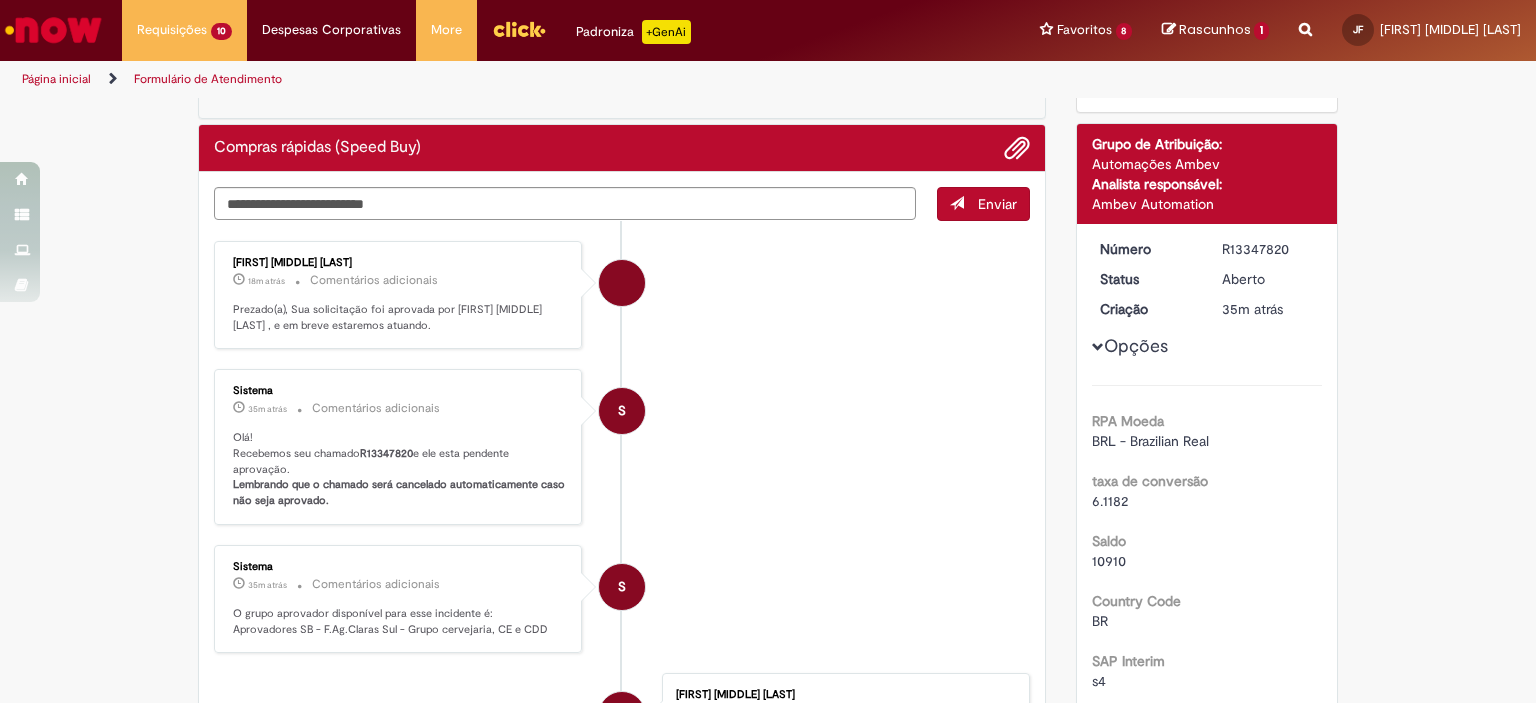 click on "18m atrás" at bounding box center (266, 281) 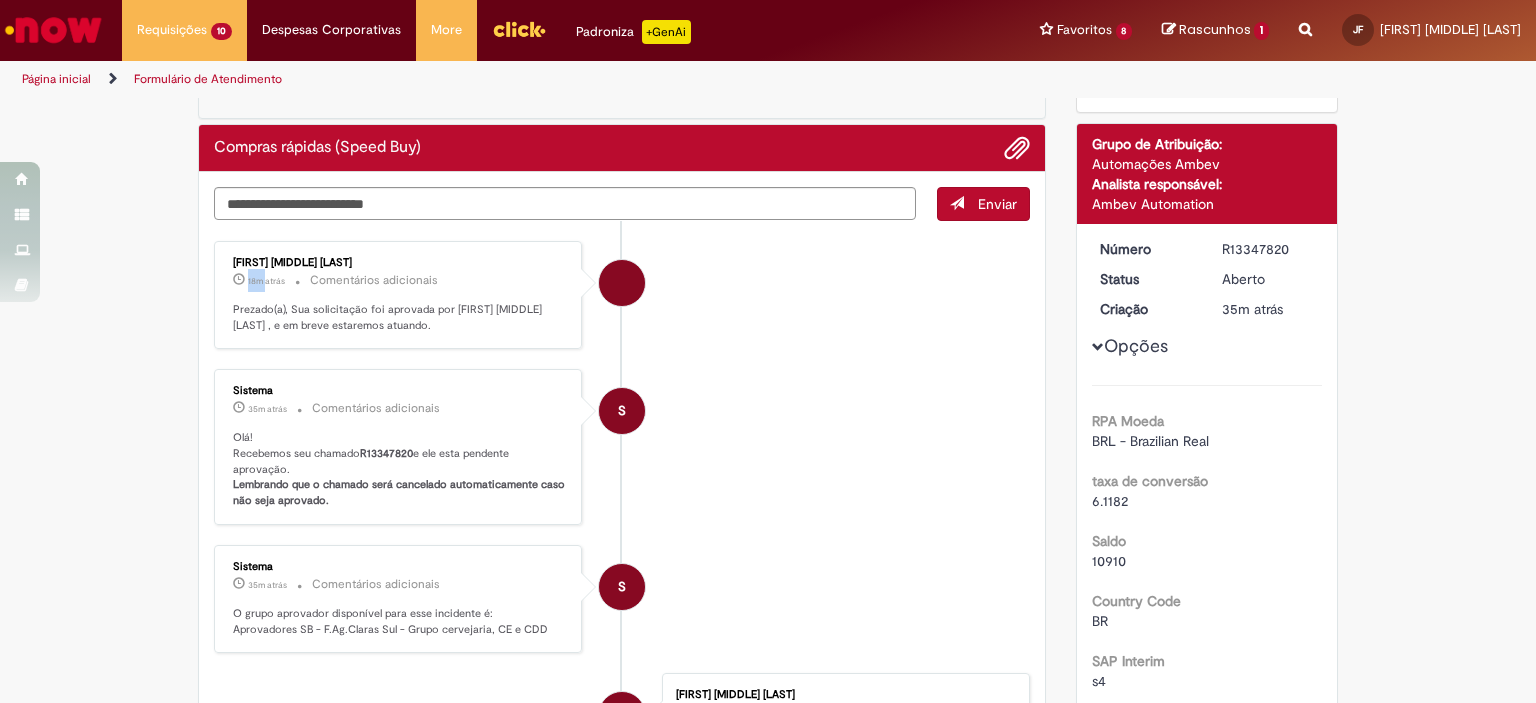 click on "18m atrás" at bounding box center [266, 281] 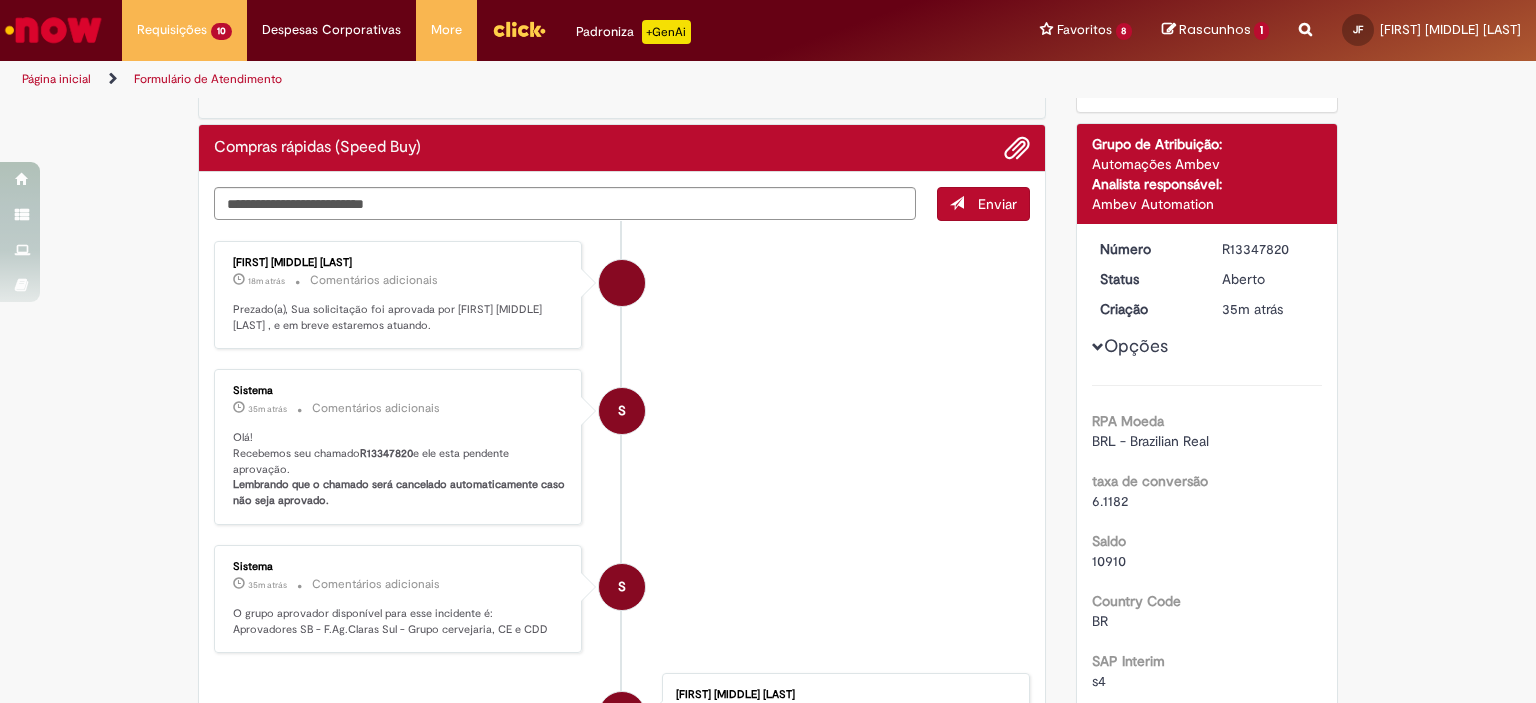 click on "Verificar Código de Barras
Aguardando Aprovação
Aguardando atendimento
Em andamento
Validação
Concluído
Compras rápidas (Speed Buy)
Enviar
[FIRST] [MIDDLE] [LAST]
[TIME] atrás [TIME] atrás     Comentários adicionais
Prezado(a), Sua solicitação foi aprovada por [FIRST] [MIDDLE] [LAST] , e em breve estaremos atuando." at bounding box center [768, 1549] 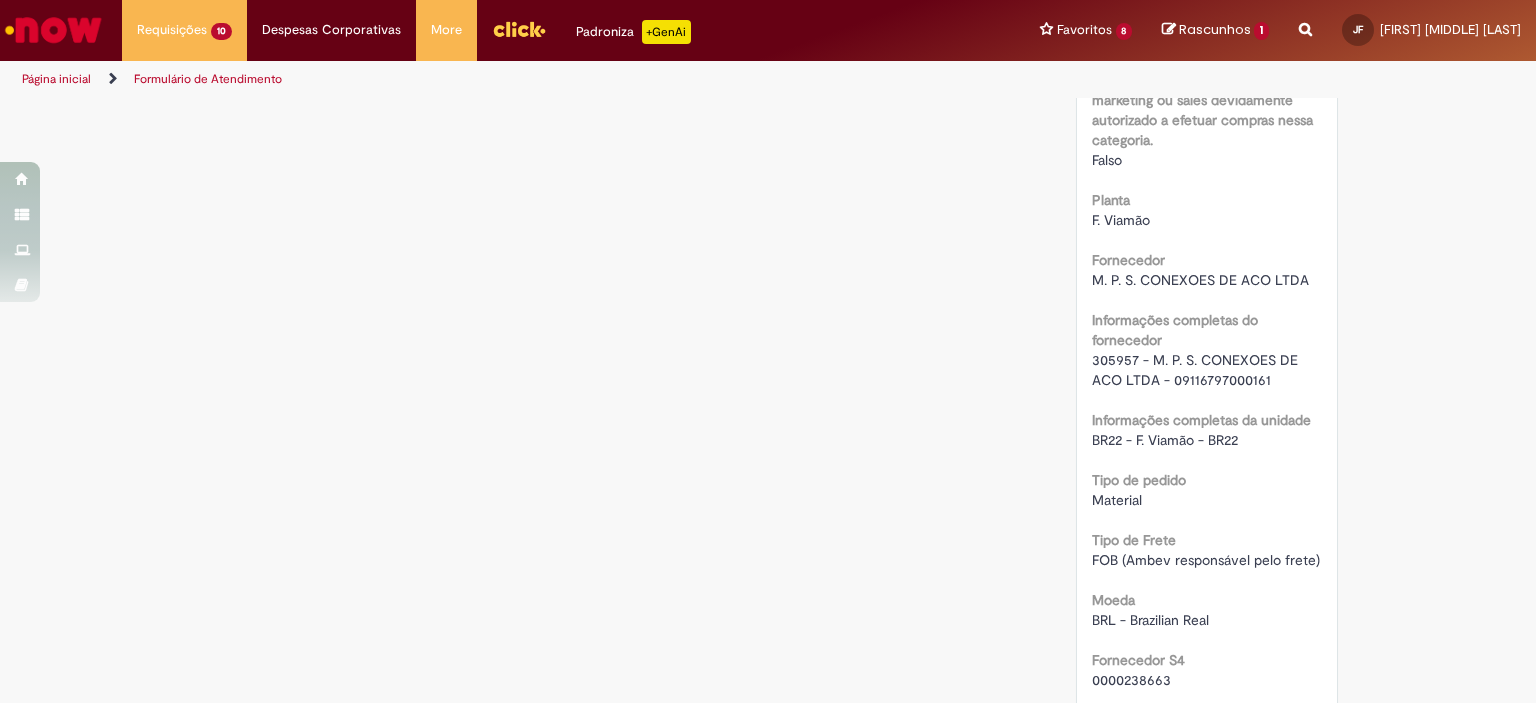 scroll, scrollTop: 0, scrollLeft: 0, axis: both 